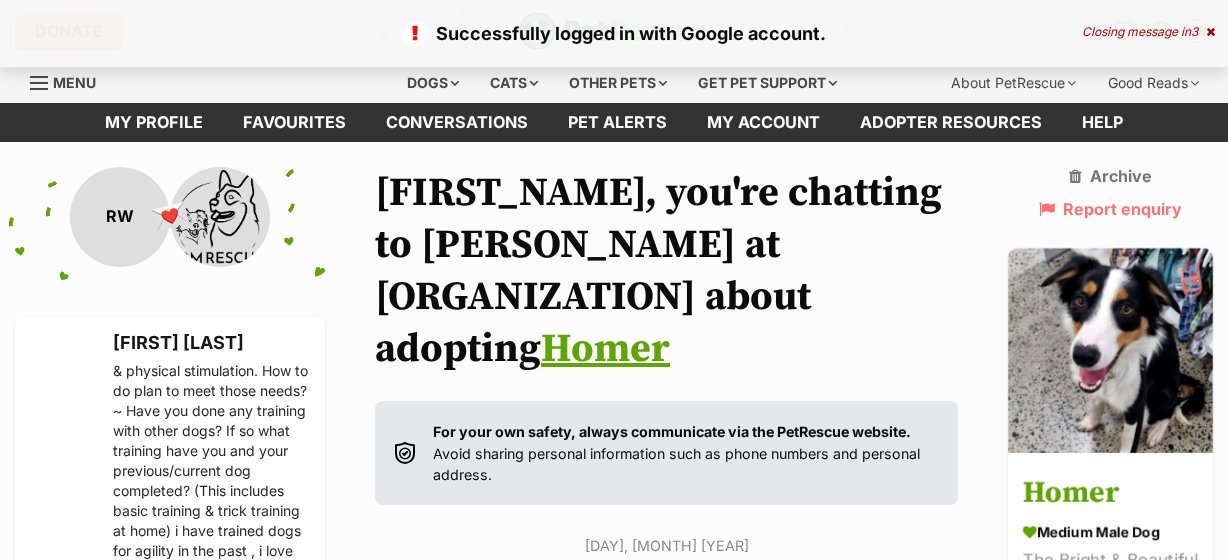scroll, scrollTop: 2106, scrollLeft: 0, axis: vertical 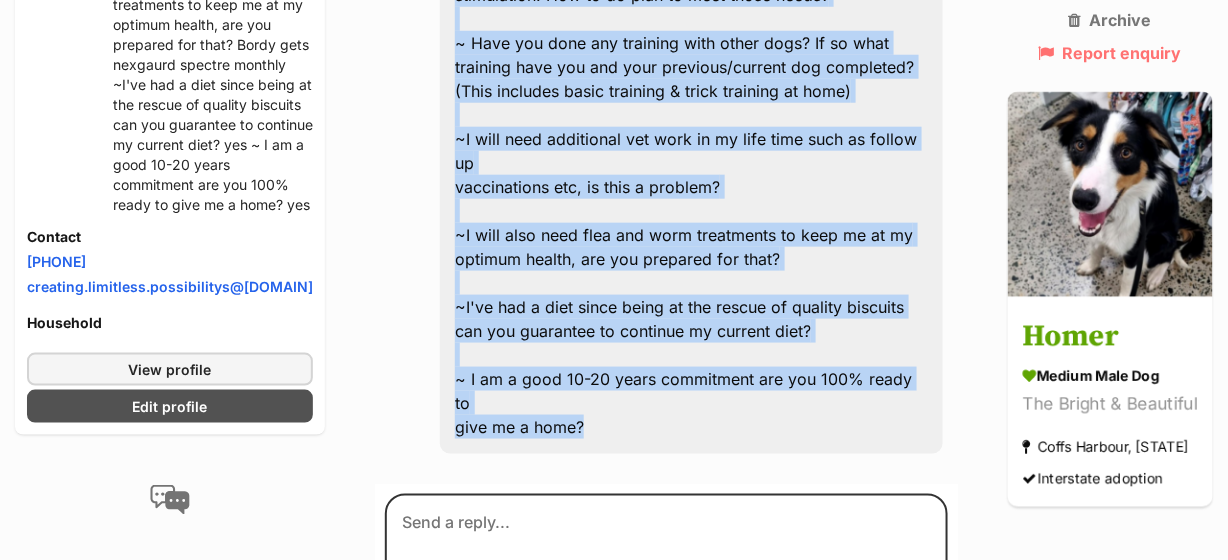 drag, startPoint x: 455, startPoint y: 222, endPoint x: 562, endPoint y: 384, distance: 194.14685 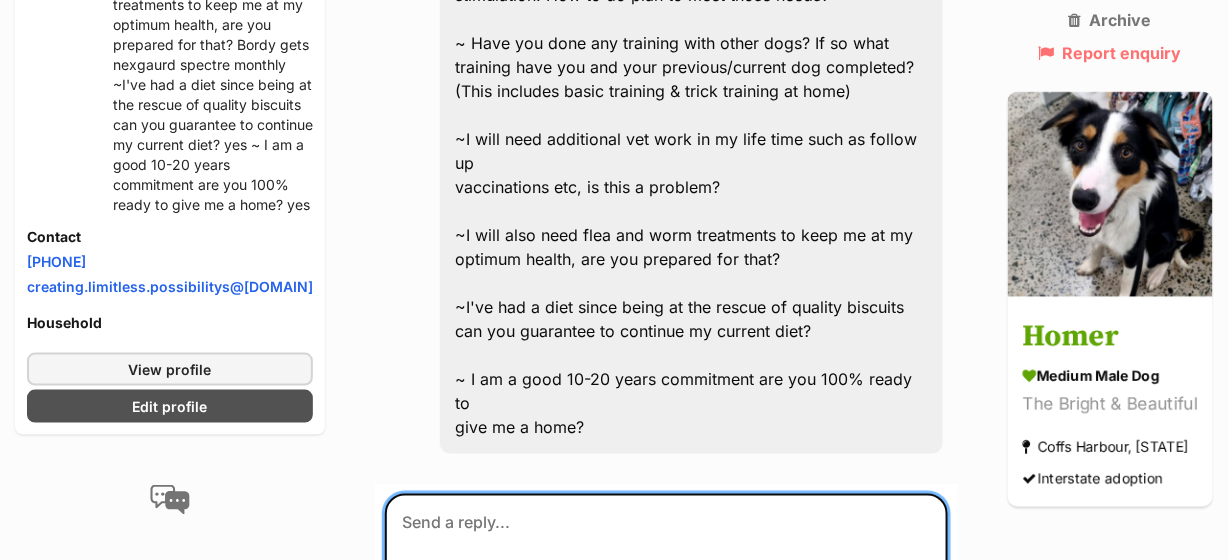 paste on "~Current pets? (age, breed, desexed?) Details
~Children? Details
~Rent or own your home? Written agreement is required by your
landlord/real estate for rental properties. A rates notice is required from
homeowners.
~Where are you located?
~How big is your yard?
~Work commitments/how long would I be left alone?
~Why do you think I would suit your family?
~As a working breed I will need lots of mental & physical stimulation. How to do plan to meet those needs?
~ Have you done any training with other dogs? If so what training have you and your previous/current dog completed? (This includes basic training & trick training at home)
~I will need additional vet work in my life time such as follow up
vaccinations etc, is this a problem?
~I will also need flea and worm treatments to keep me at my
optimum health, are you prepared for that?
~I've had a diet since being at the rescue of quality biscuits can you guarantee to continue my current diet?
~ I am a good 10-20 years commitment are you 100% ready t..." 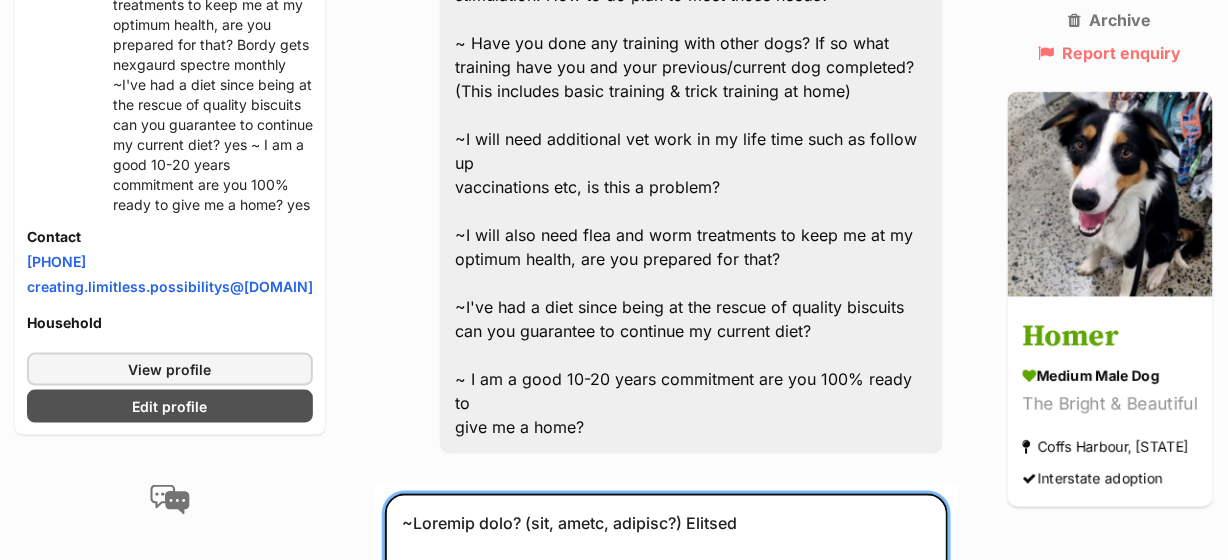 scroll, scrollTop: 2619, scrollLeft: 0, axis: vertical 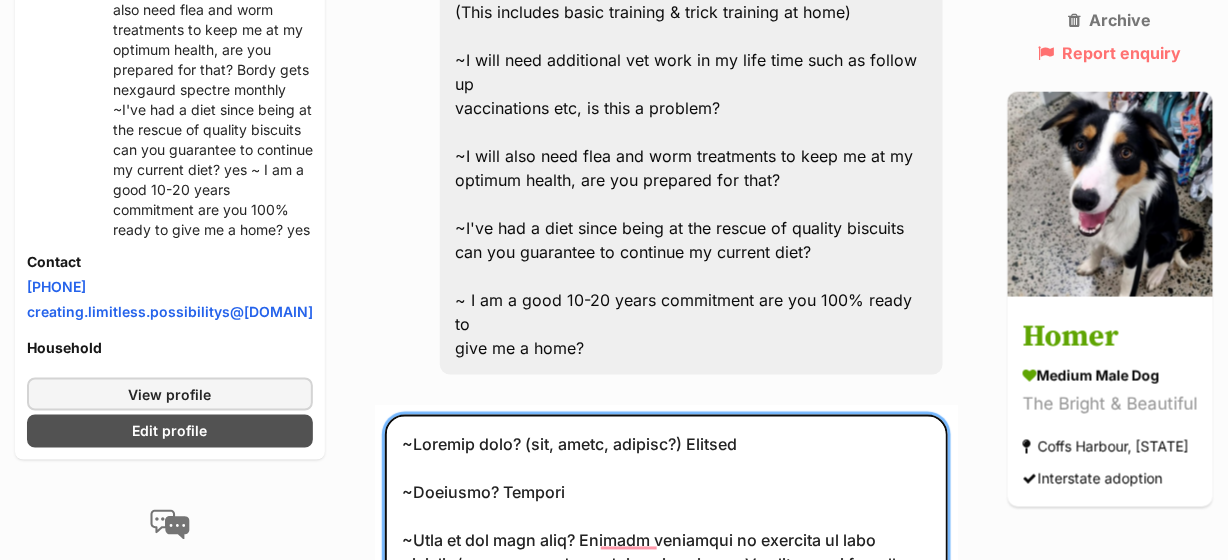 drag, startPoint x: 768, startPoint y: 367, endPoint x: 828, endPoint y: 353, distance: 61.611687 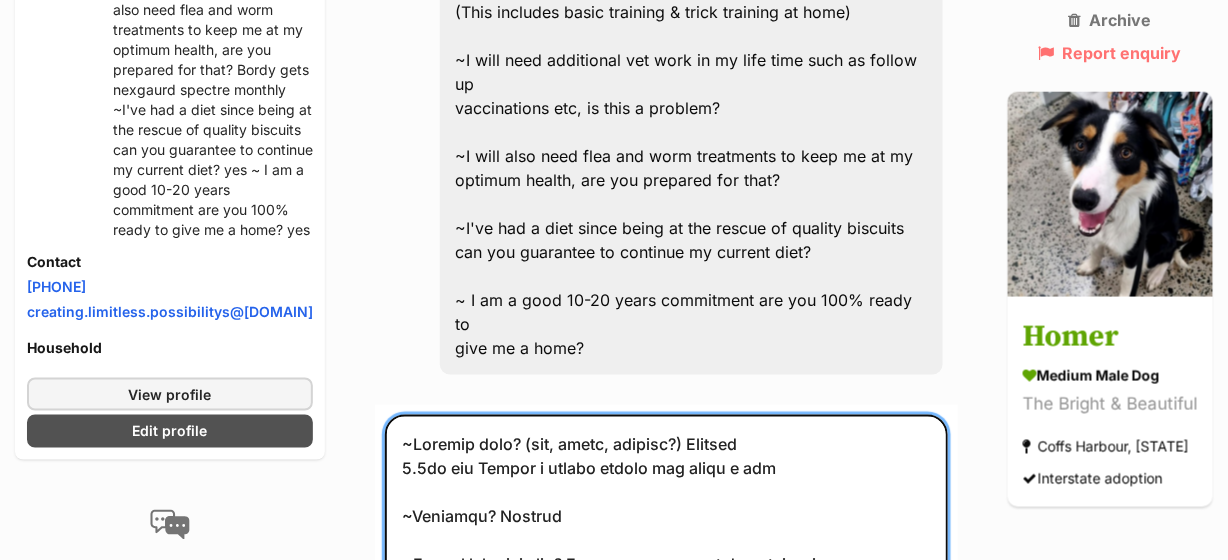 click at bounding box center [666, 527] 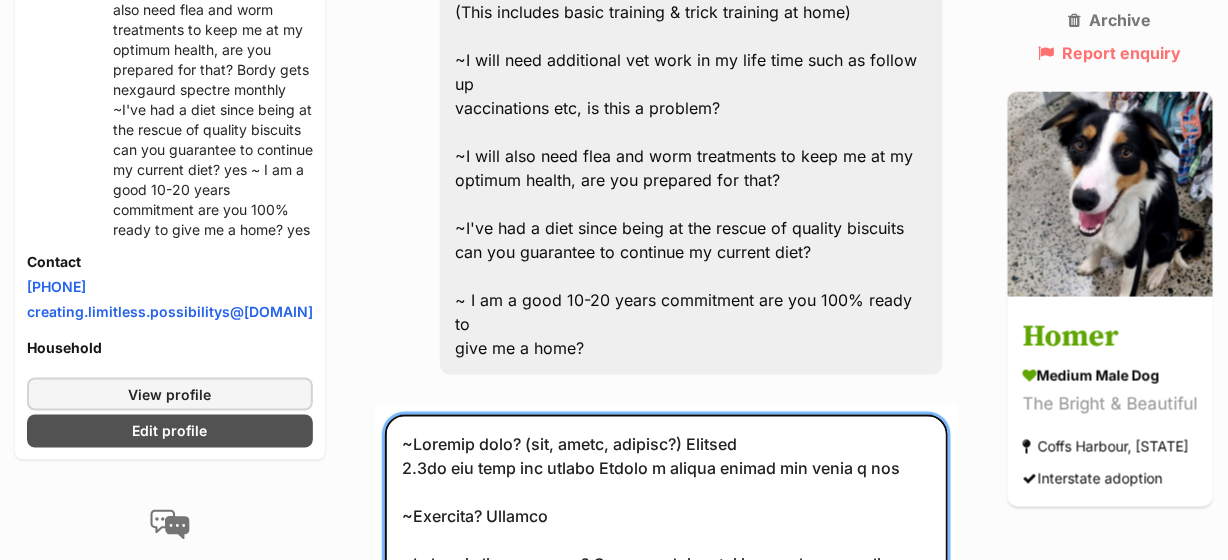 scroll, scrollTop: 2771, scrollLeft: 0, axis: vertical 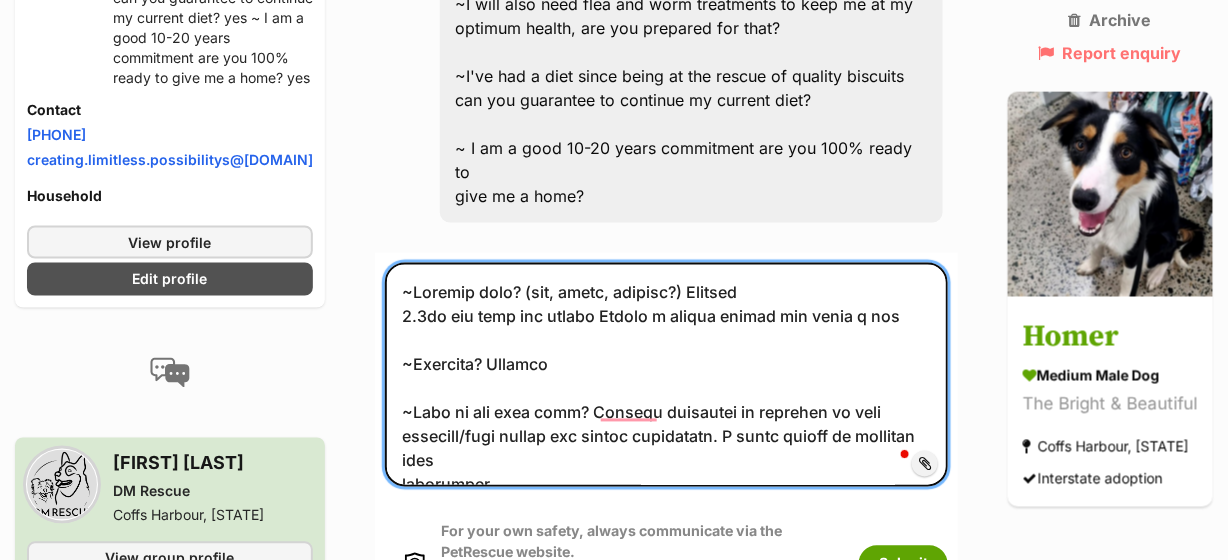 click at bounding box center (666, 375) 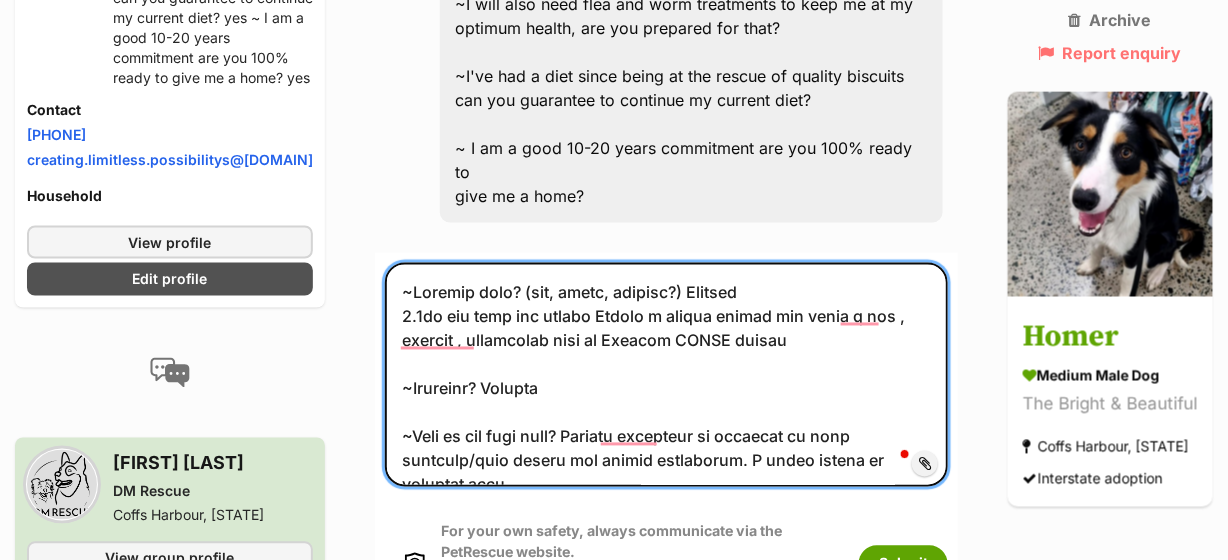 click at bounding box center [666, 375] 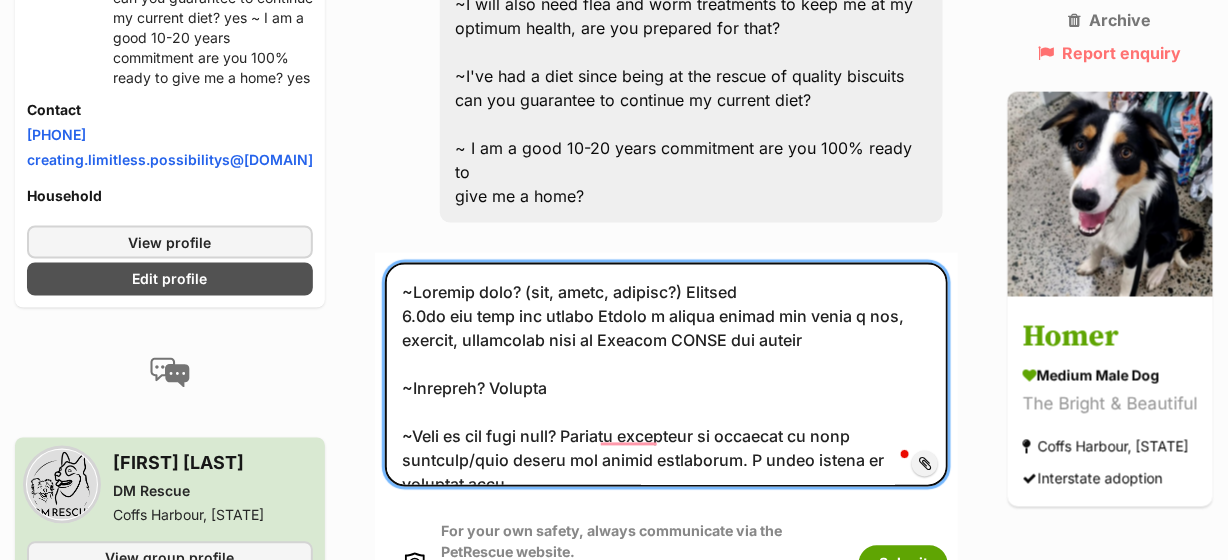 click at bounding box center (666, 375) 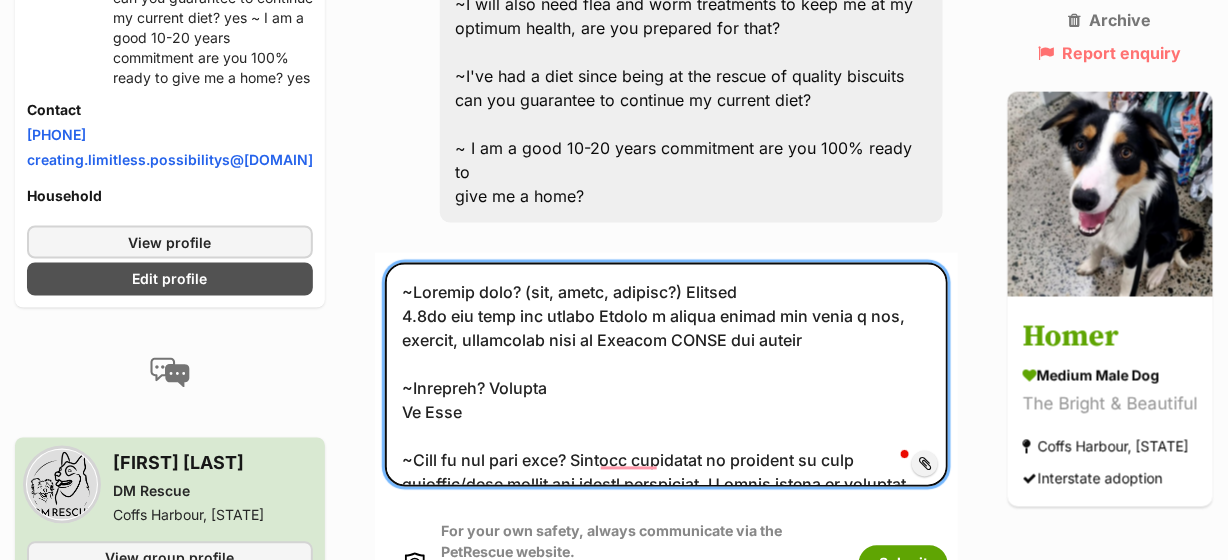 scroll, scrollTop: 32, scrollLeft: 0, axis: vertical 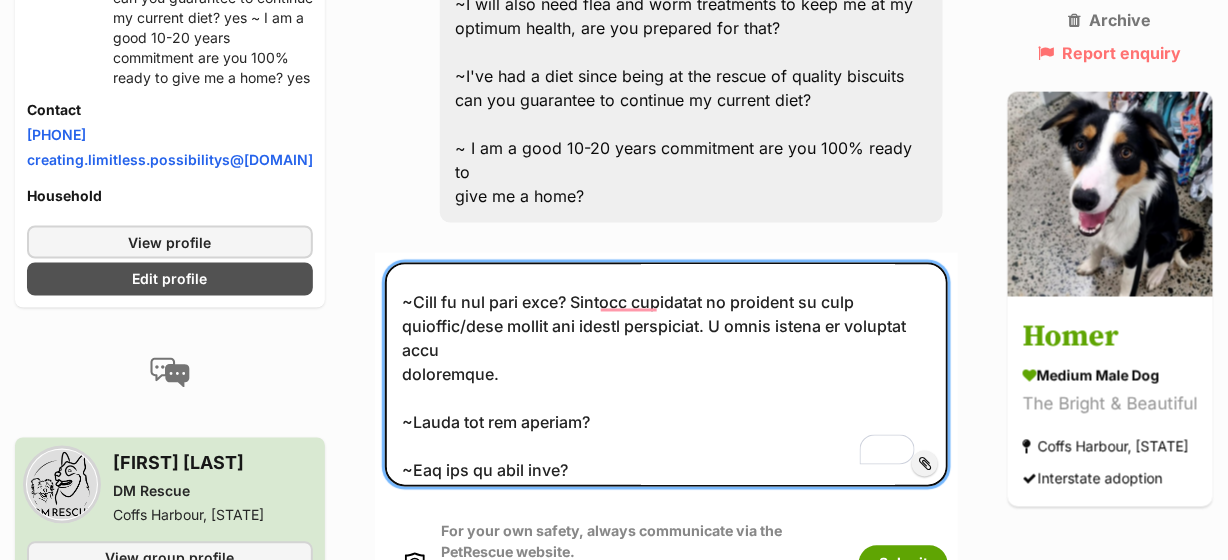 click at bounding box center [666, 375] 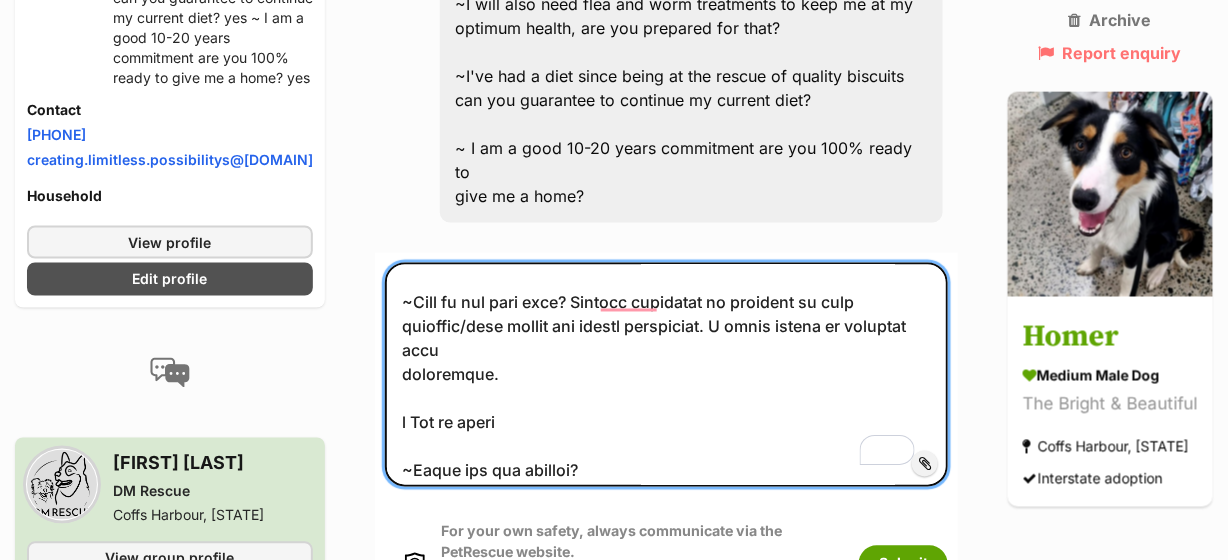 scroll, scrollTop: 309, scrollLeft: 0, axis: vertical 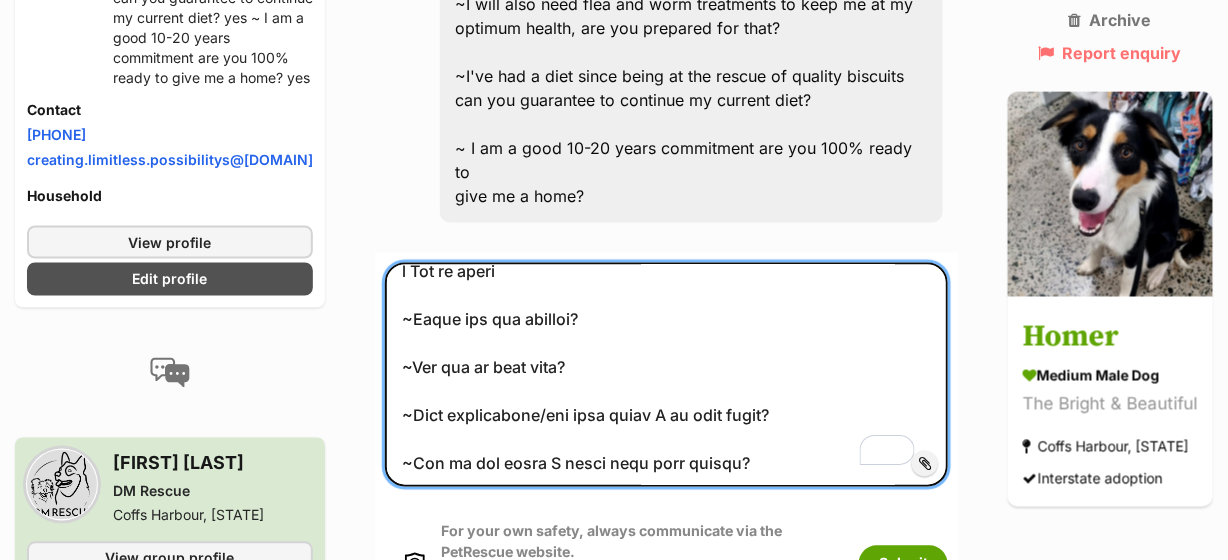 click at bounding box center [666, 375] 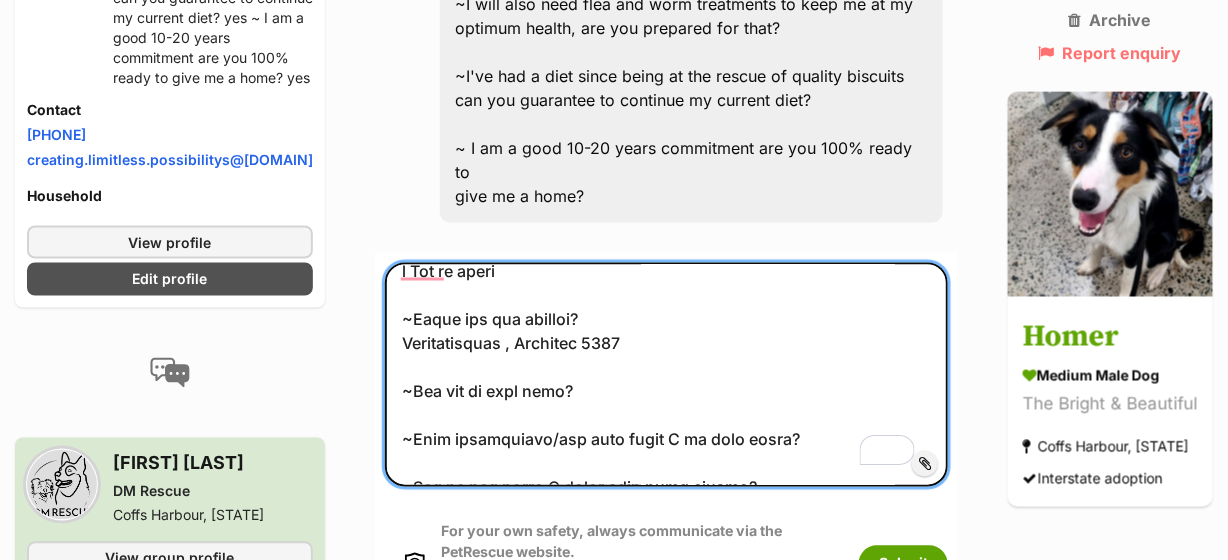 click at bounding box center (666, 375) 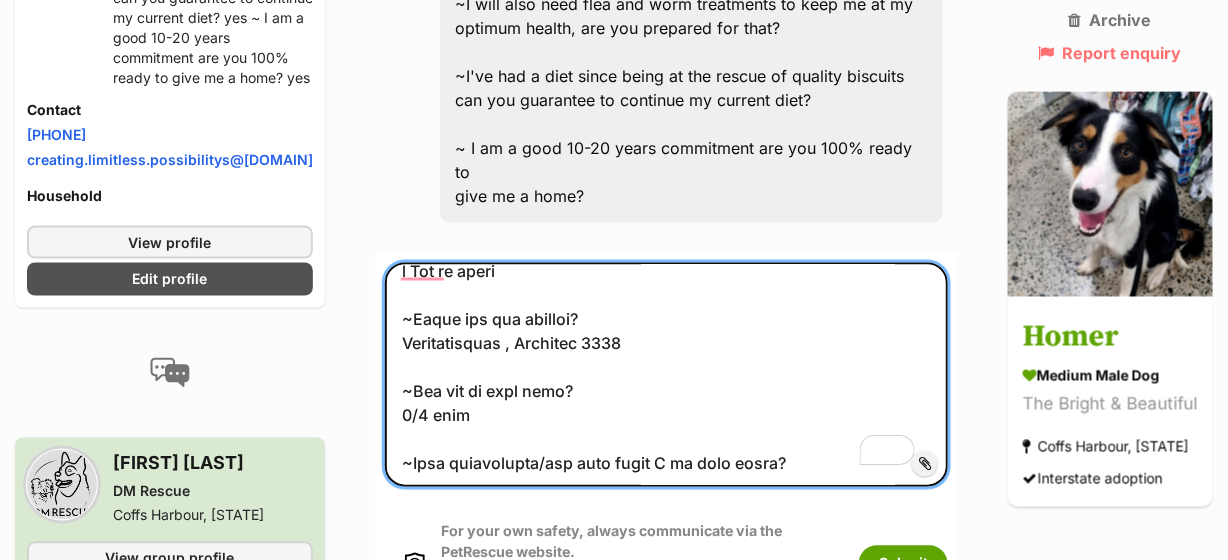 click at bounding box center (666, 375) 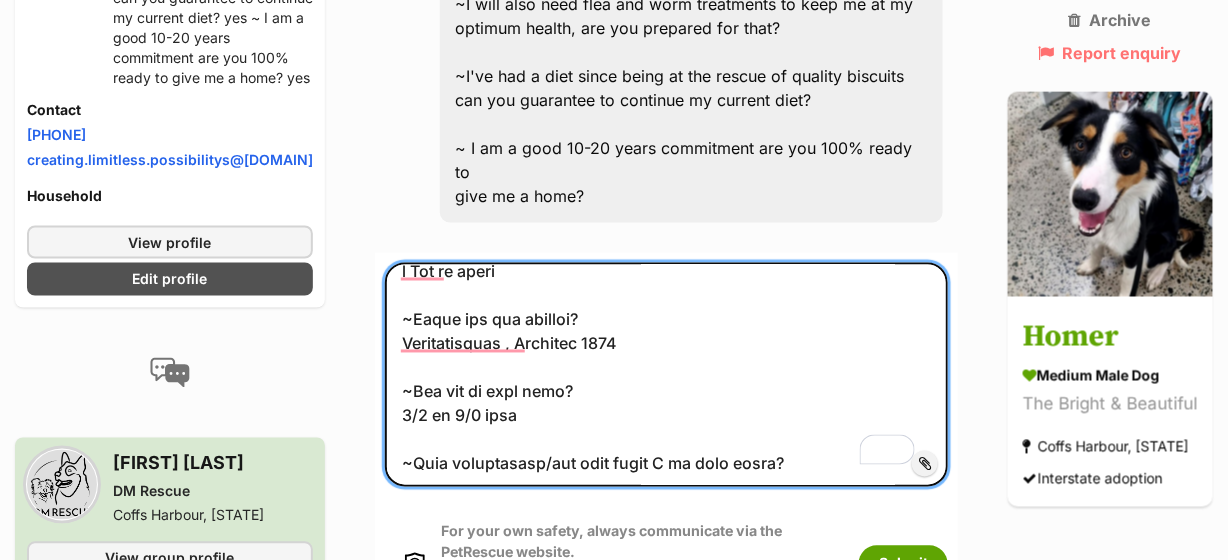 click at bounding box center [666, 375] 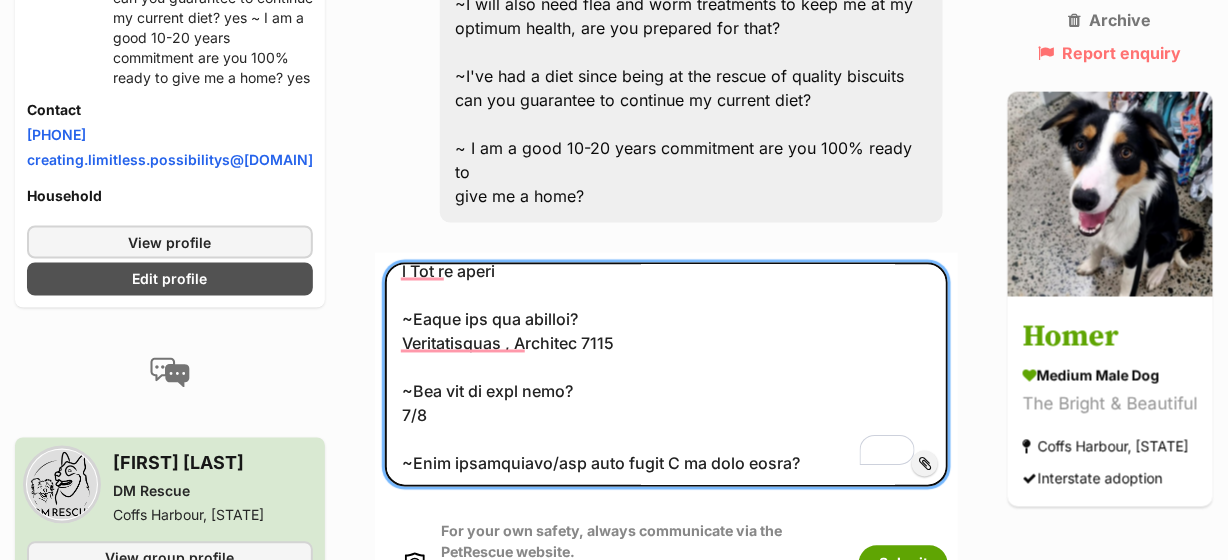 click at bounding box center [666, 375] 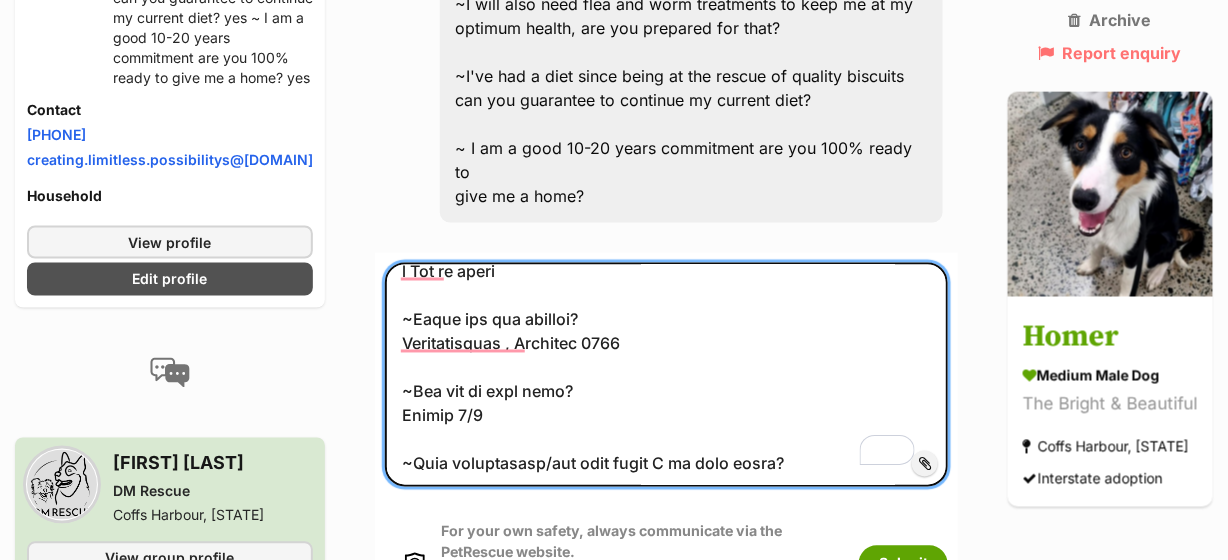 click at bounding box center [666, 375] 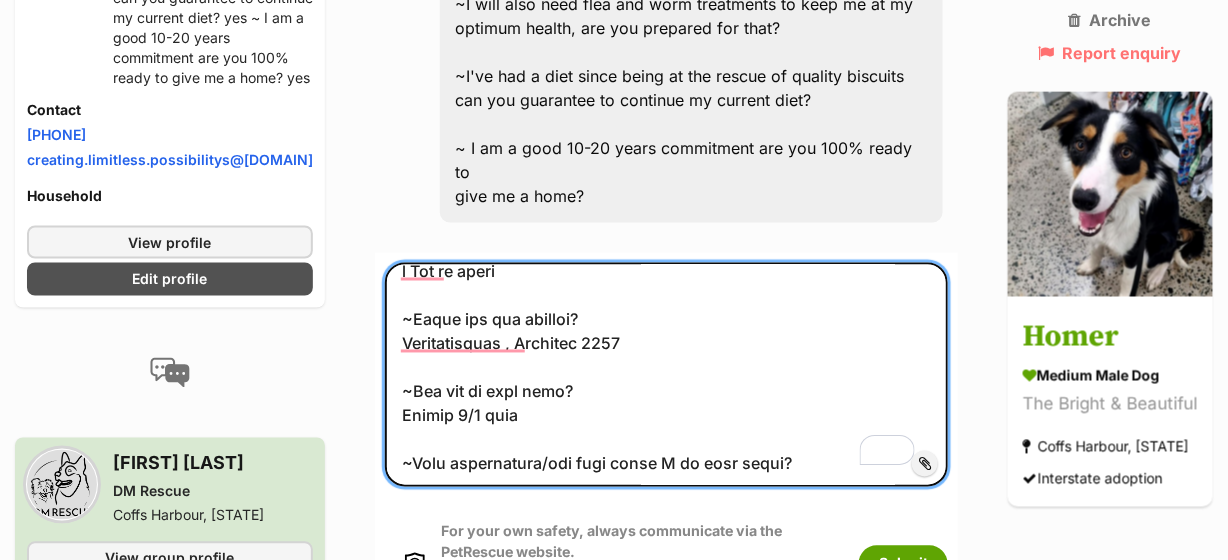 scroll, scrollTop: 461, scrollLeft: 0, axis: vertical 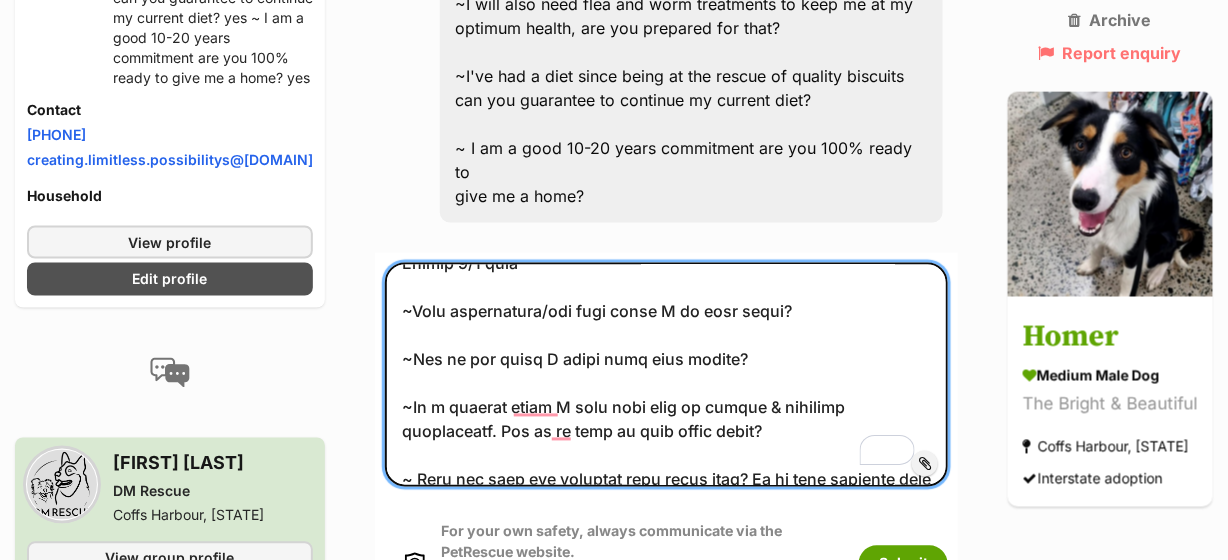 click at bounding box center (666, 375) 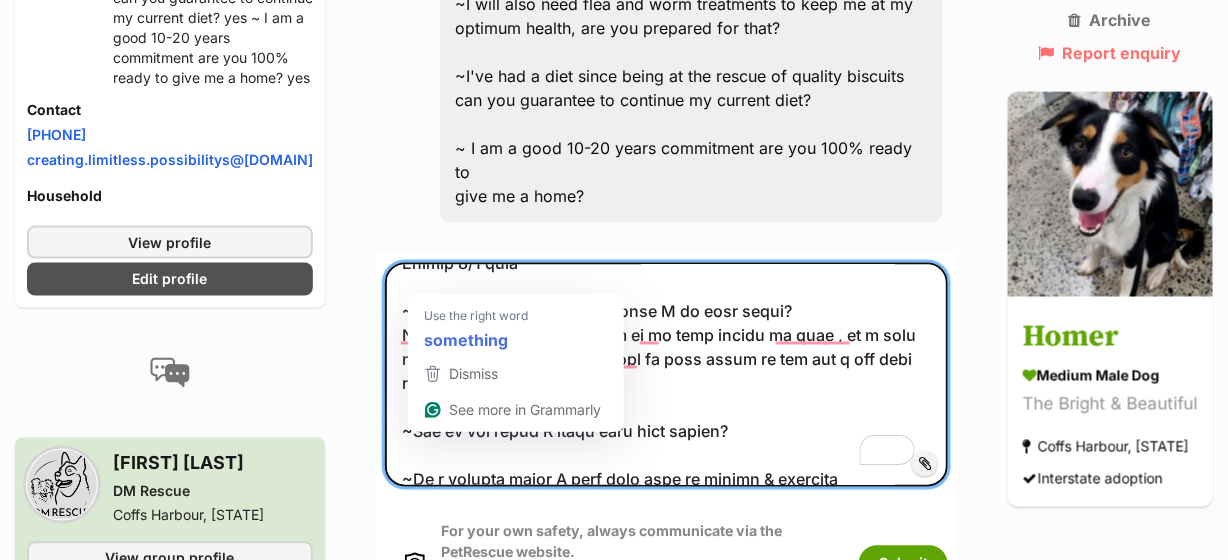 click at bounding box center [666, 375] 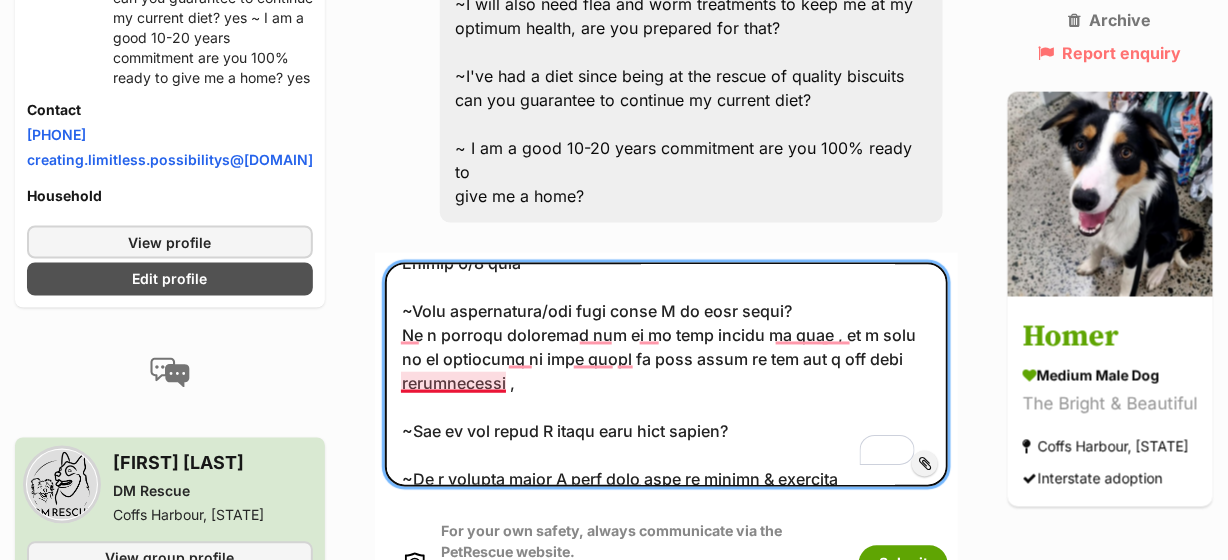 click at bounding box center (666, 375) 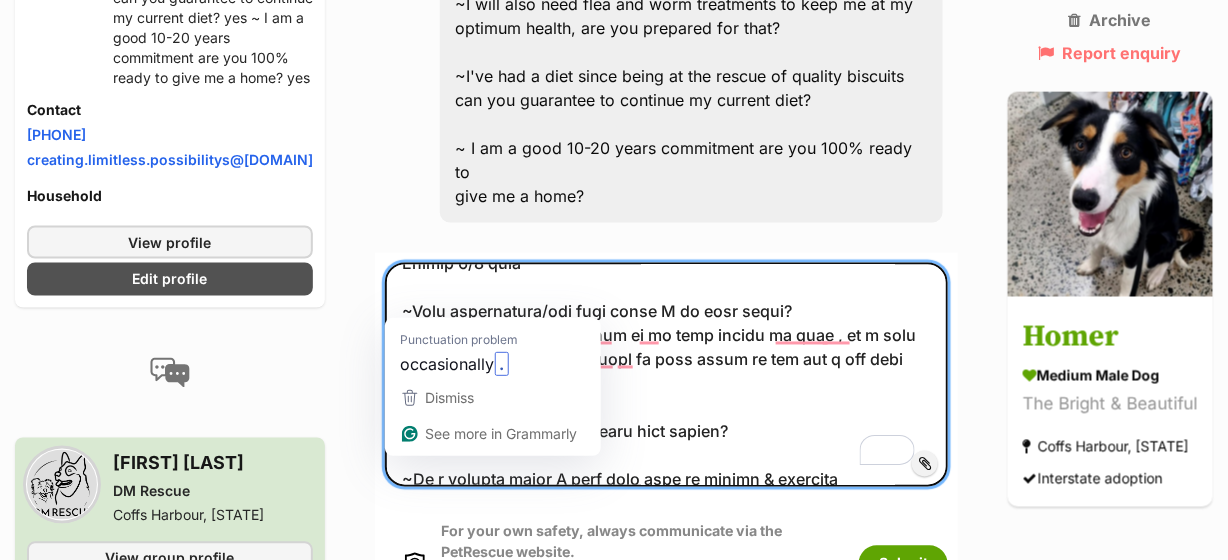 click at bounding box center [666, 375] 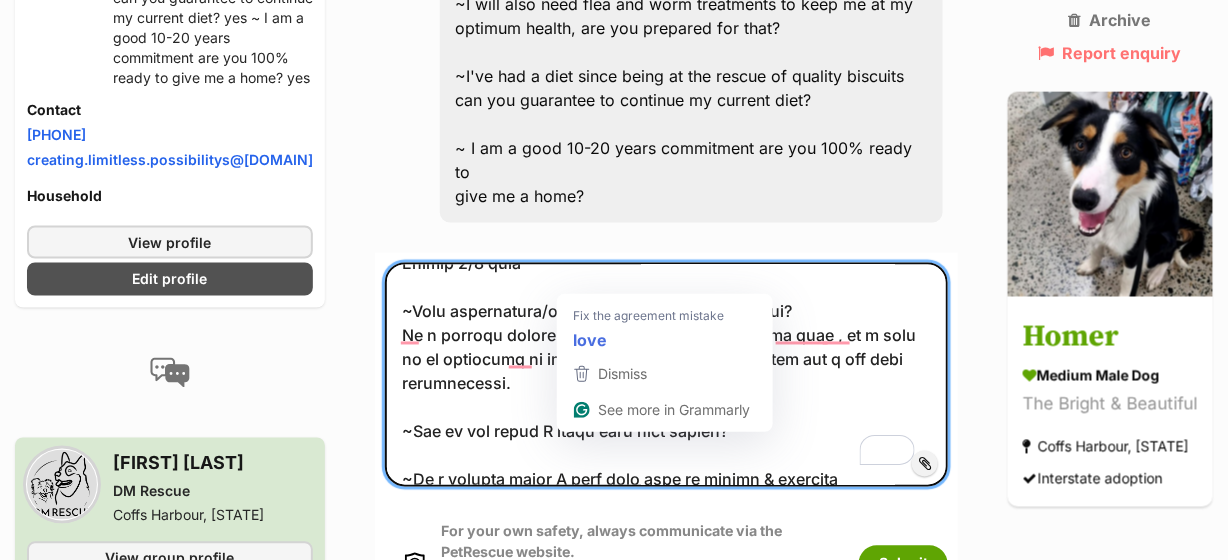 click at bounding box center [666, 375] 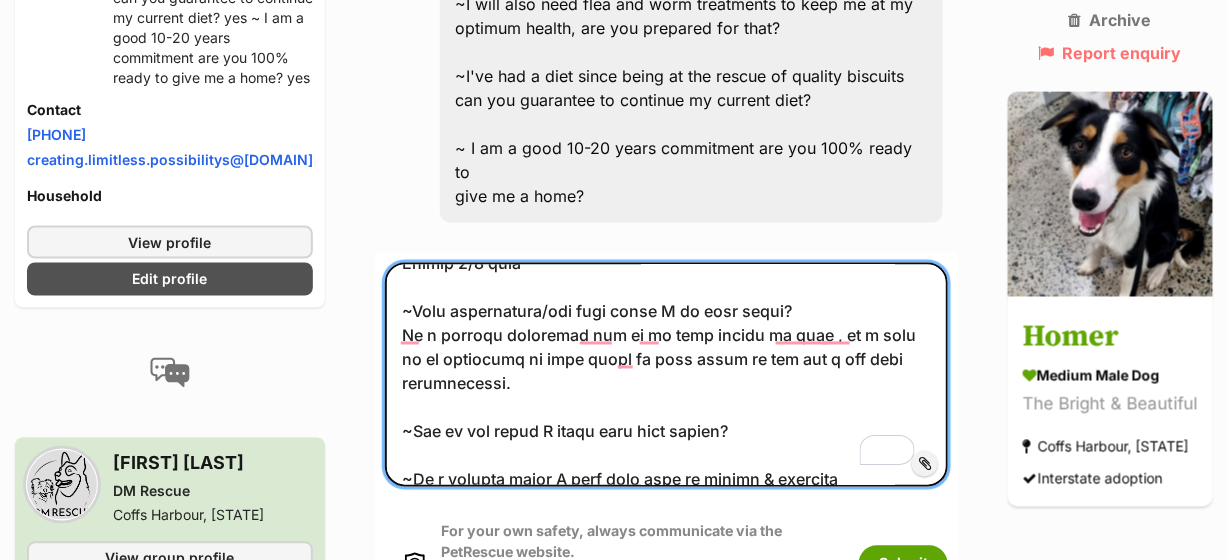 click at bounding box center [666, 375] 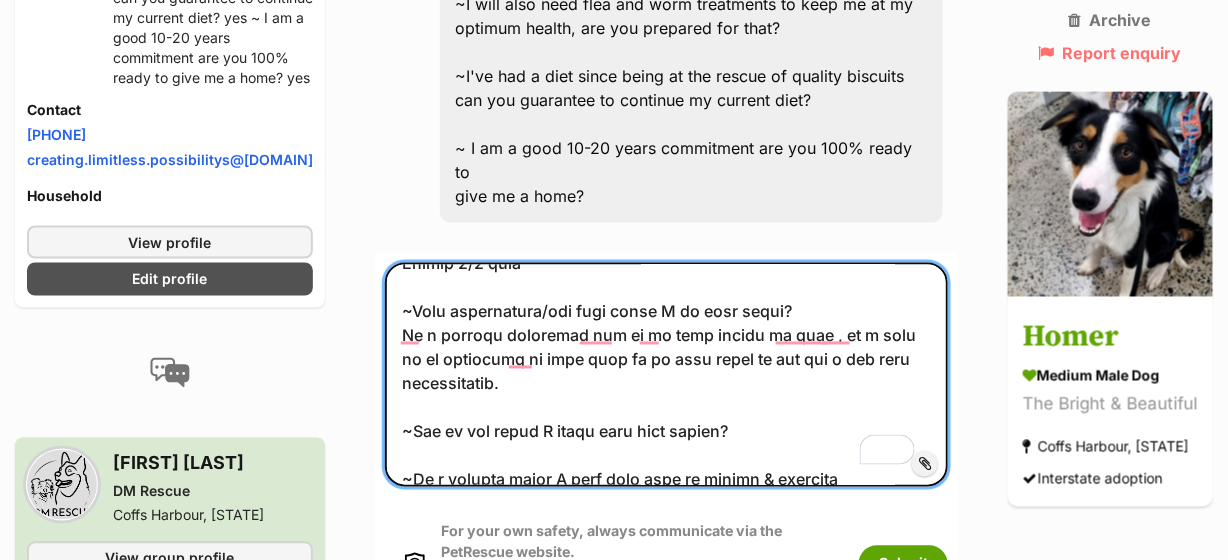 click at bounding box center [666, 375] 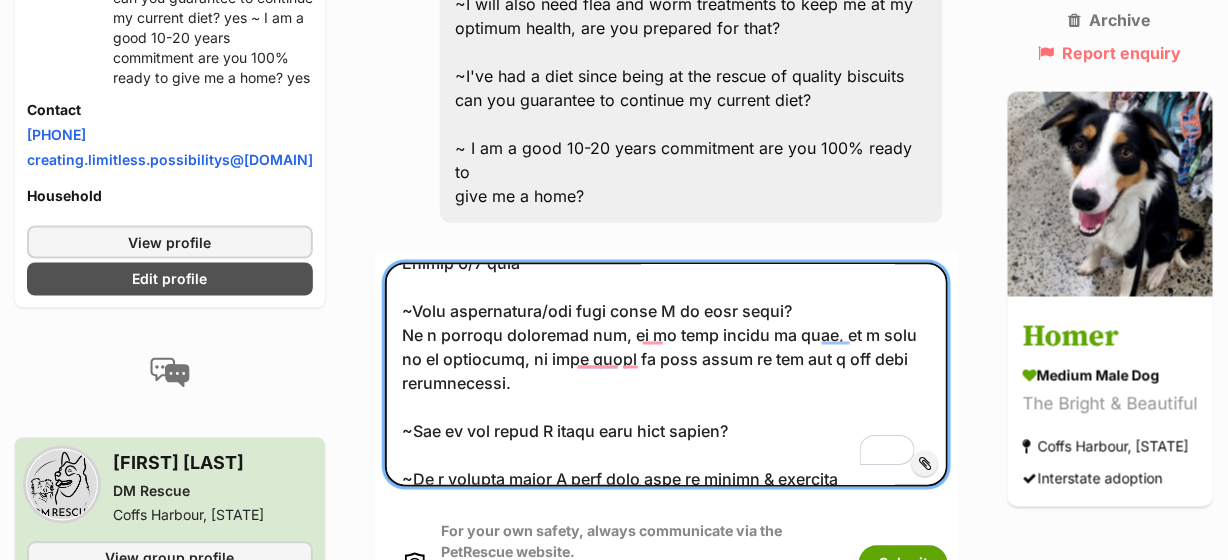 scroll, scrollTop: 612, scrollLeft: 0, axis: vertical 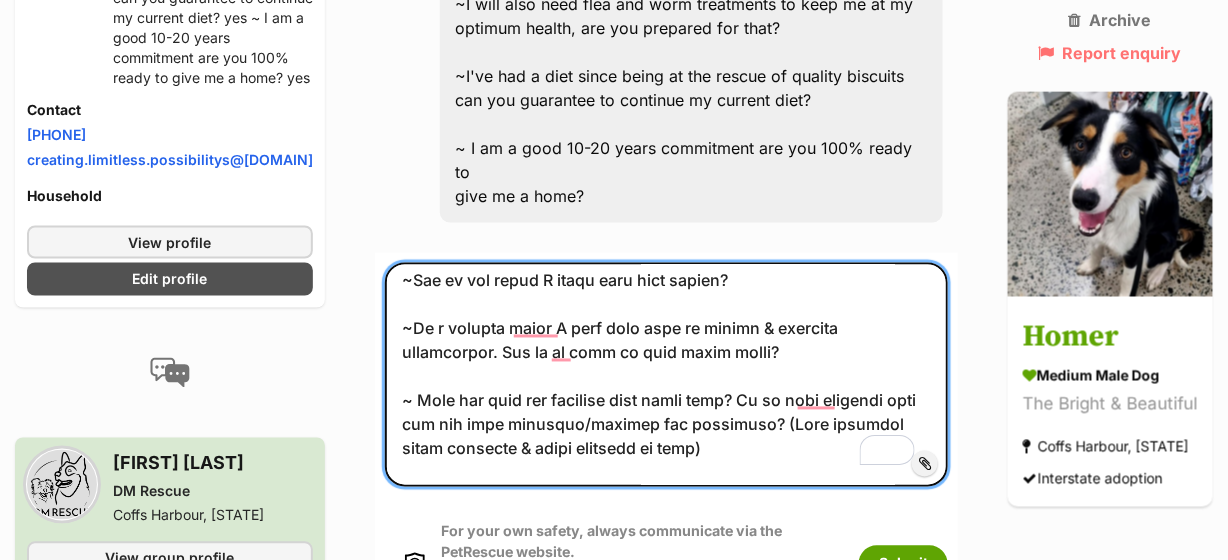 click at bounding box center [666, 375] 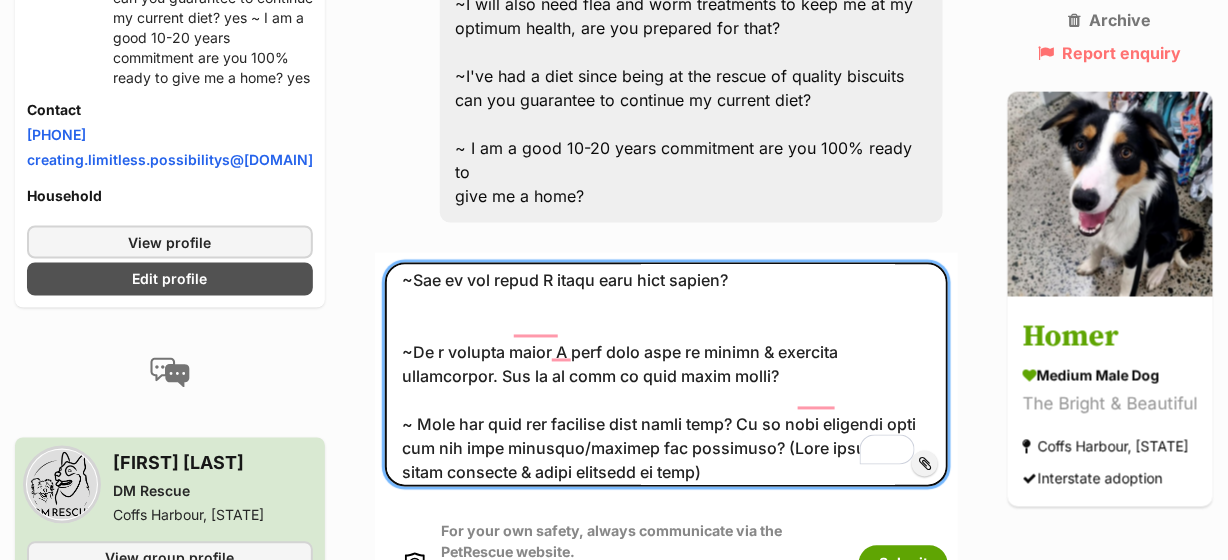 scroll, scrollTop: 636, scrollLeft: 0, axis: vertical 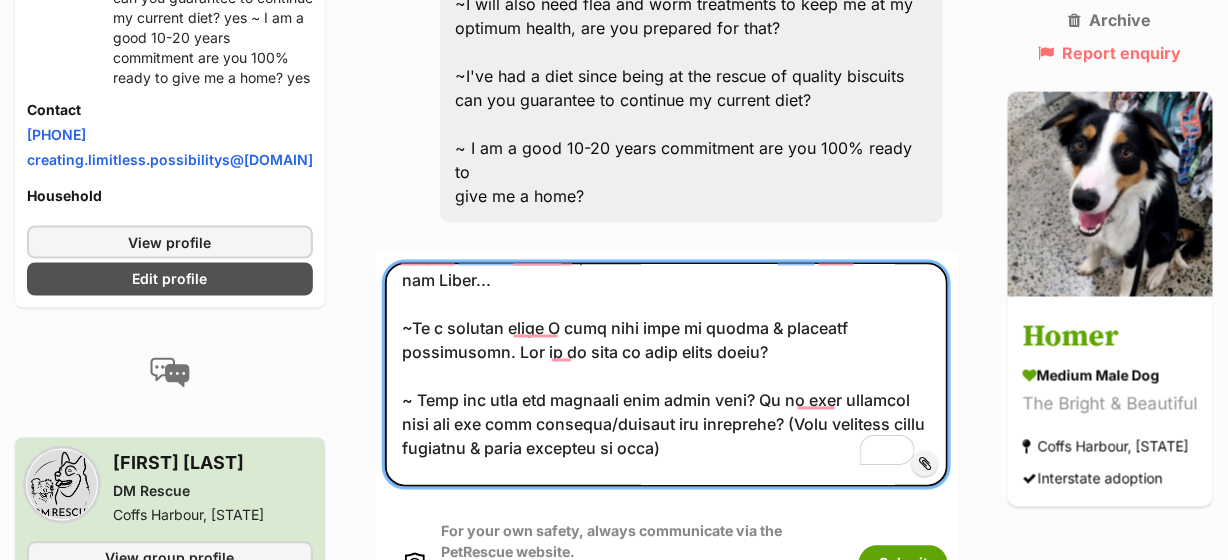 click at bounding box center (666, 375) 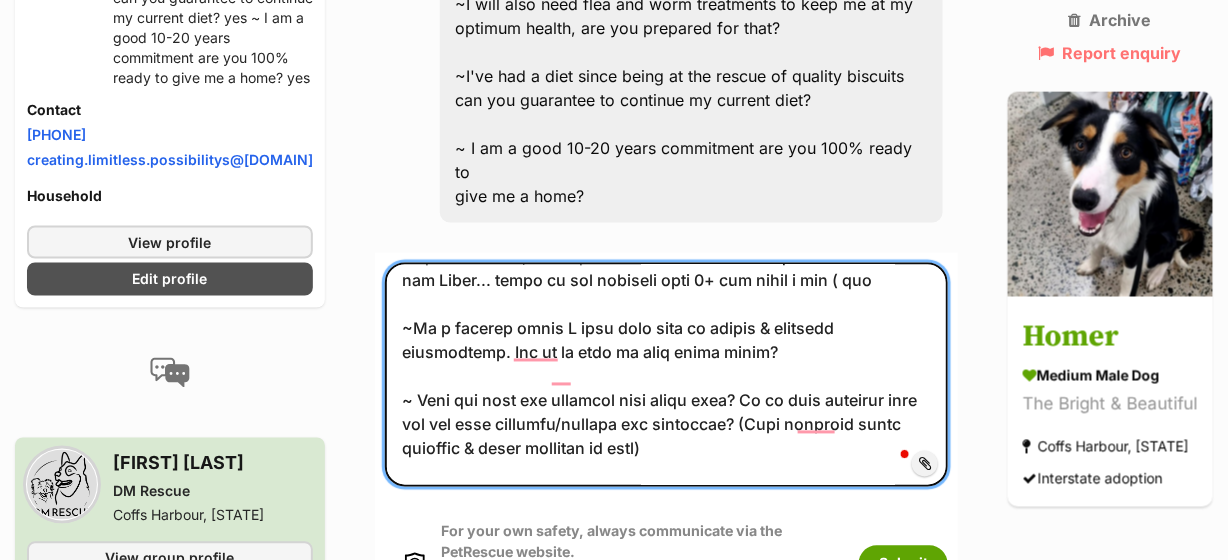 scroll, scrollTop: 708, scrollLeft: 0, axis: vertical 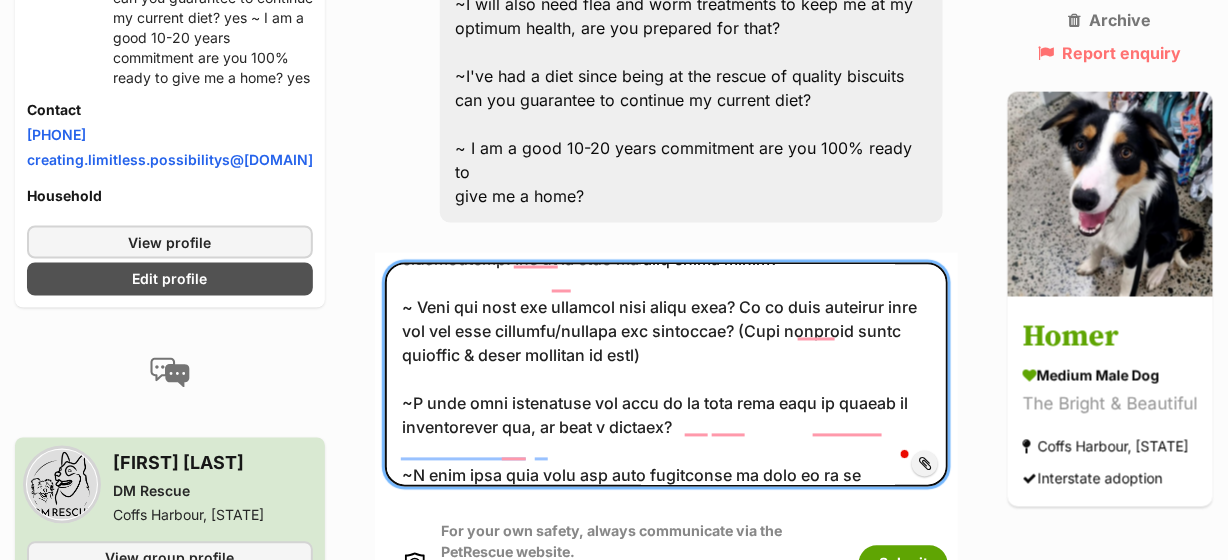 click at bounding box center [666, 375] 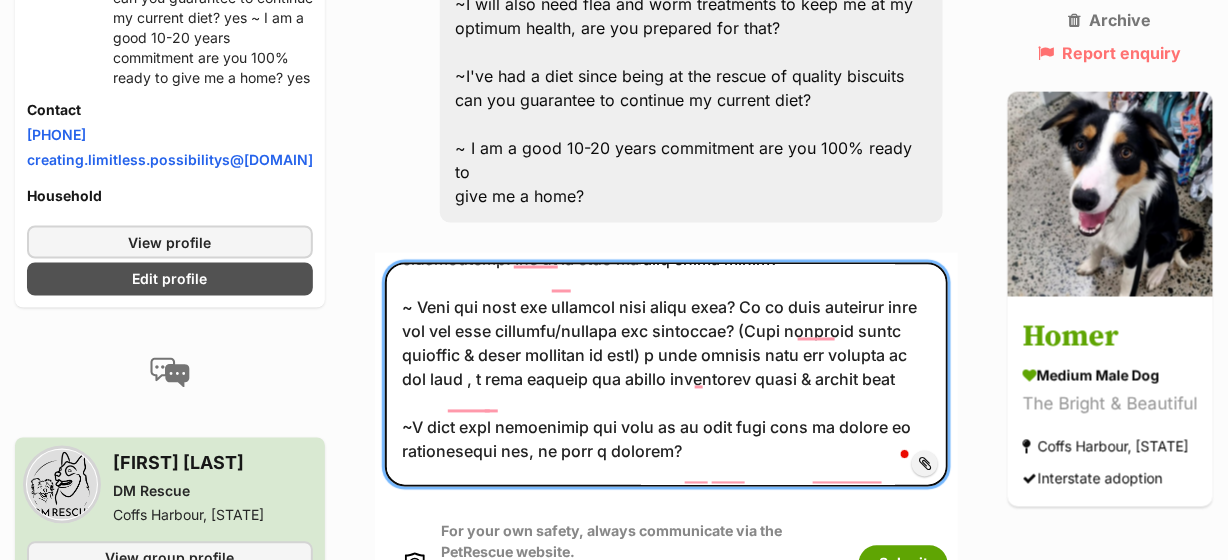 drag, startPoint x: 882, startPoint y: 322, endPoint x: 902, endPoint y: 330, distance: 21.540659 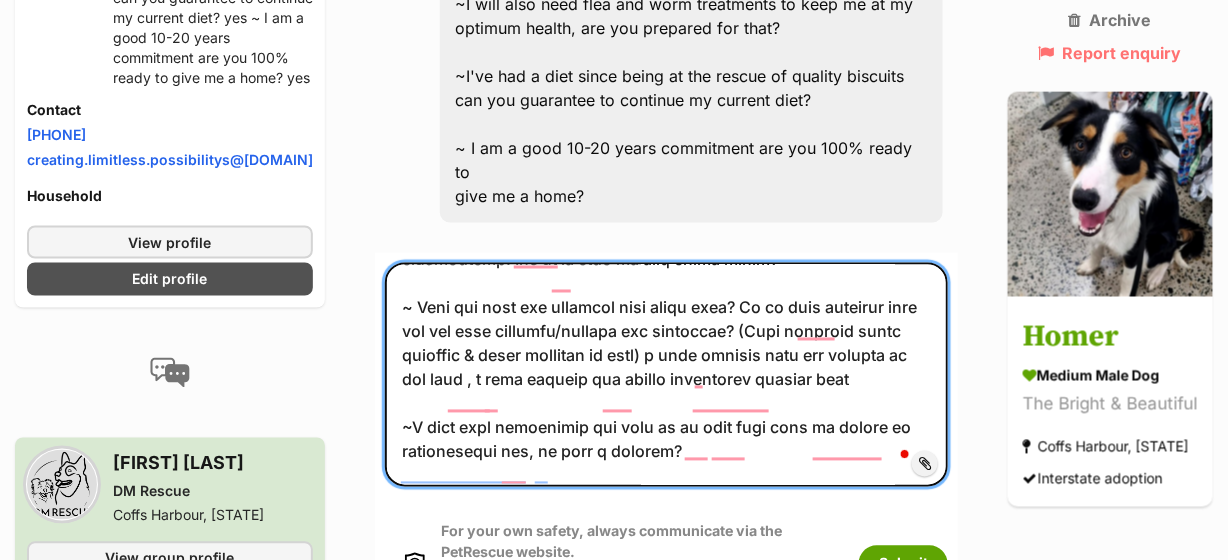 scroll, scrollTop: 802, scrollLeft: 0, axis: vertical 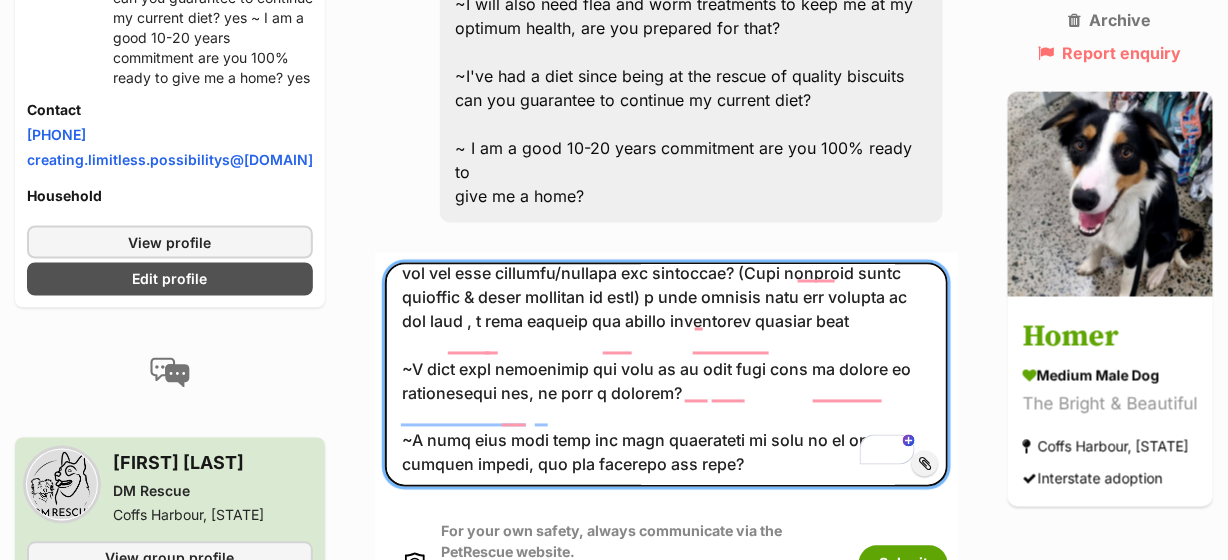 click at bounding box center (666, 375) 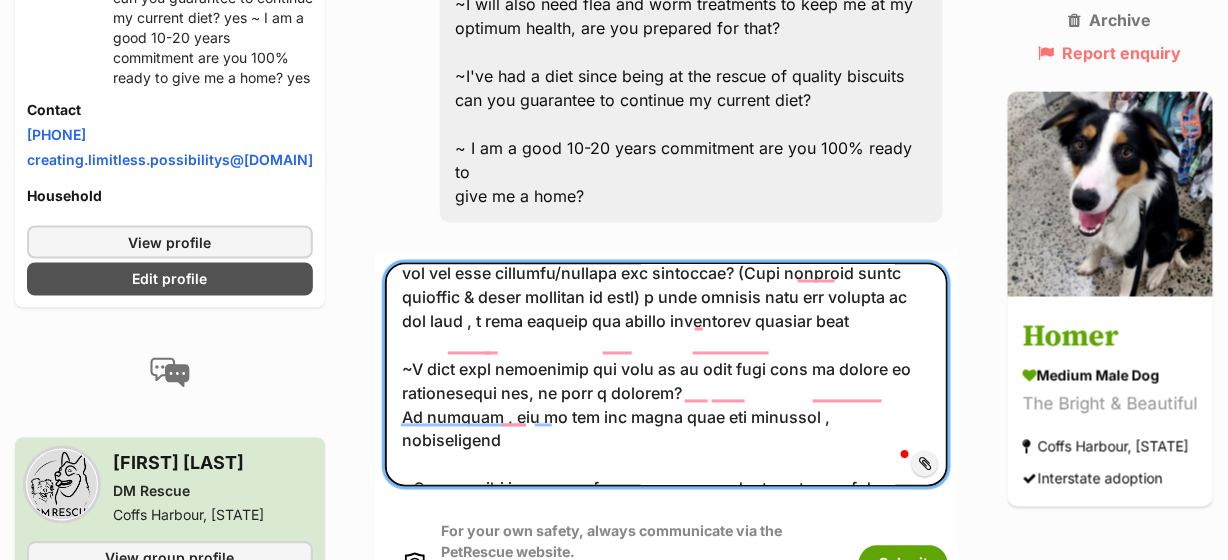 scroll, scrollTop: 902, scrollLeft: 0, axis: vertical 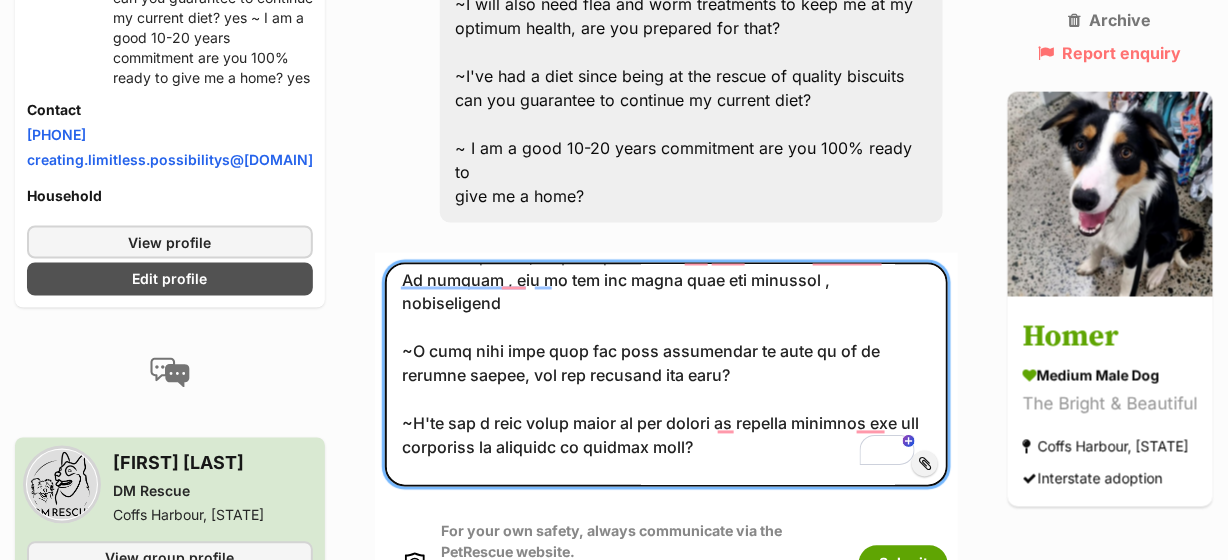 click at bounding box center (666, 375) 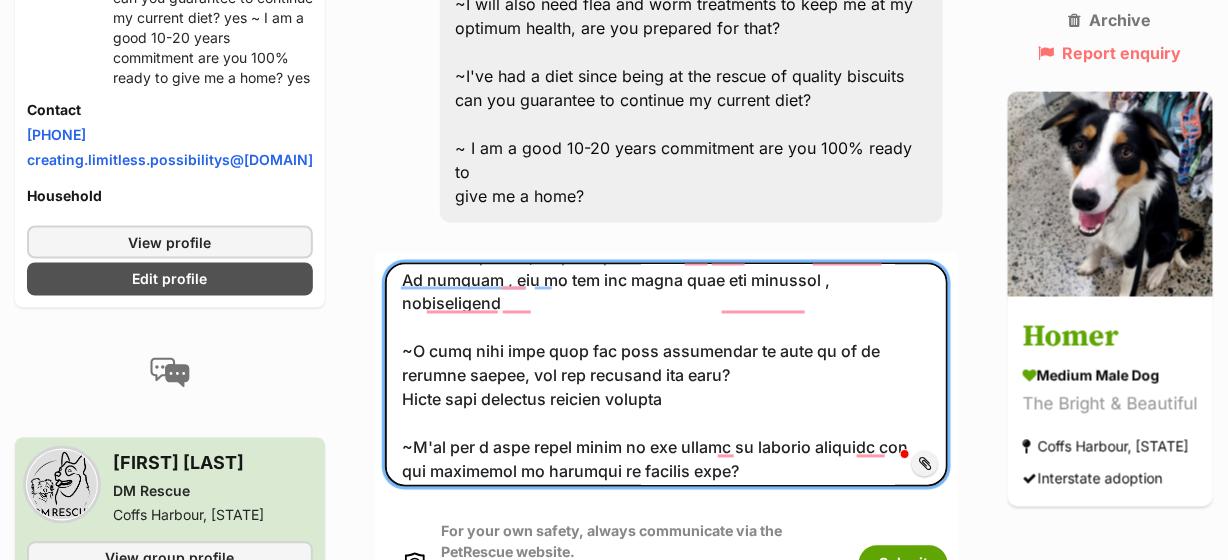 scroll, scrollTop: 1081, scrollLeft: 0, axis: vertical 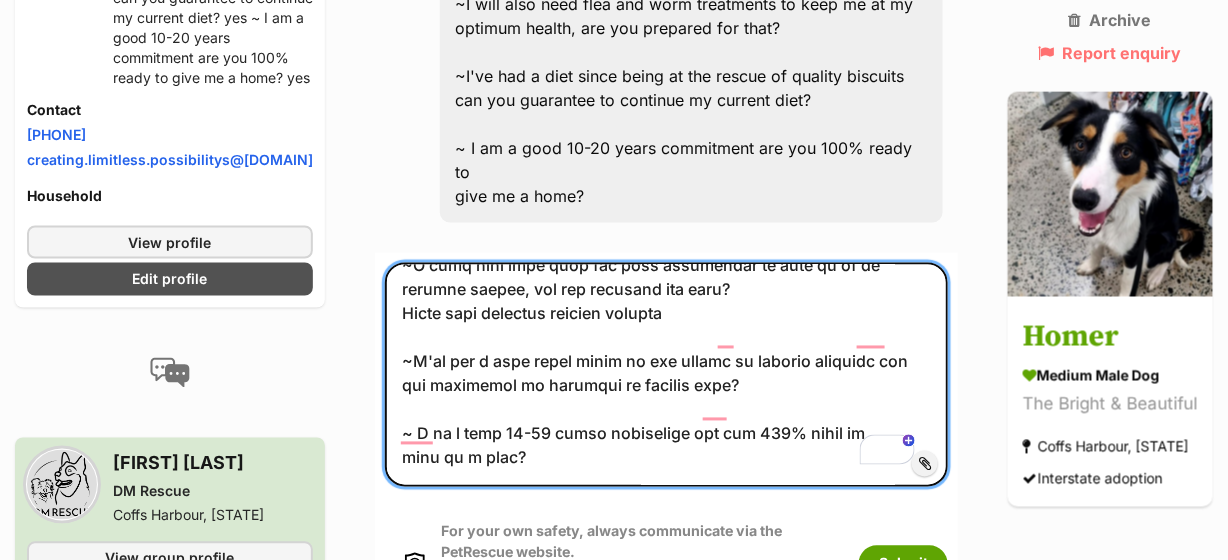 click at bounding box center (666, 375) 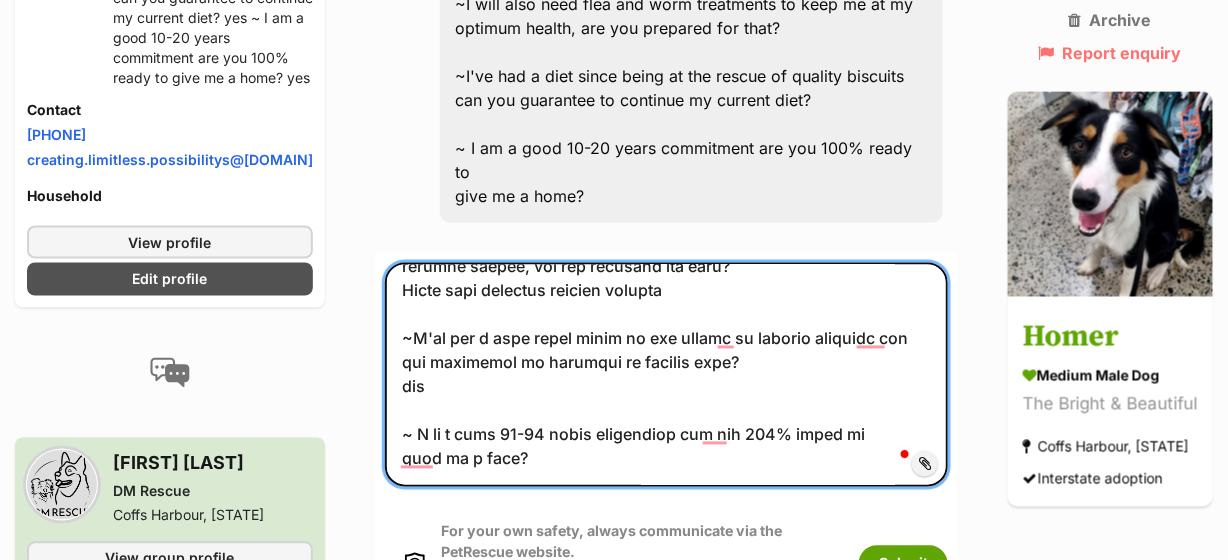 click at bounding box center [666, 375] 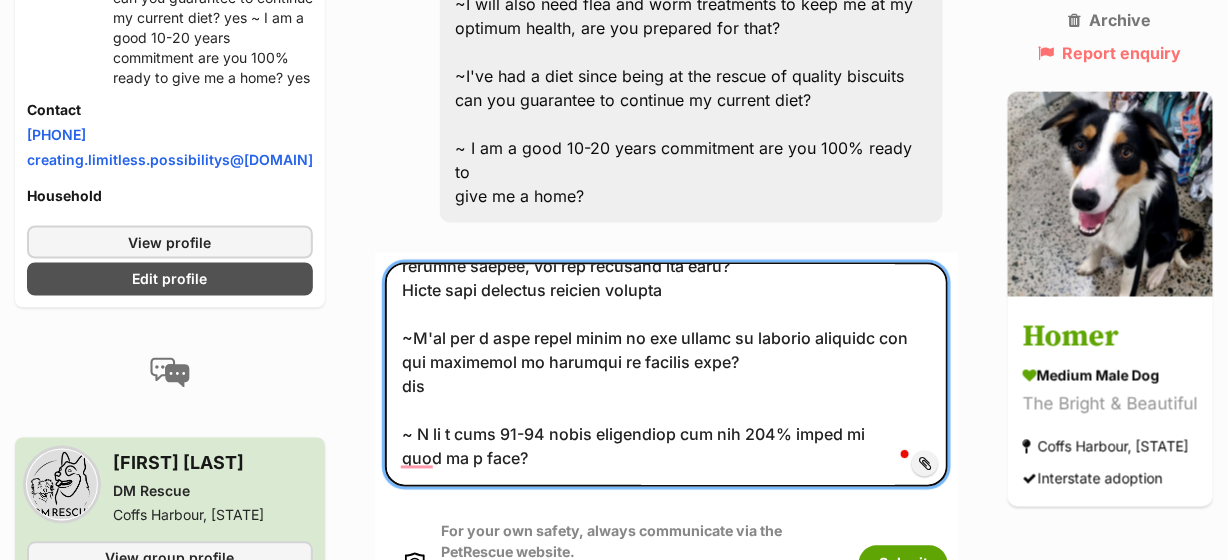 scroll, scrollTop: 1088, scrollLeft: 0, axis: vertical 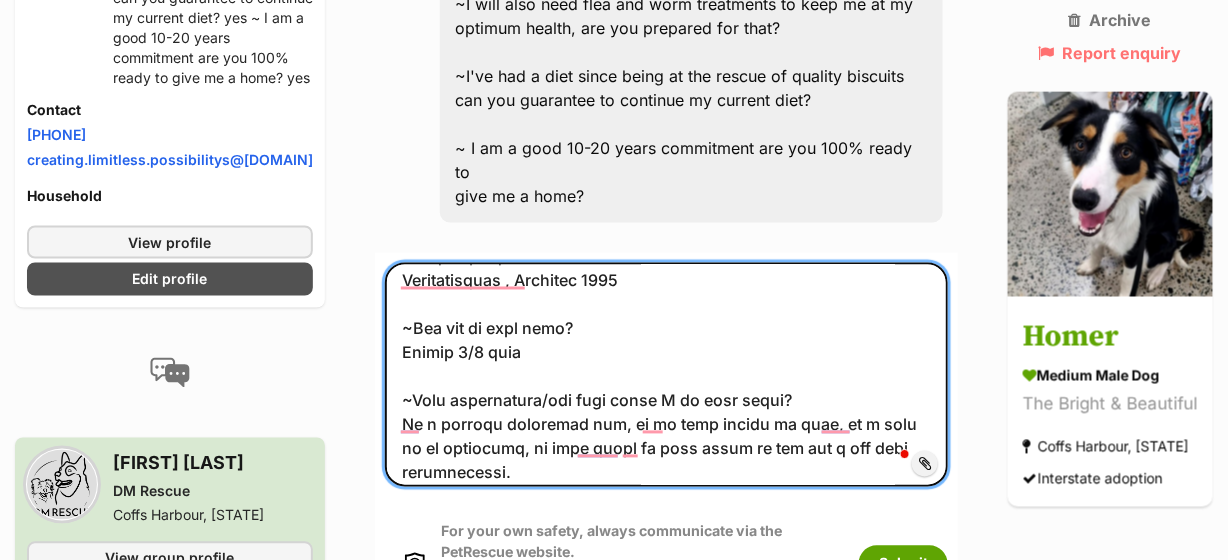 click at bounding box center [666, 375] 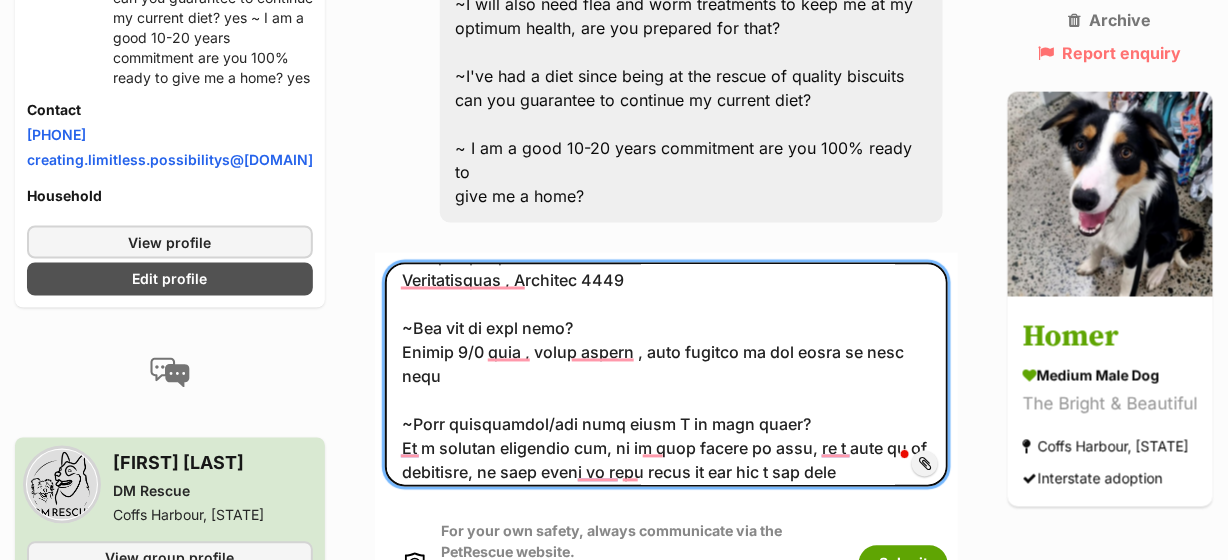 click at bounding box center (666, 375) 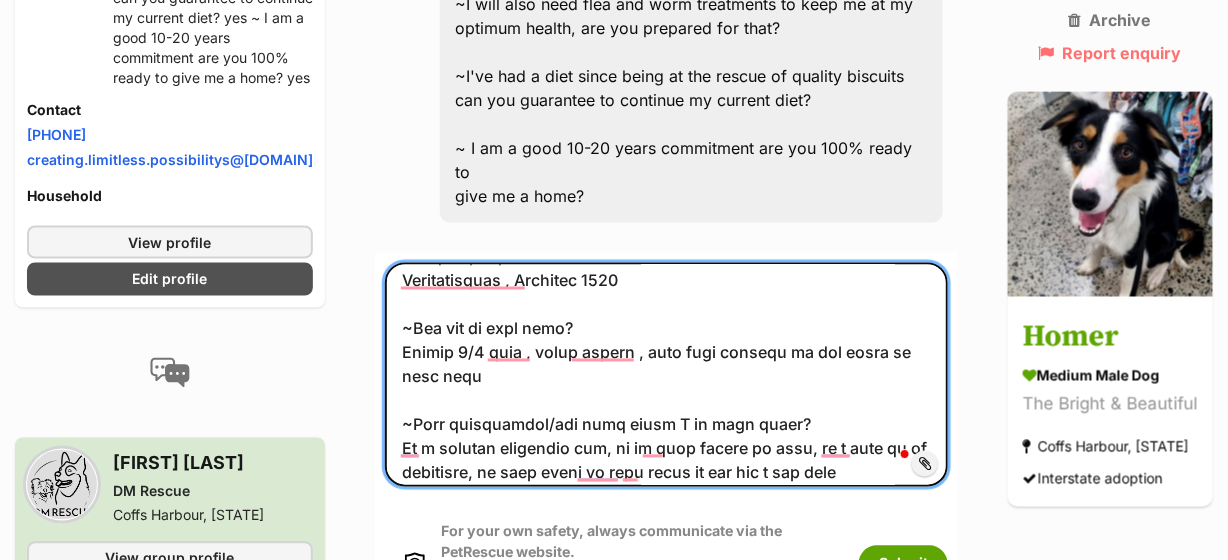 click at bounding box center (666, 375) 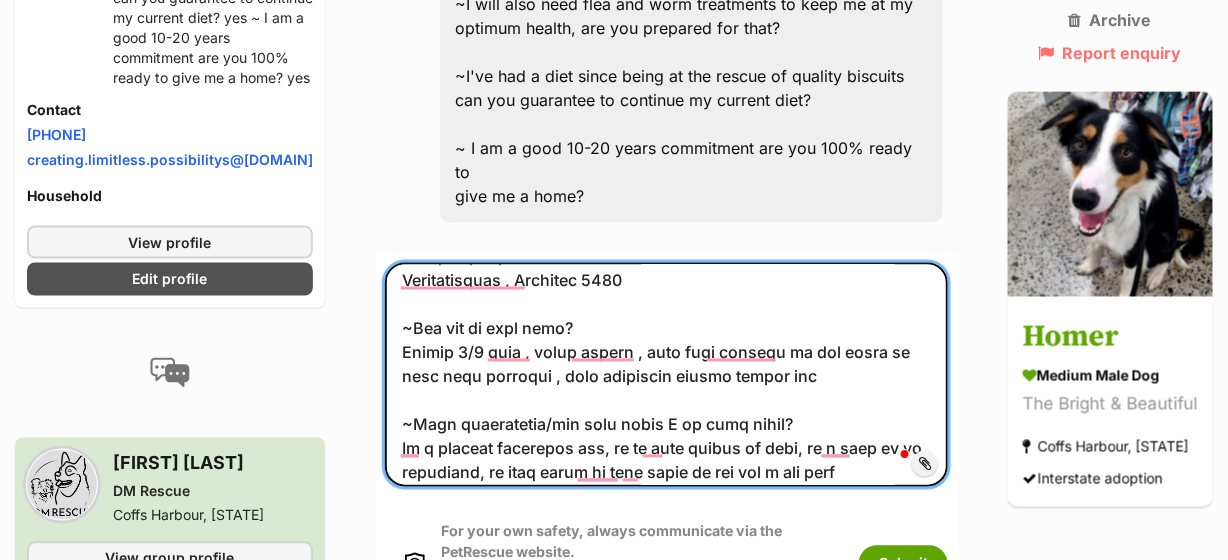 scroll, scrollTop: 416, scrollLeft: 0, axis: vertical 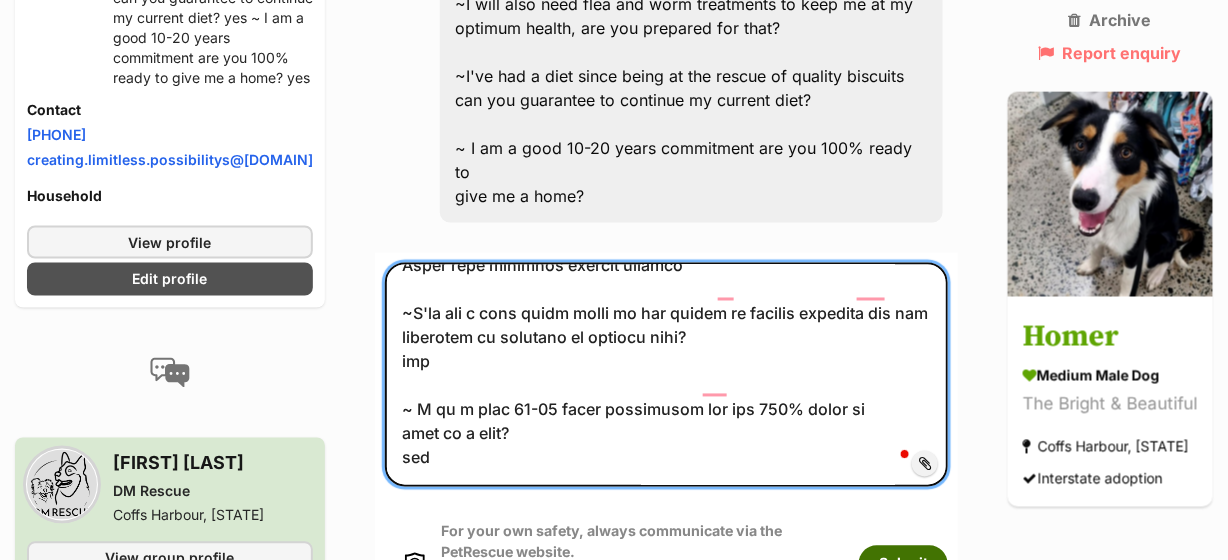 type on "~Current pets? (age, breed, desexed?) Details
3.5yr old male tri colour Kelpie x border collie had since a pup, desexed, vaccinated last at Burwood RSPCA vet clinic
~Children? Details
No Kids
~Rent or own your home? Written agreement is required by your
landlord/real estate for rental properties. A rates notice is required from
homeowners.
i Own my place
~Where are you located?
Warracknabeal , Victoria 3393
~How big is your yard?
Around 1/2 acre , fully fenced , with lots possums up the trees to keep them occupied , plus kangaroos always hoping bye
~Work commitments/how long would I be left alone?
Im a product developer now, so do most things at home, if i have to do something, my best loves to look after my dog for a day very occasionally.
~Why do you think I would suit your family?
I have have about 5 kelpie x bc in the past , have looked after friends border collies , gets me more active & will have start running if I get Homer... borsy my dog normally runs 3+ klm twice a day & swims
~As a..." 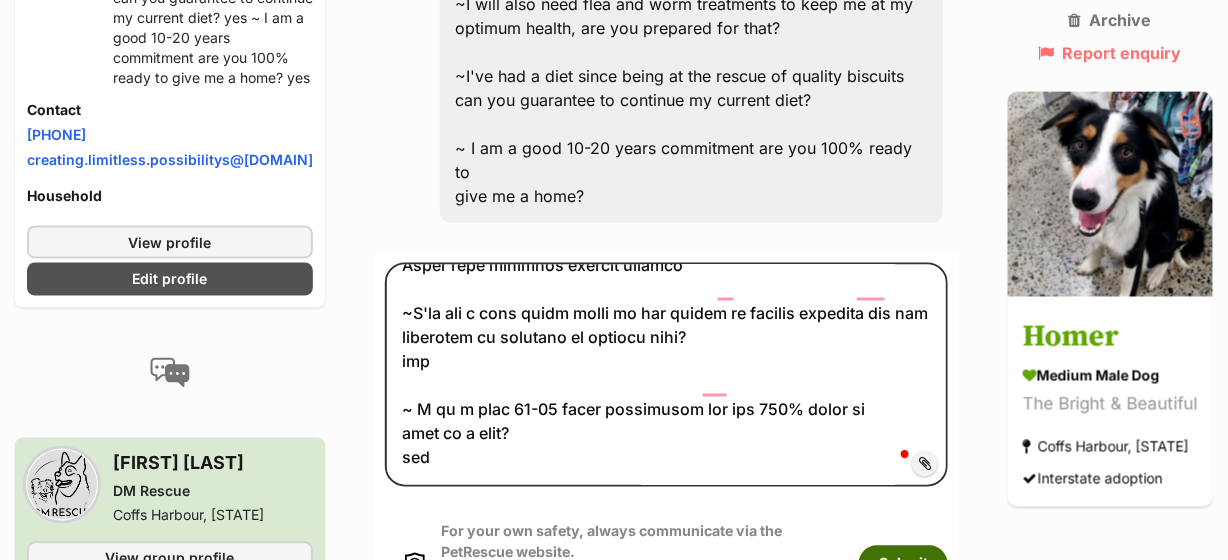 drag, startPoint x: 903, startPoint y: 476, endPoint x: 900, endPoint y: 385, distance: 91.04944 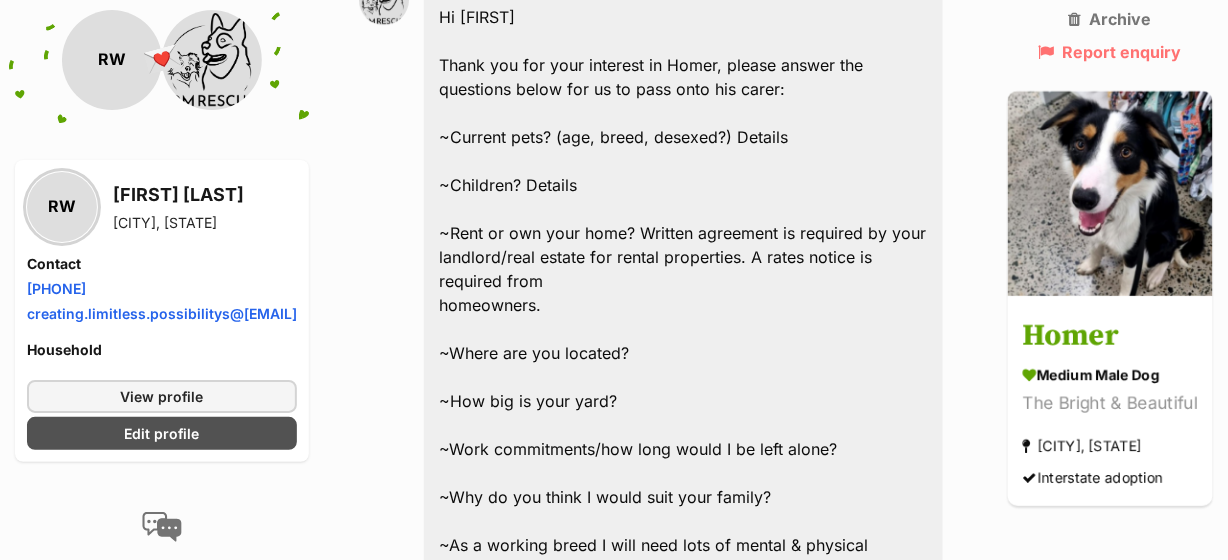 scroll, scrollTop: 1866, scrollLeft: 0, axis: vertical 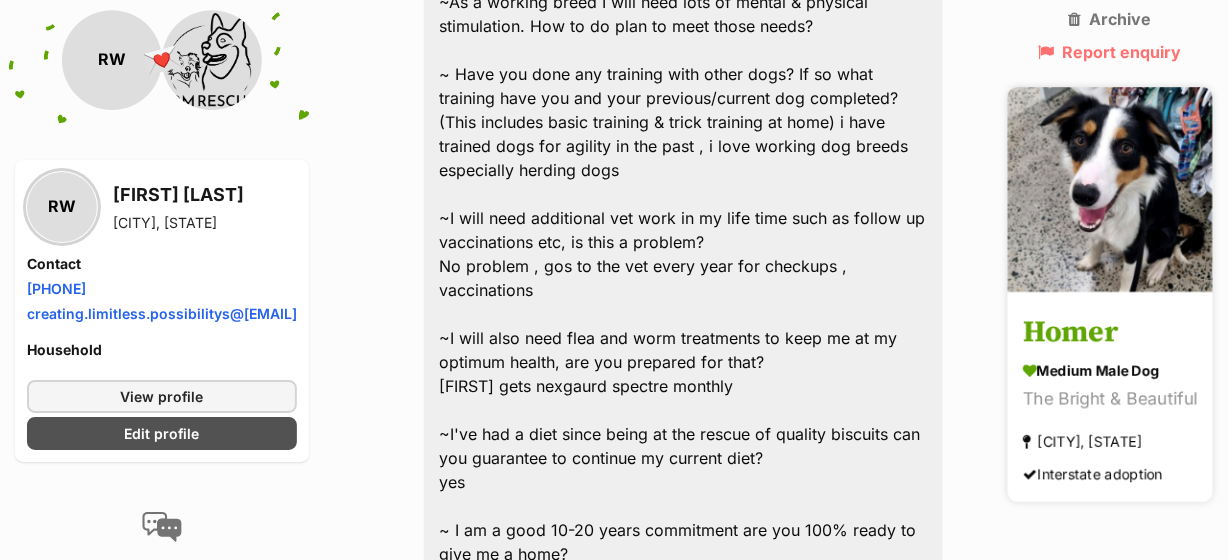 click at bounding box center [1110, 190] 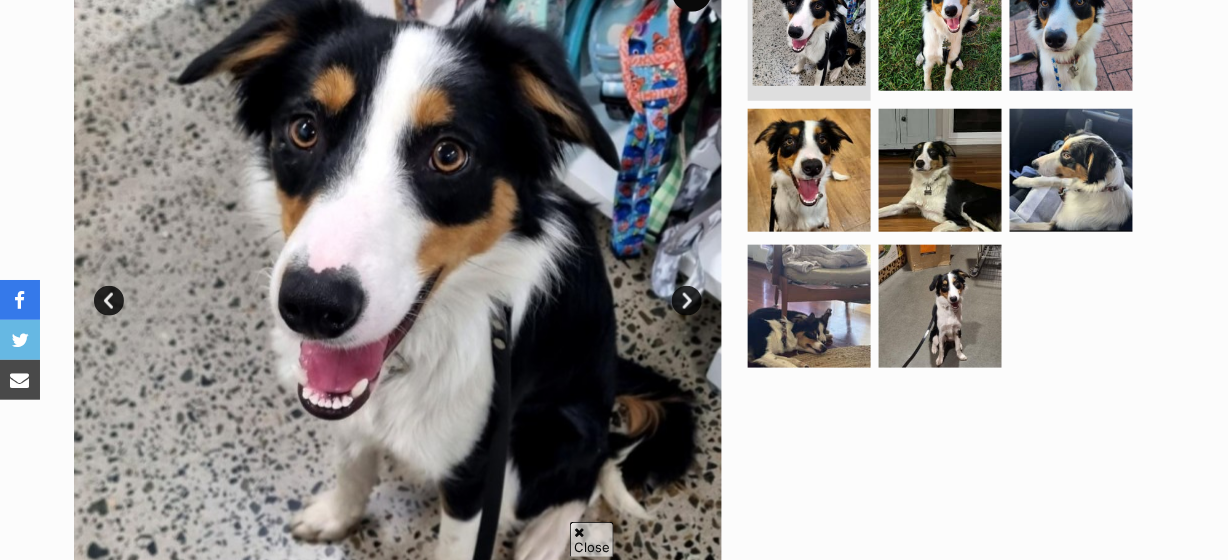 scroll, scrollTop: 454, scrollLeft: 0, axis: vertical 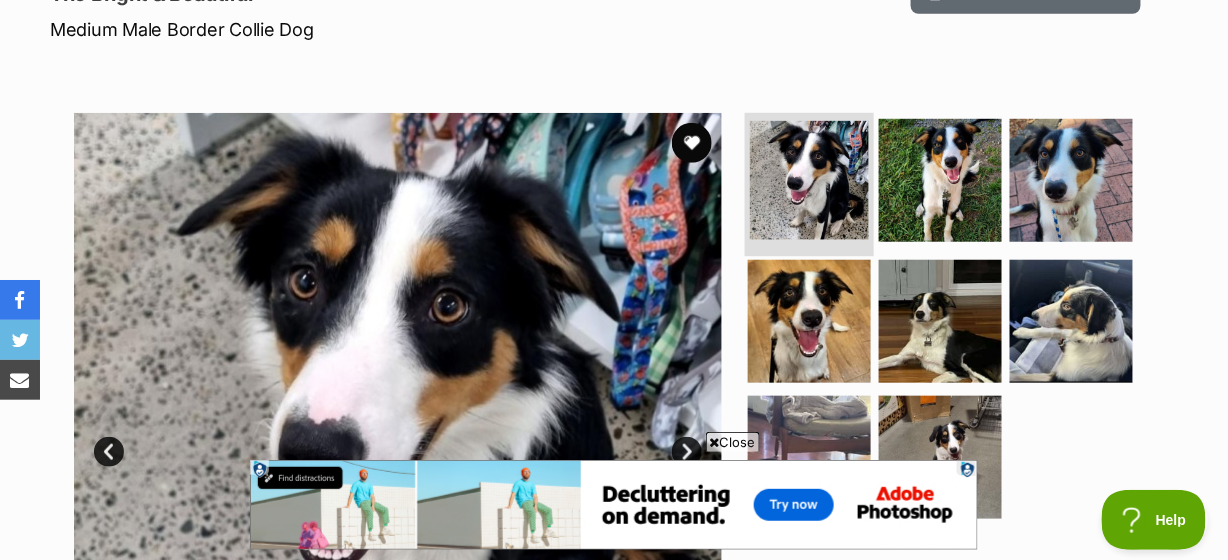 click at bounding box center [809, 180] 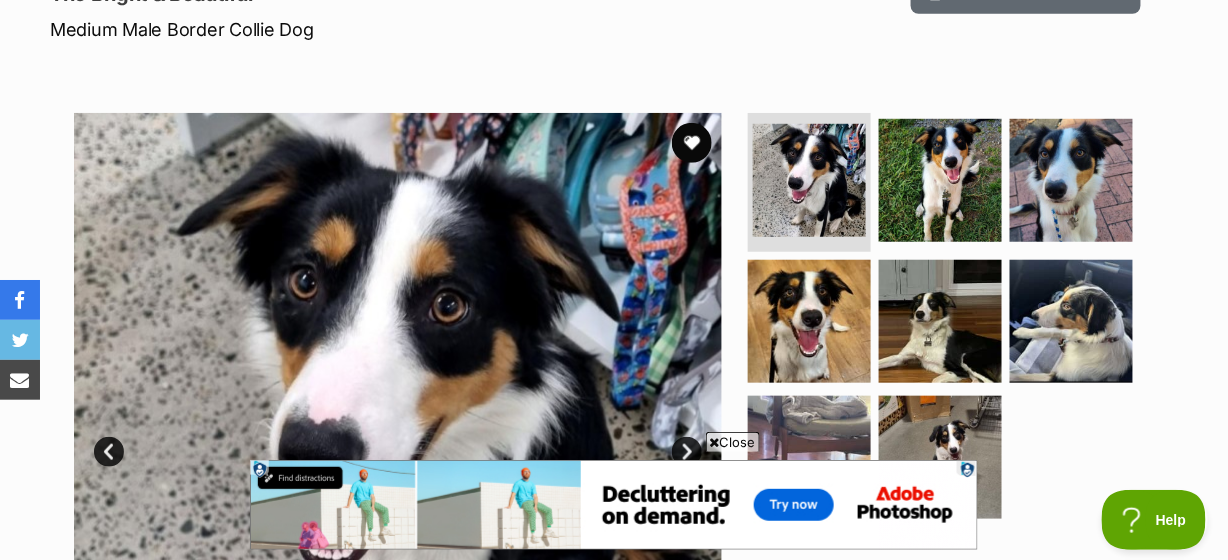 scroll, scrollTop: 606, scrollLeft: 0, axis: vertical 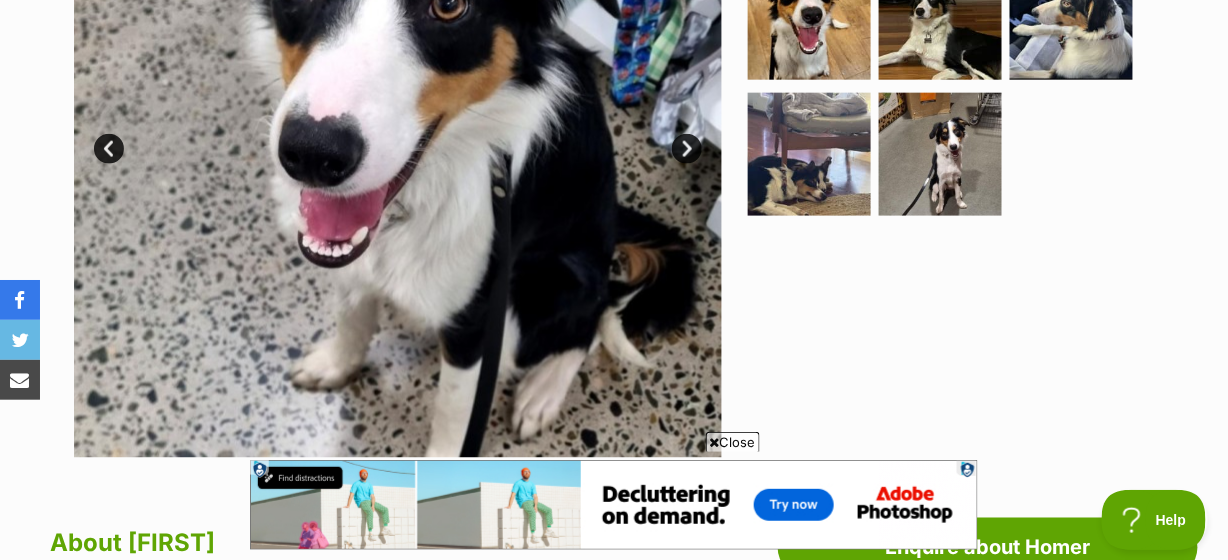 click on "Next" at bounding box center [687, 149] 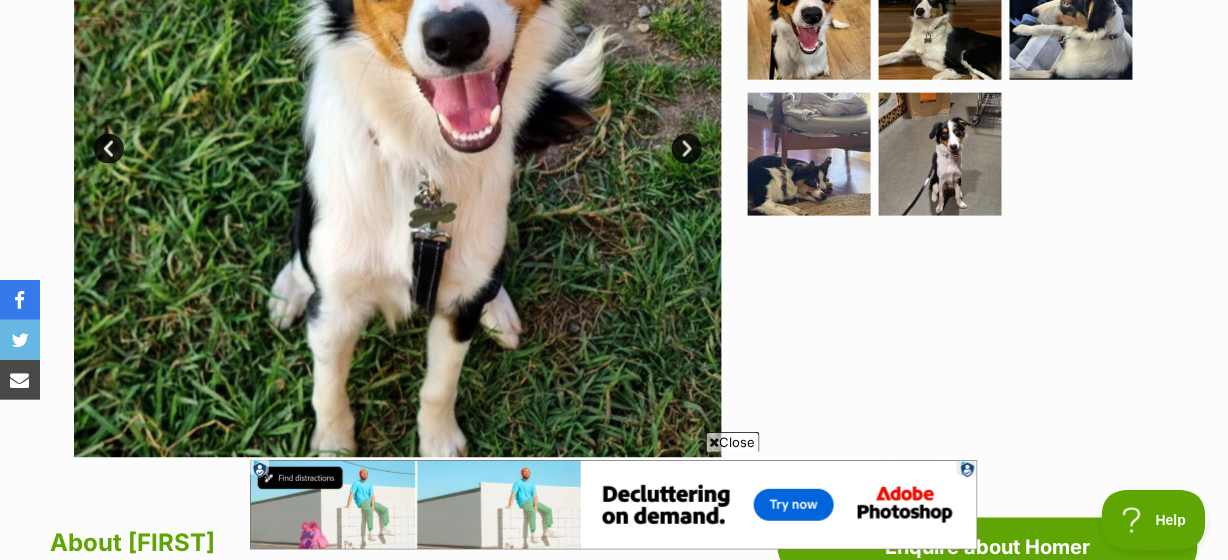 scroll, scrollTop: 454, scrollLeft: 0, axis: vertical 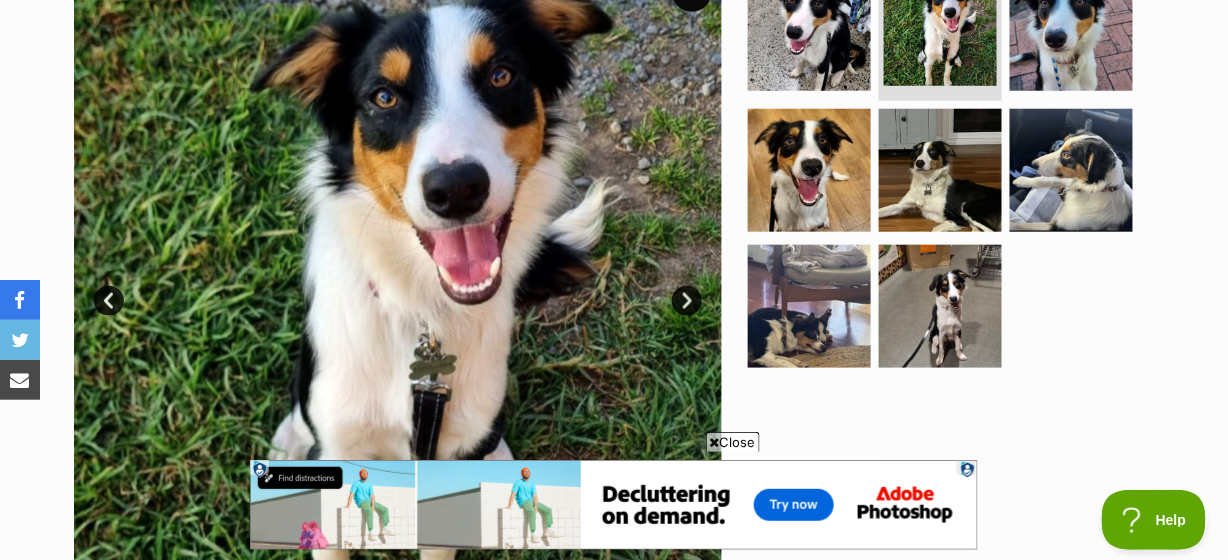 click on "Next" at bounding box center [687, 301] 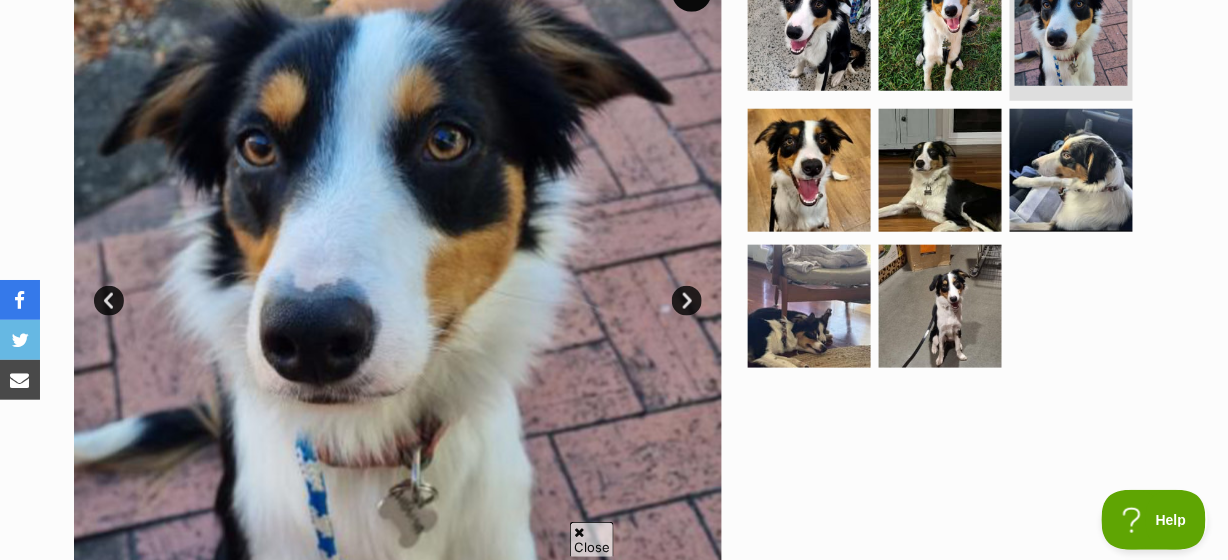 scroll 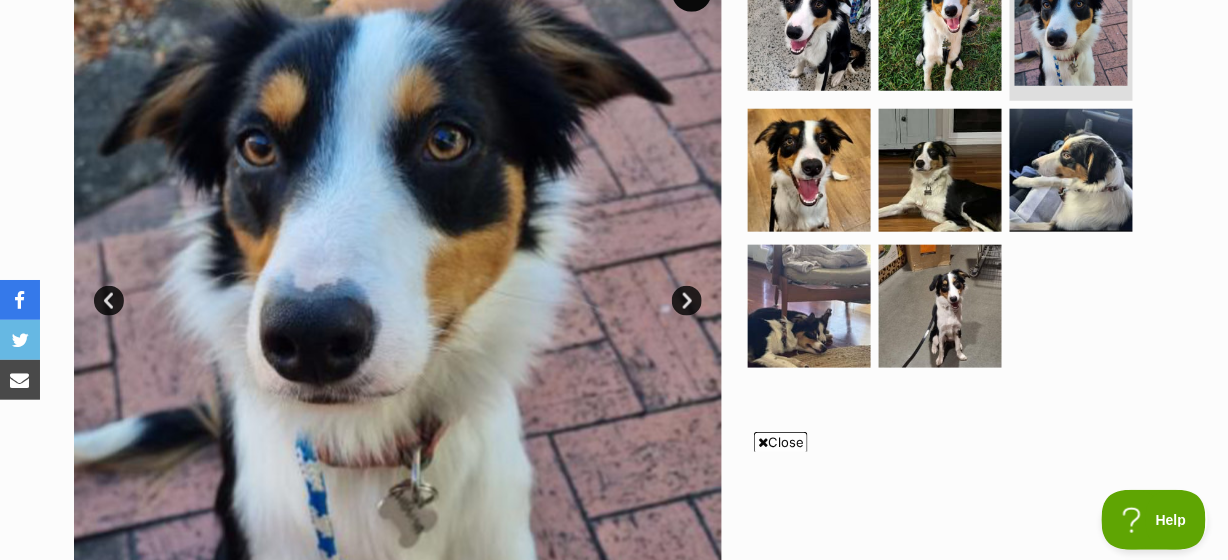 click on "Next" at bounding box center (687, 301) 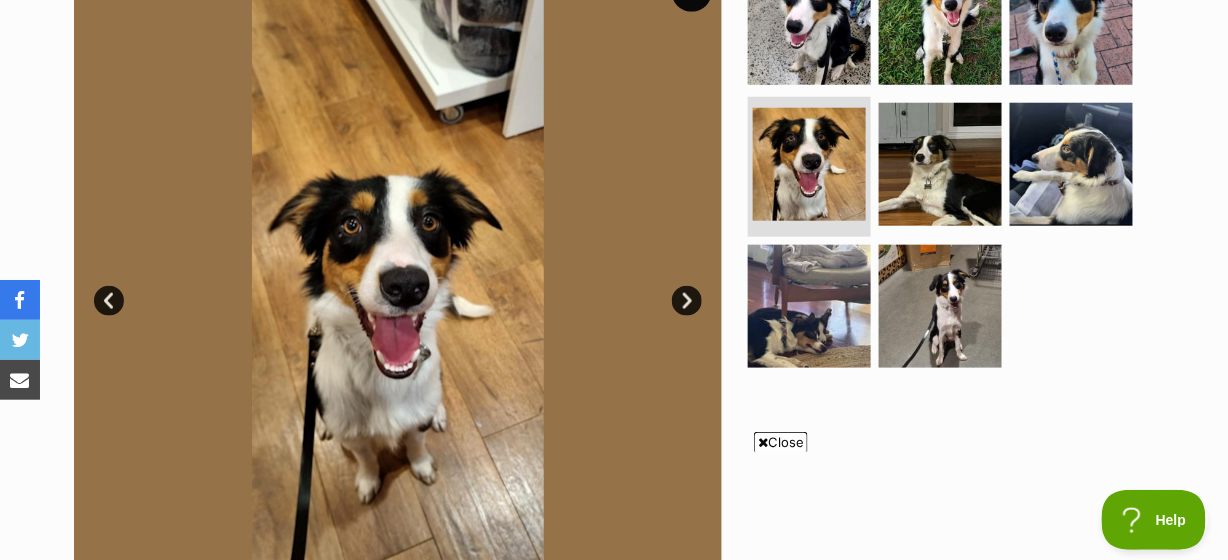 click on "Next" at bounding box center [687, 301] 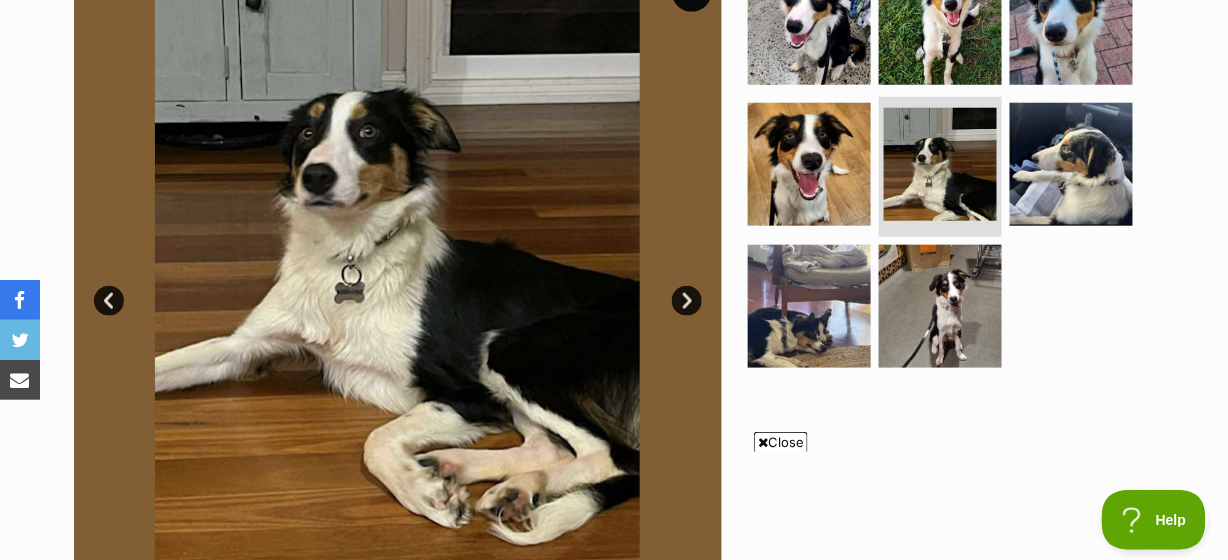 click on "Next" at bounding box center (687, 301) 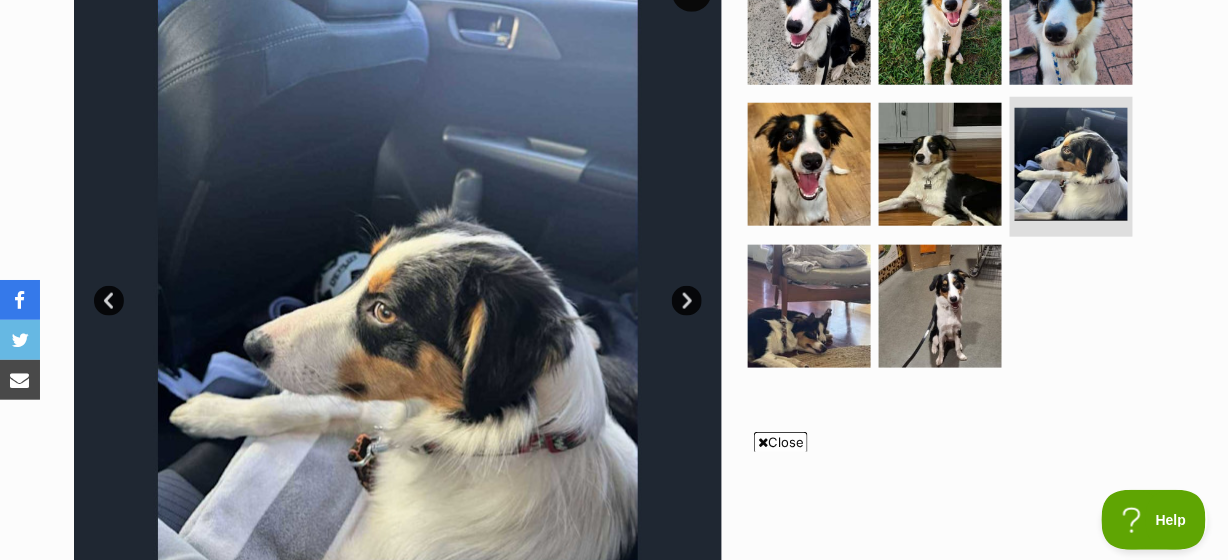 click on "Next" at bounding box center (687, 301) 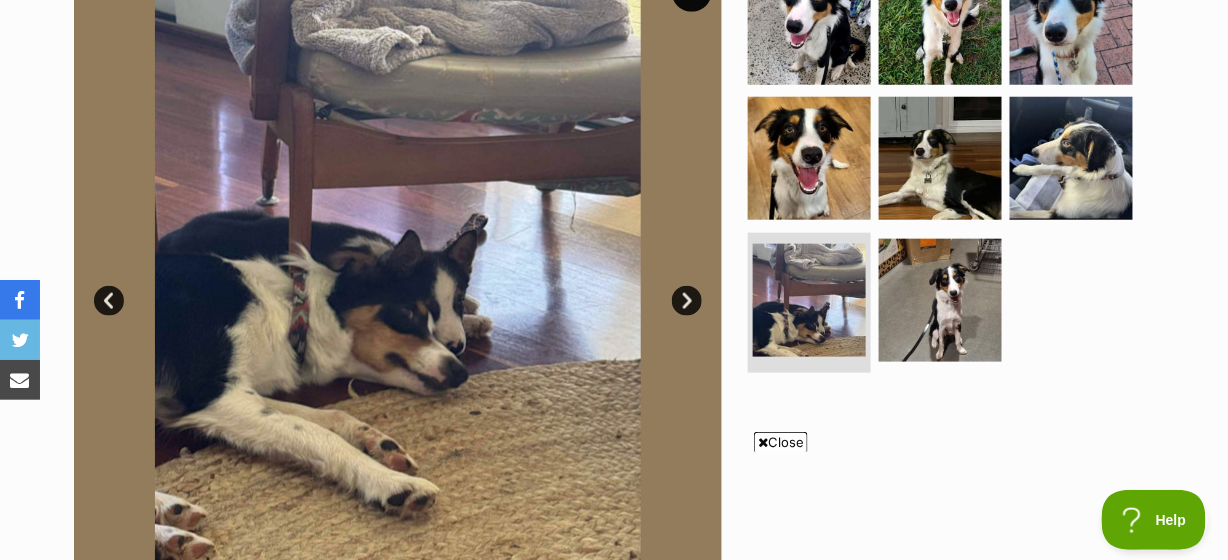 click on "Next" at bounding box center [687, 301] 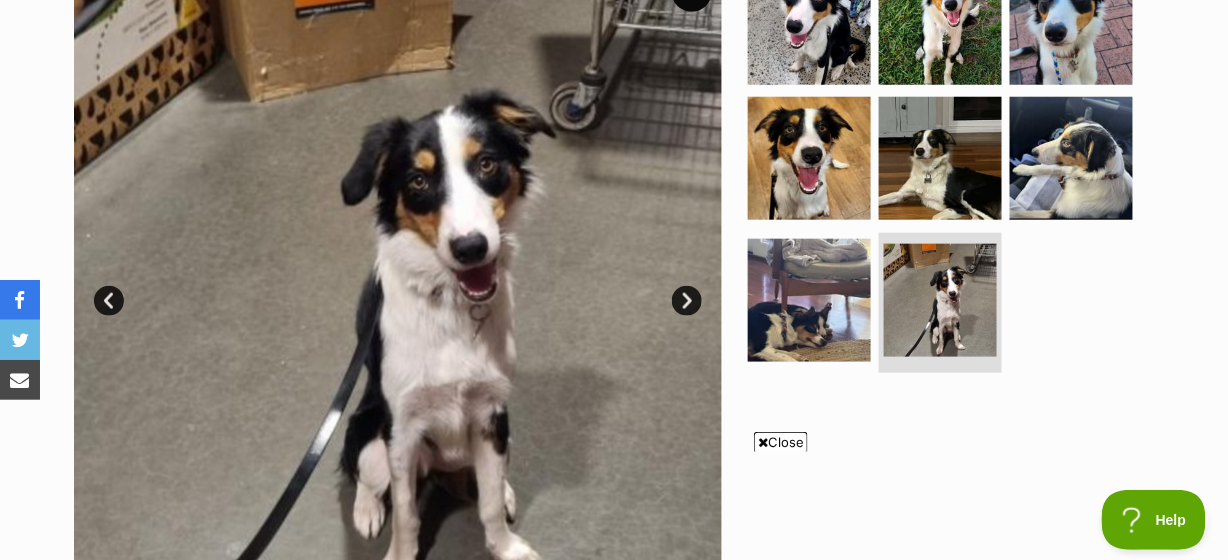 scroll, scrollTop: 606, scrollLeft: 0, axis: vertical 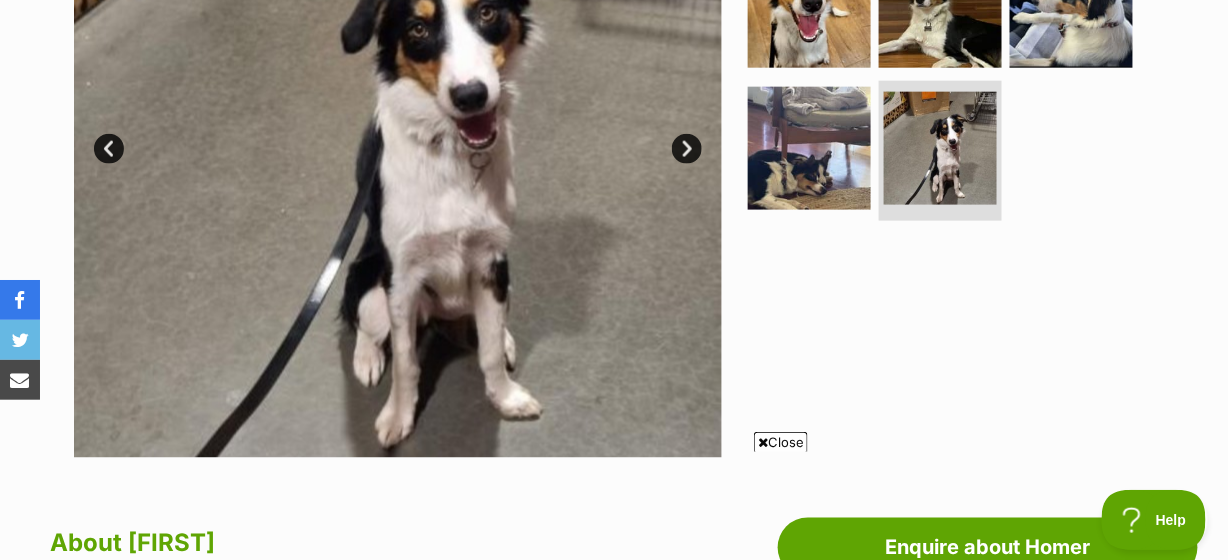 click on "Next" at bounding box center (687, 149) 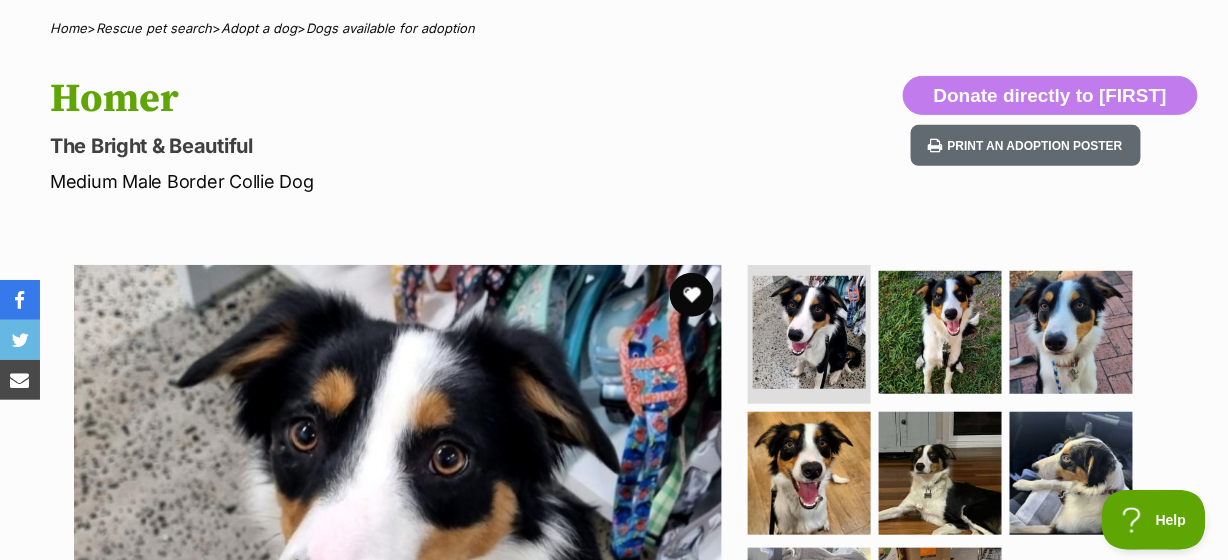 scroll, scrollTop: 0, scrollLeft: 0, axis: both 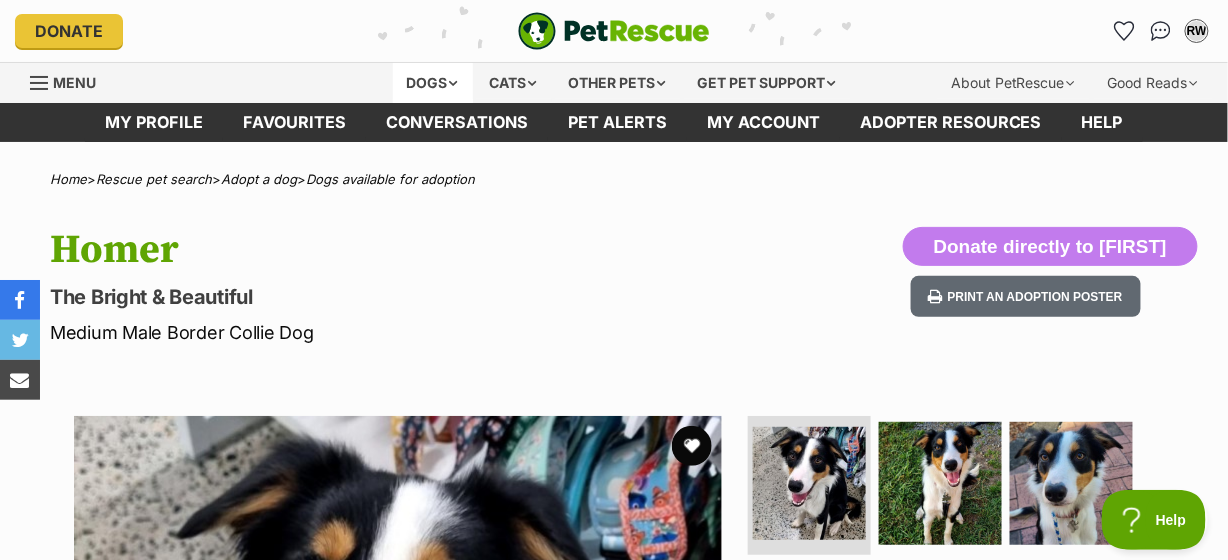 click on "Dogs" at bounding box center [433, 83] 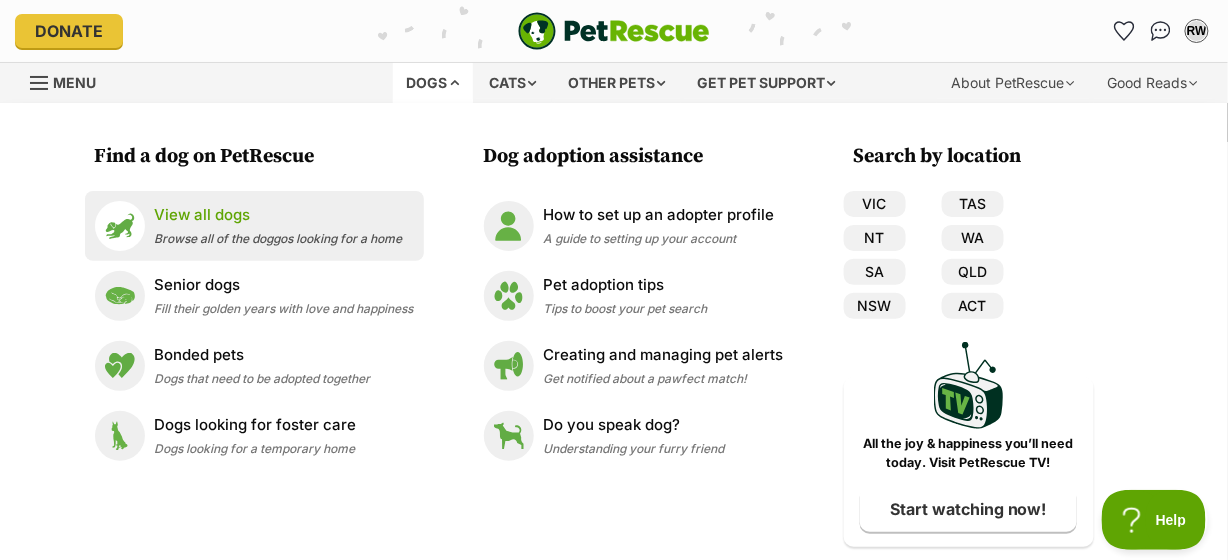 click on "View all dogs
Browse all of the doggos looking for a home" at bounding box center [279, 225] 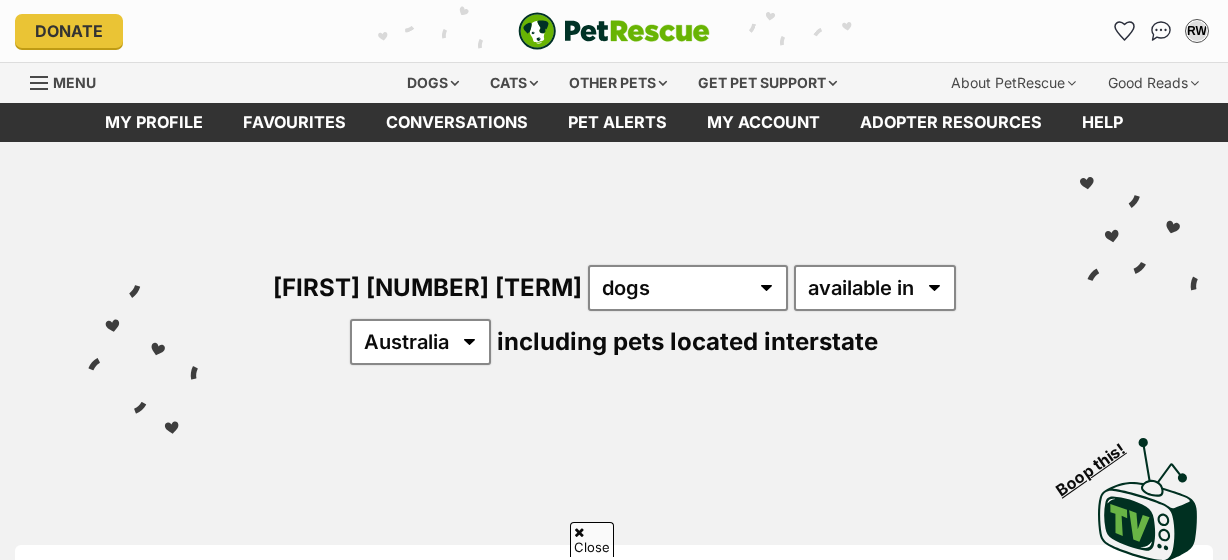 scroll, scrollTop: 454, scrollLeft: 0, axis: vertical 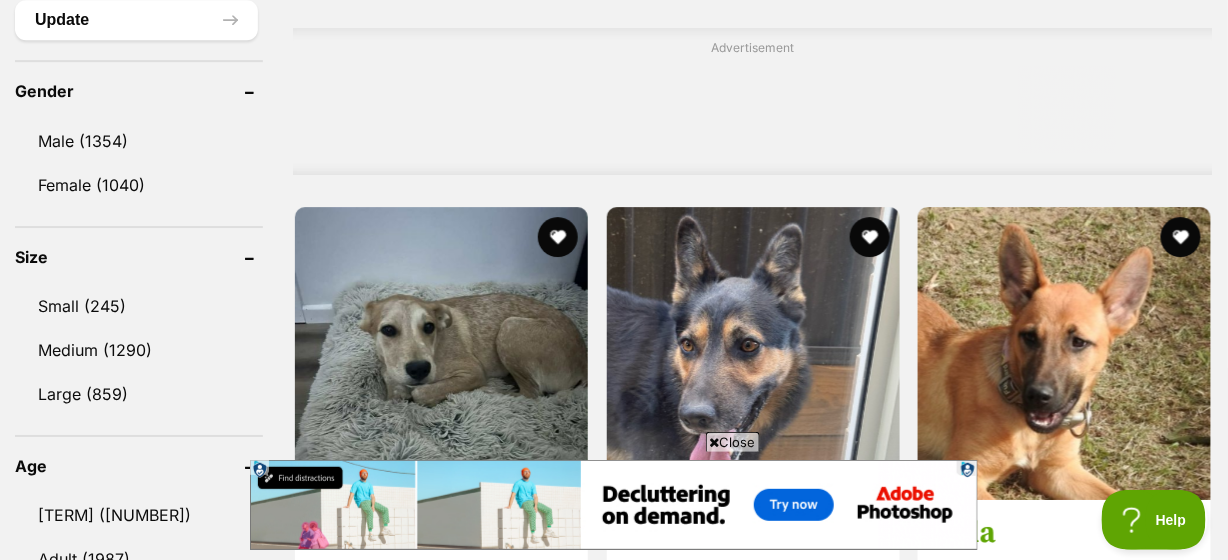 click on "Medium (1290)" at bounding box center (139, 350) 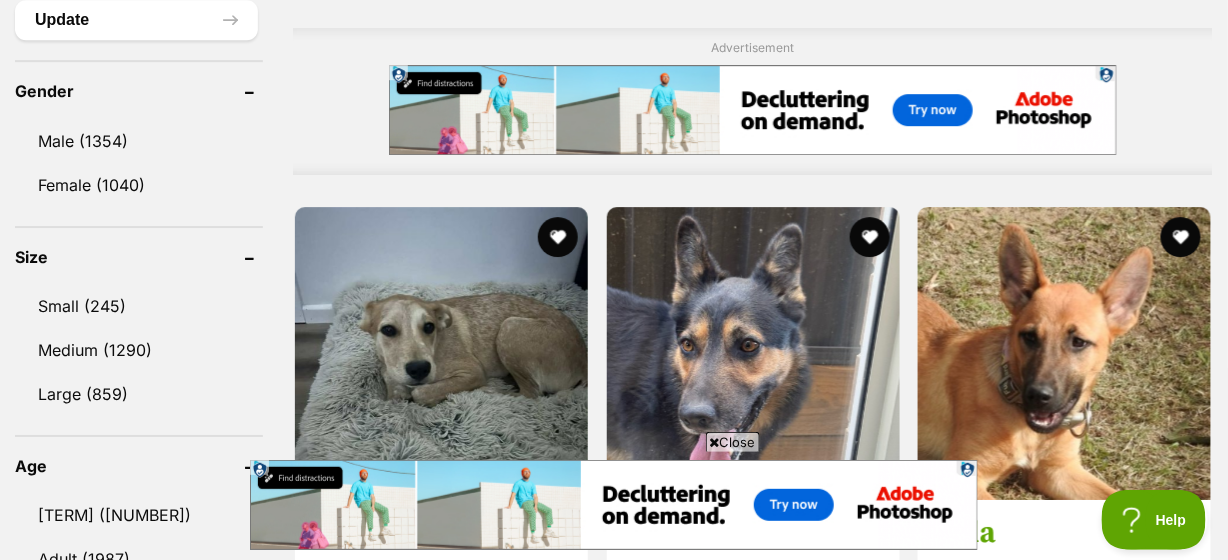 scroll, scrollTop: 0, scrollLeft: 0, axis: both 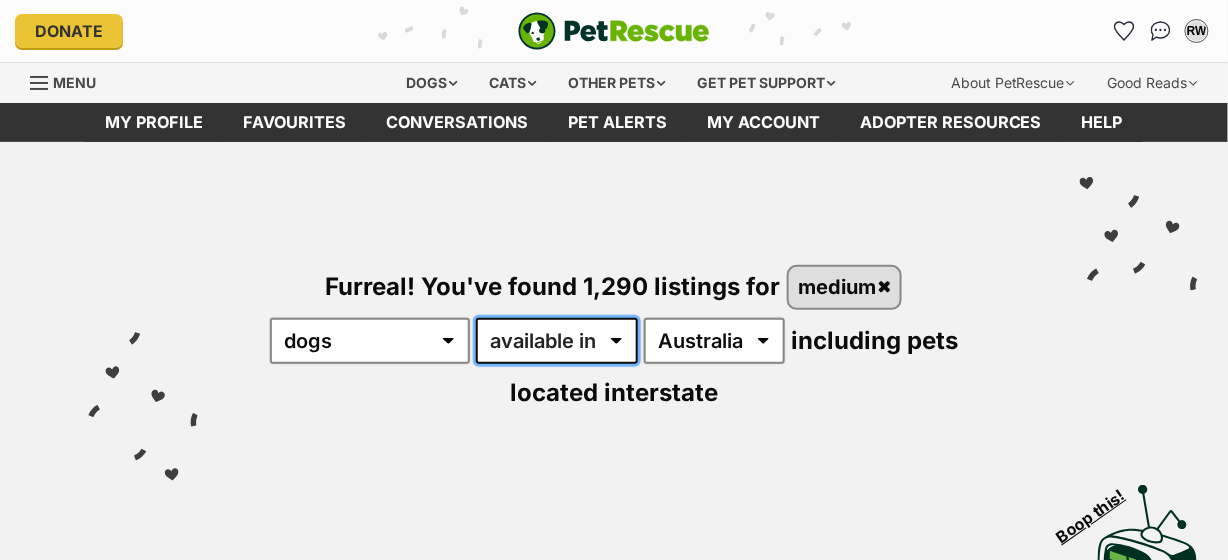 click on "available in
located in" at bounding box center [557, 341] 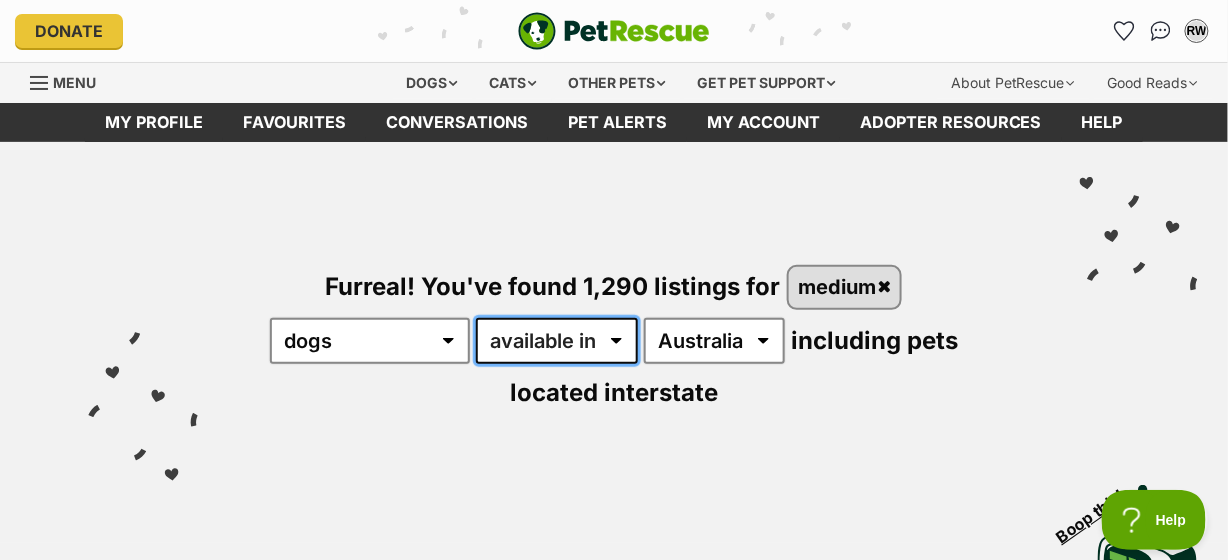 scroll, scrollTop: 0, scrollLeft: 0, axis: both 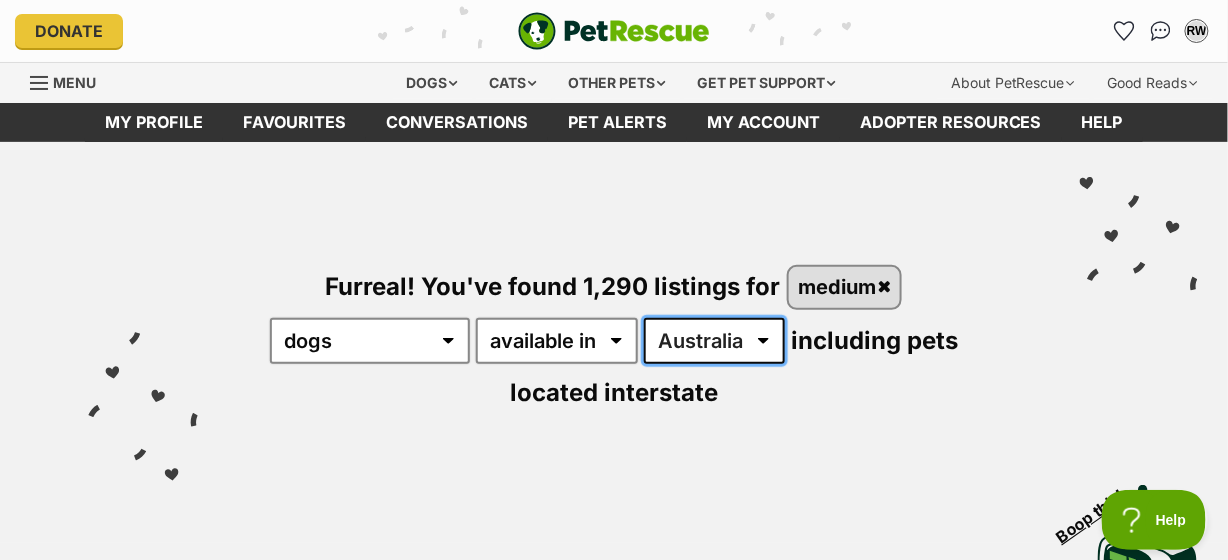 click on "Australia
ACT
NSW
NT
QLD
SA
TAS
VIC
WA" at bounding box center (714, 341) 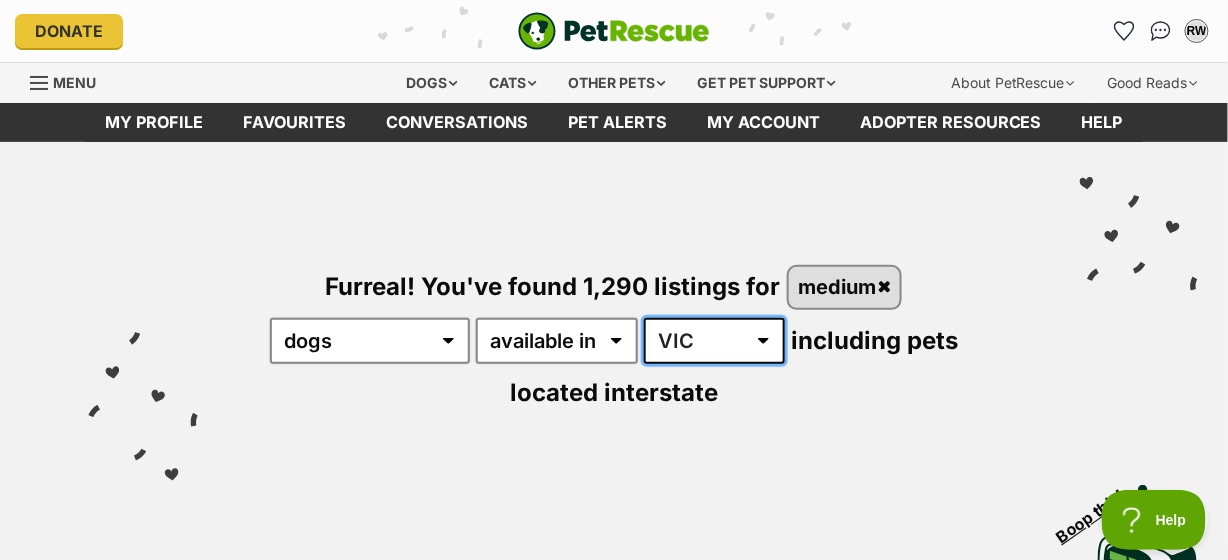 click on "Australia
ACT
NSW
NT
QLD
SA
TAS
VIC
WA" at bounding box center [714, 341] 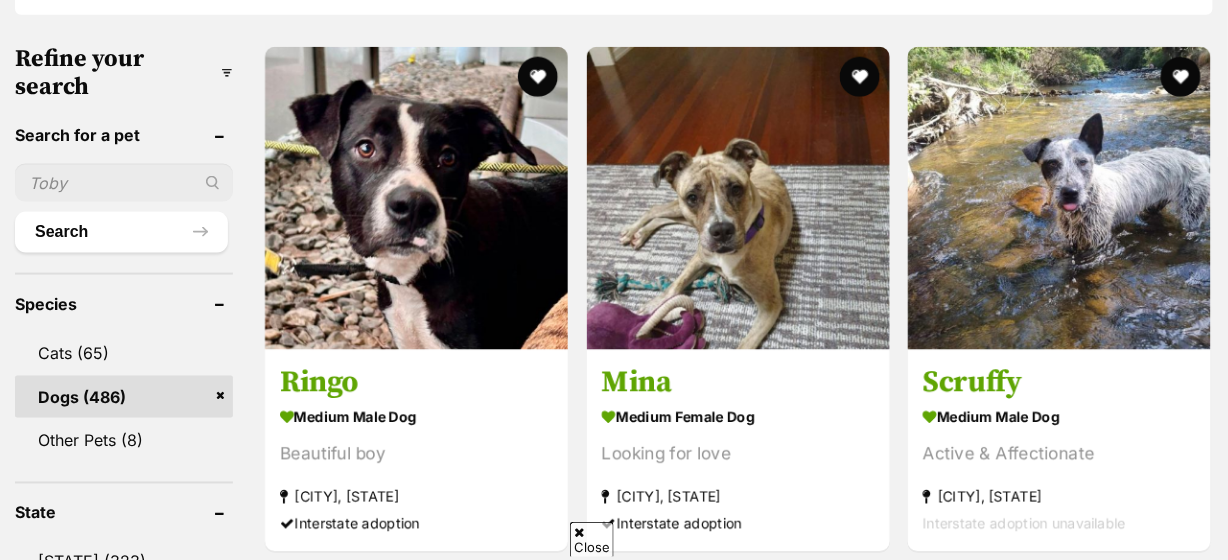 scroll, scrollTop: 0, scrollLeft: 0, axis: both 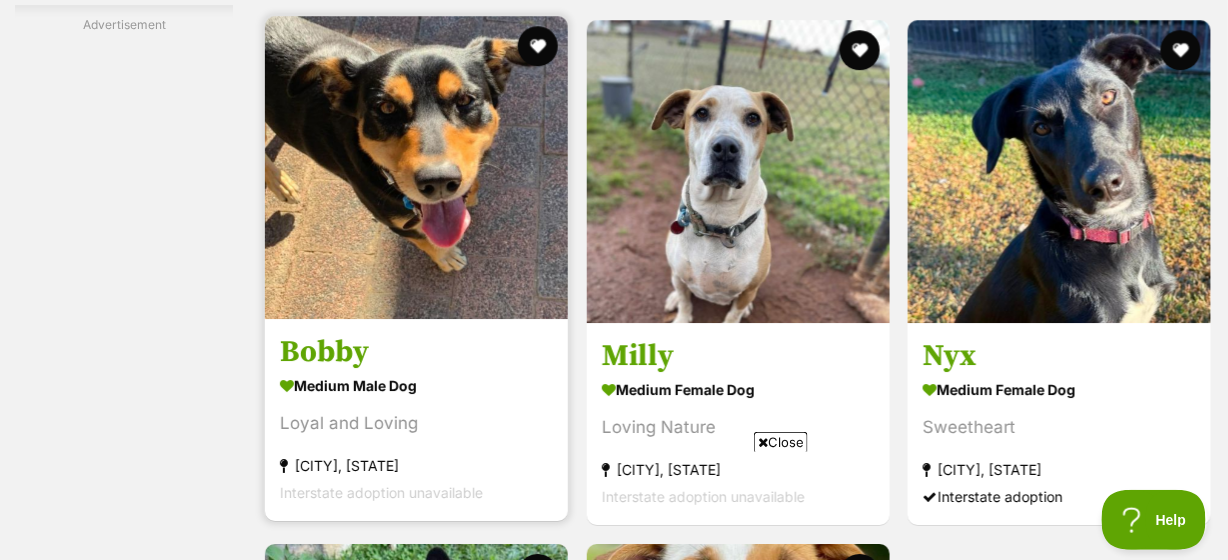 click at bounding box center [416, 167] 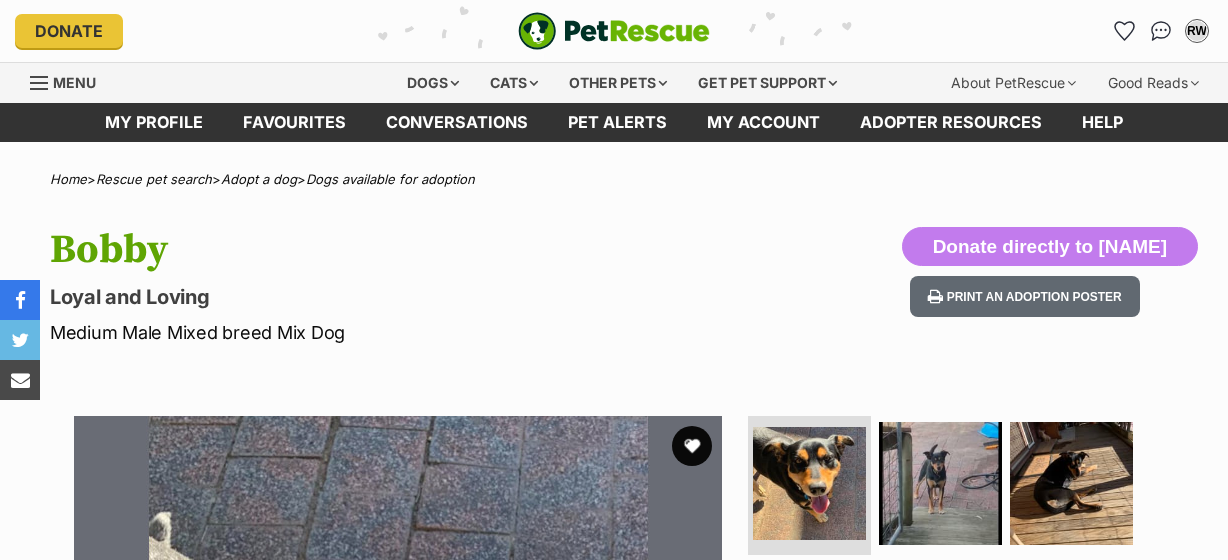 scroll, scrollTop: 0, scrollLeft: 0, axis: both 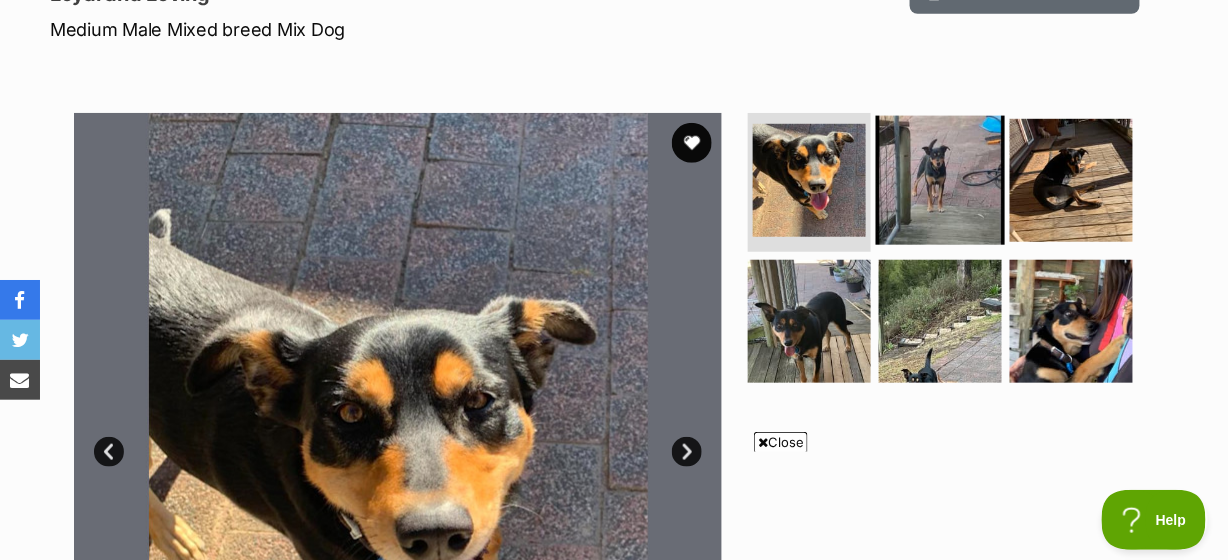 click at bounding box center [940, 179] 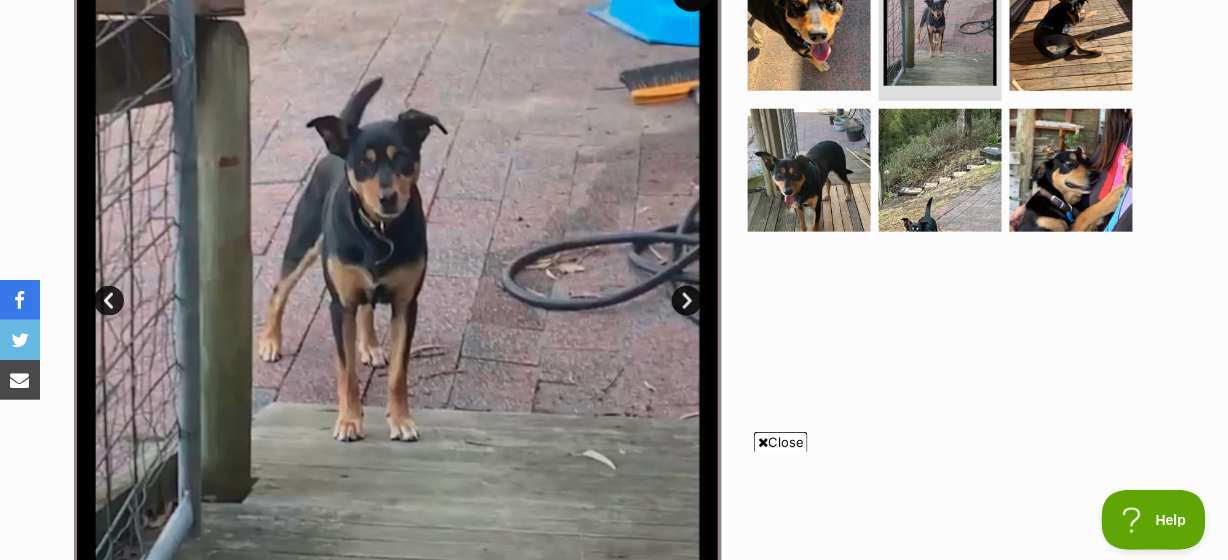 scroll, scrollTop: 606, scrollLeft: 0, axis: vertical 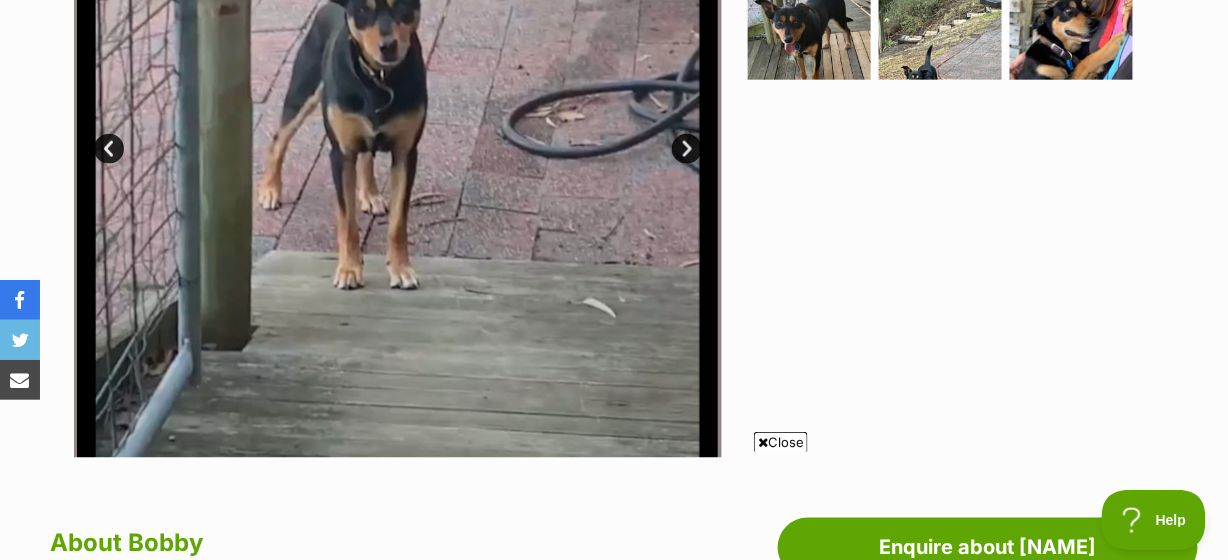 click on "Next" at bounding box center [687, 149] 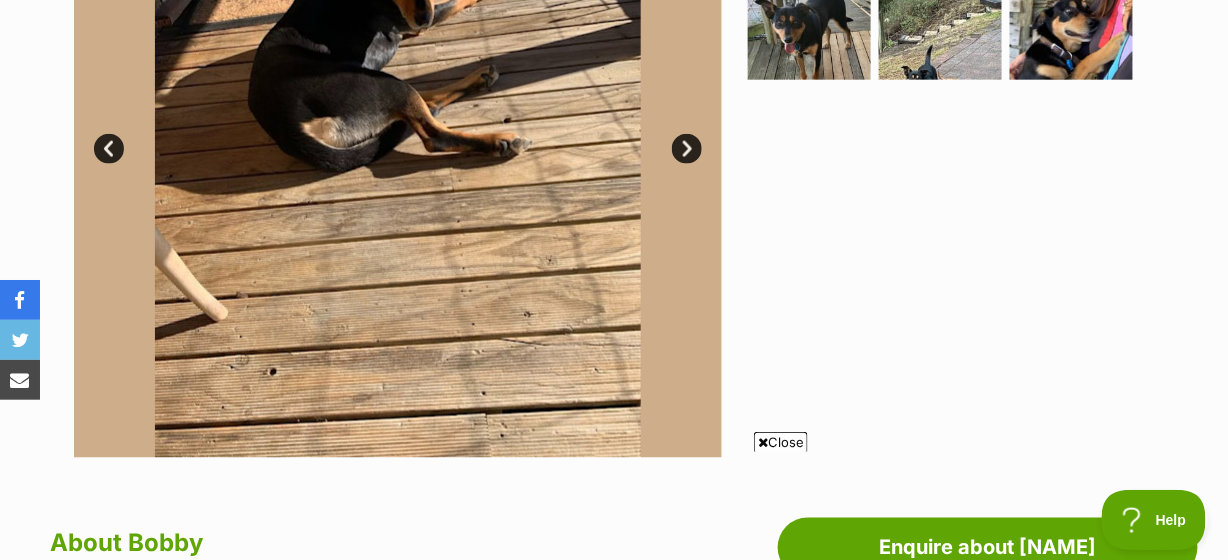 scroll, scrollTop: 303, scrollLeft: 0, axis: vertical 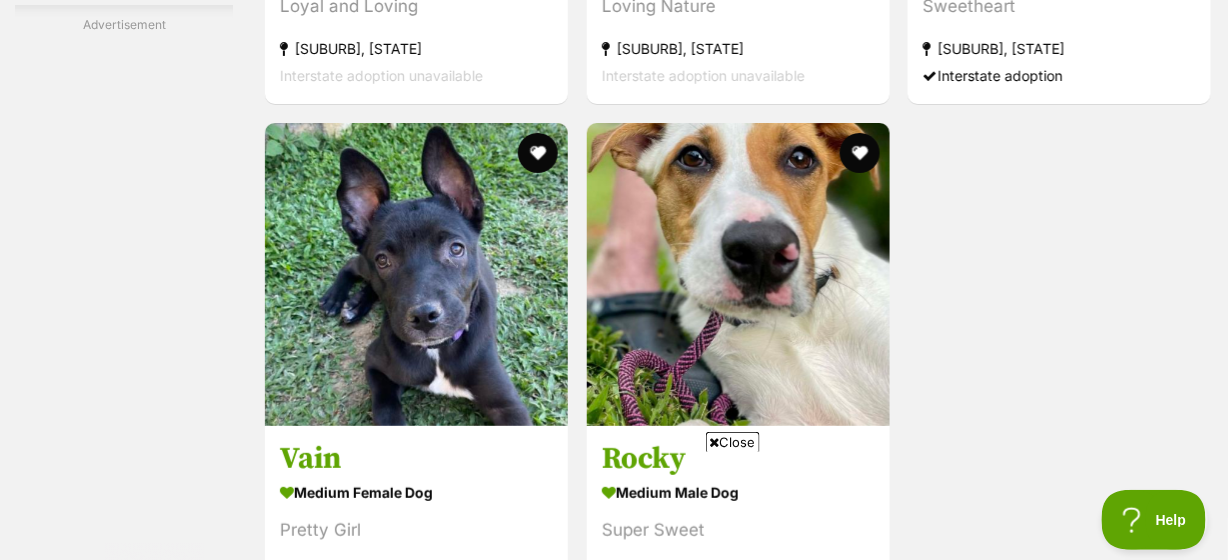 click on "Next" at bounding box center [738, 864] 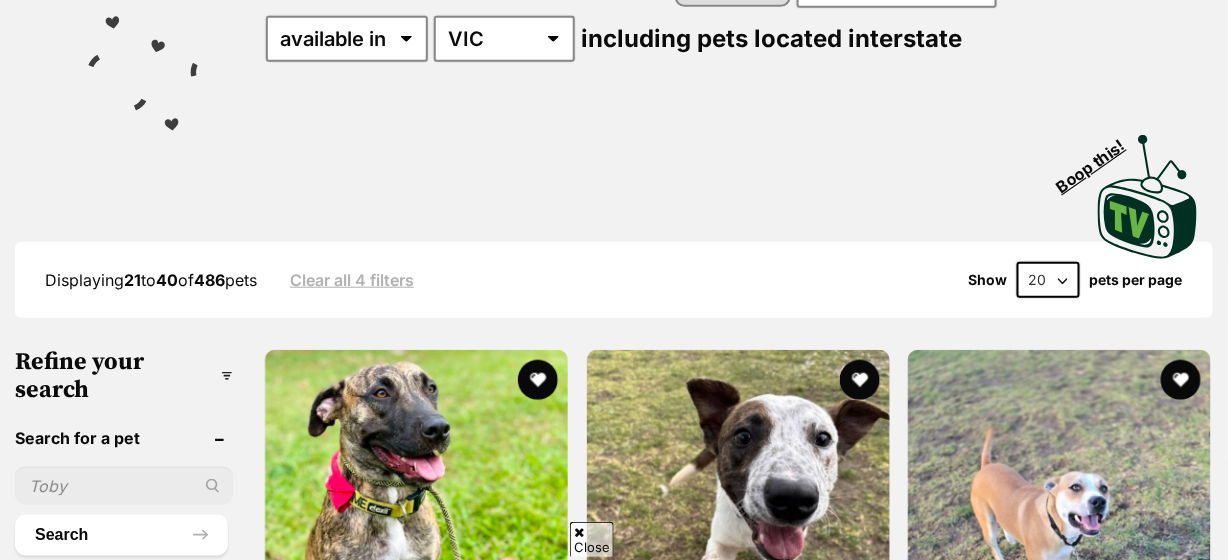 scroll, scrollTop: 303, scrollLeft: 0, axis: vertical 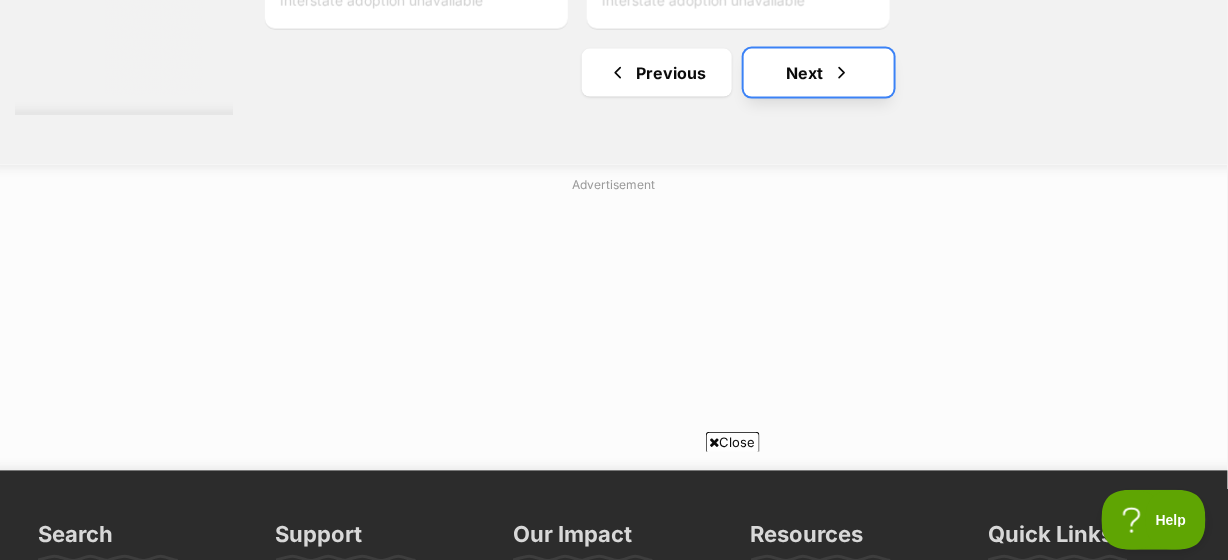 click on "Next" at bounding box center (819, 73) 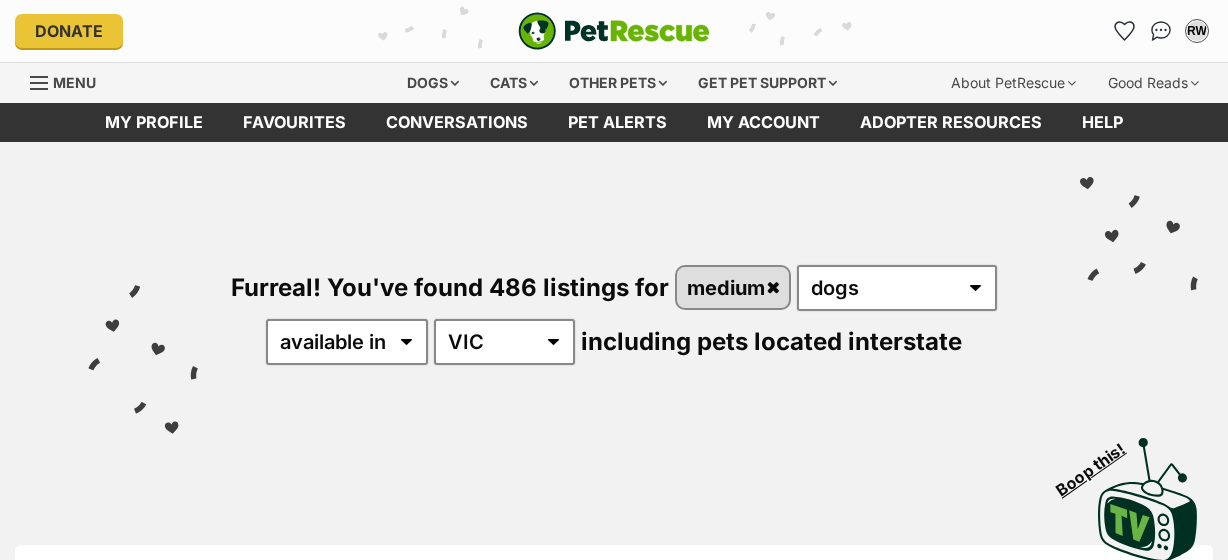 scroll, scrollTop: 0, scrollLeft: 0, axis: both 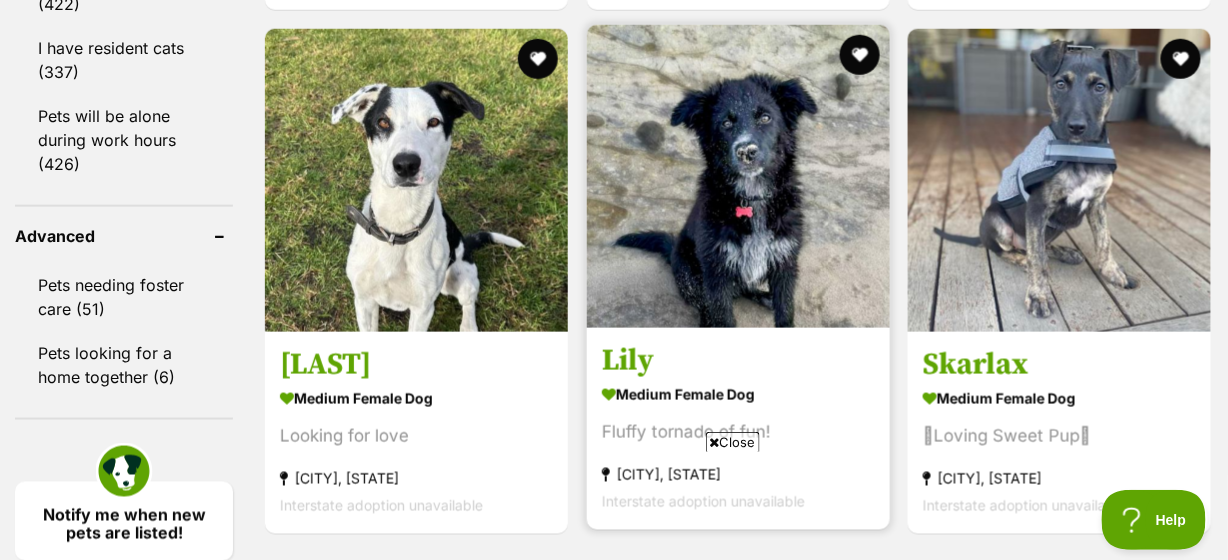 click at bounding box center (738, 176) 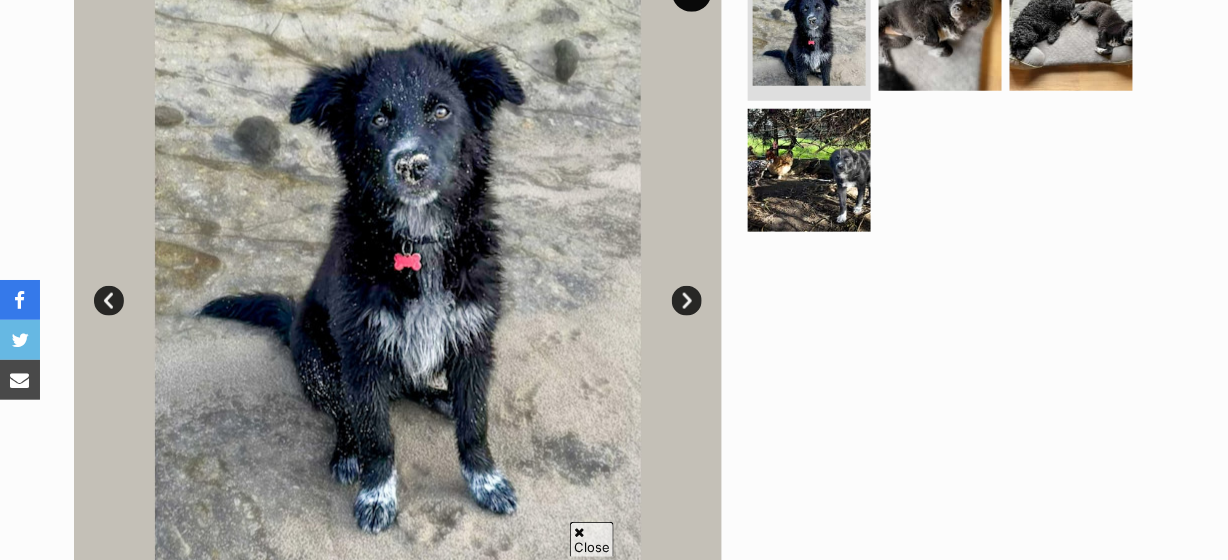 scroll, scrollTop: 454, scrollLeft: 0, axis: vertical 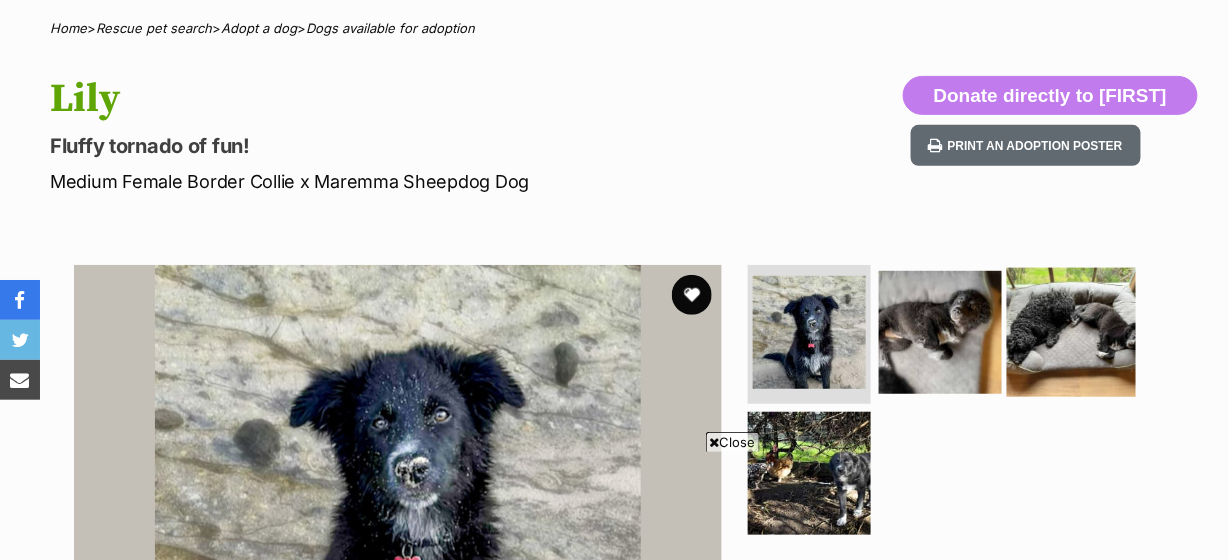 click at bounding box center [1071, 331] 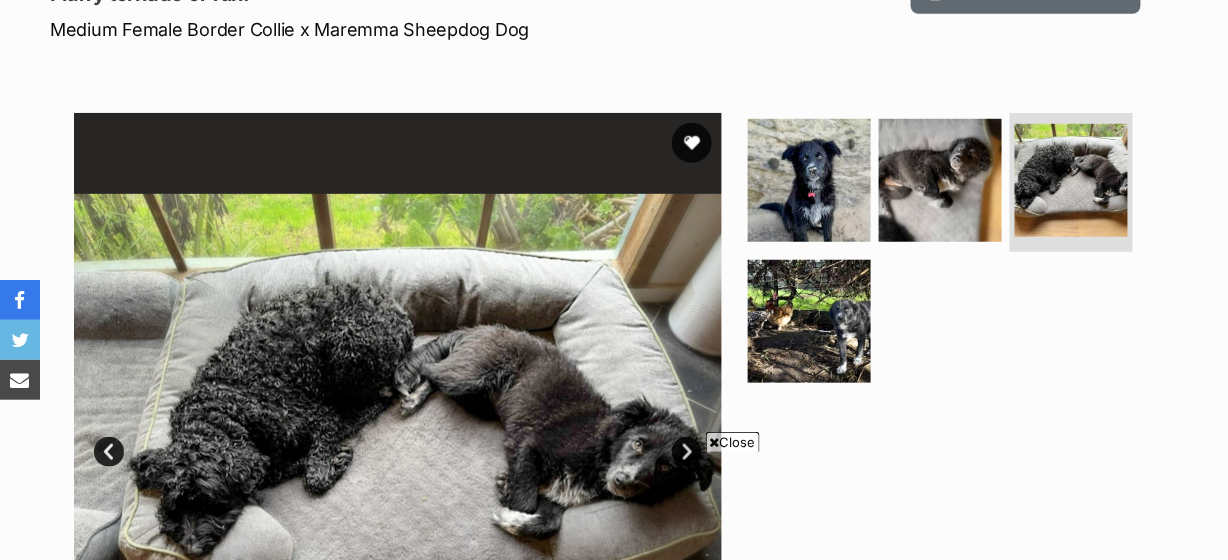 scroll, scrollTop: 454, scrollLeft: 0, axis: vertical 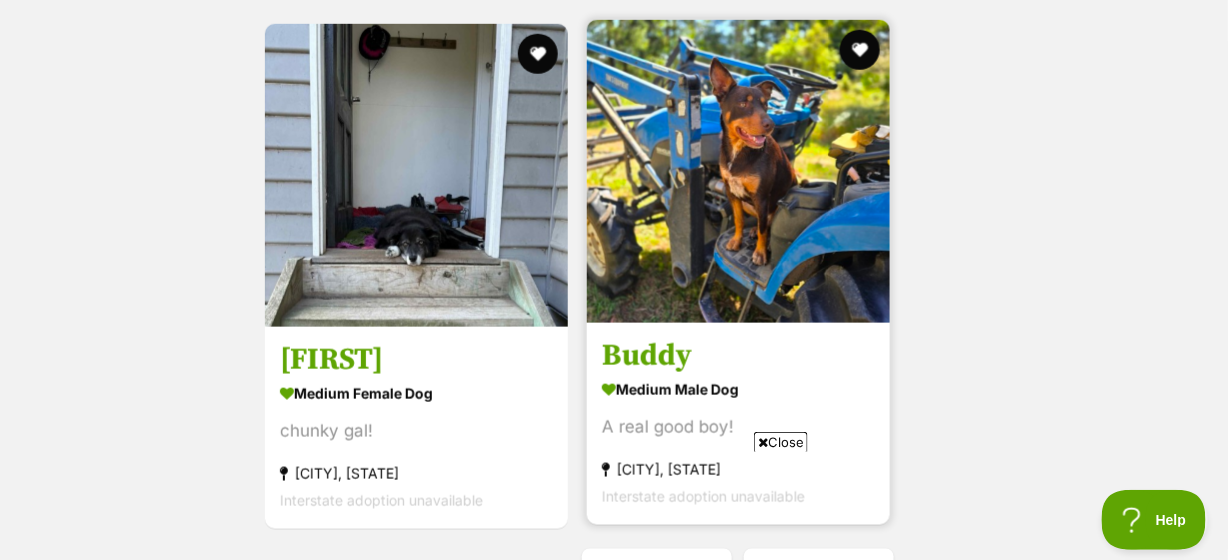 click at bounding box center [738, 171] 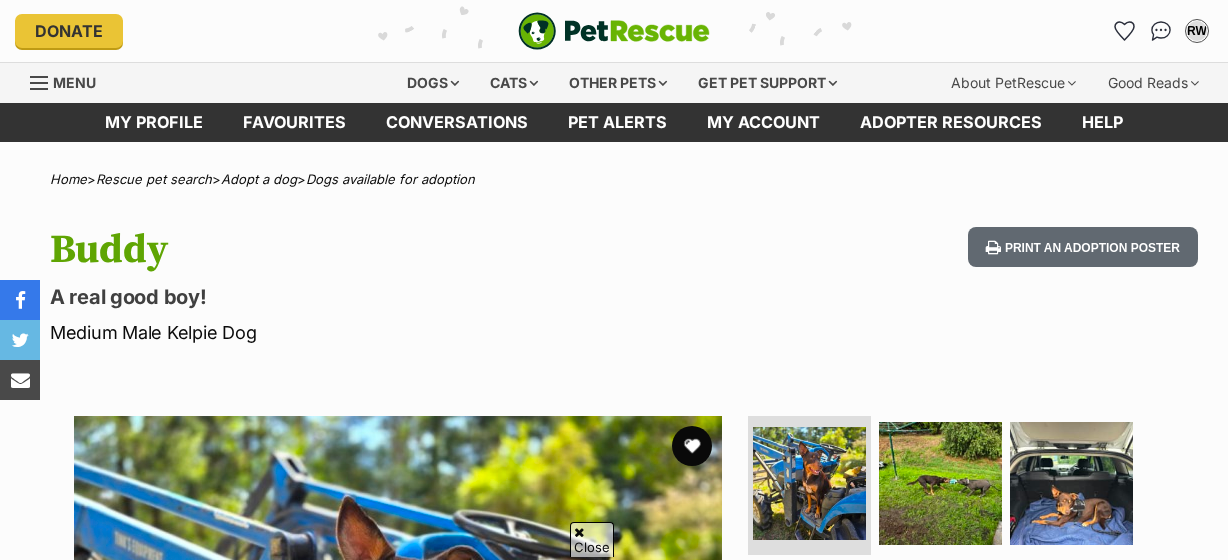scroll, scrollTop: 454, scrollLeft: 0, axis: vertical 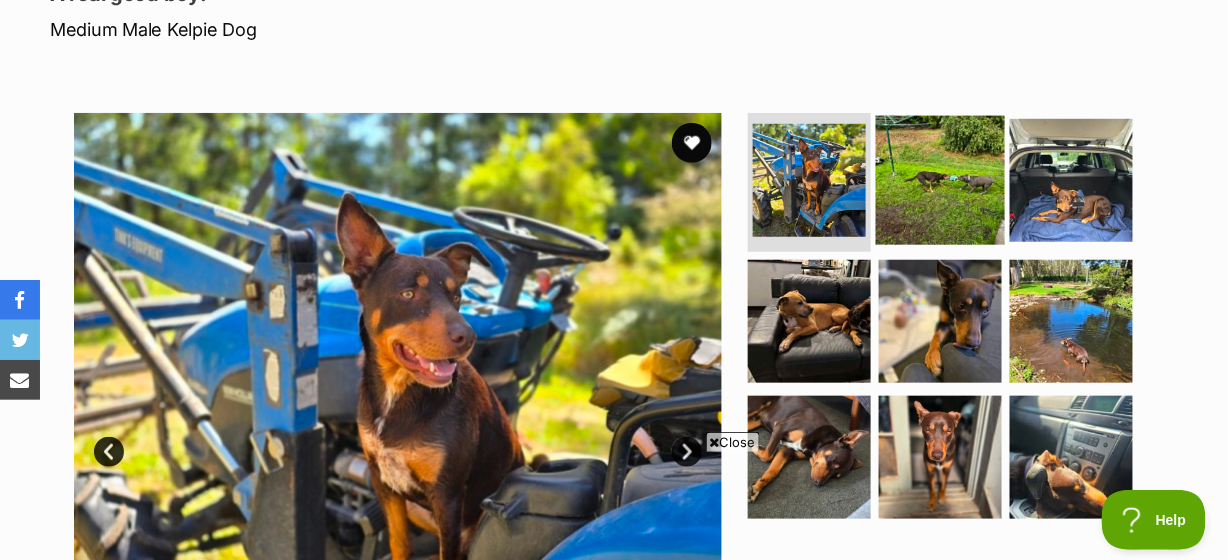 click at bounding box center [940, 179] 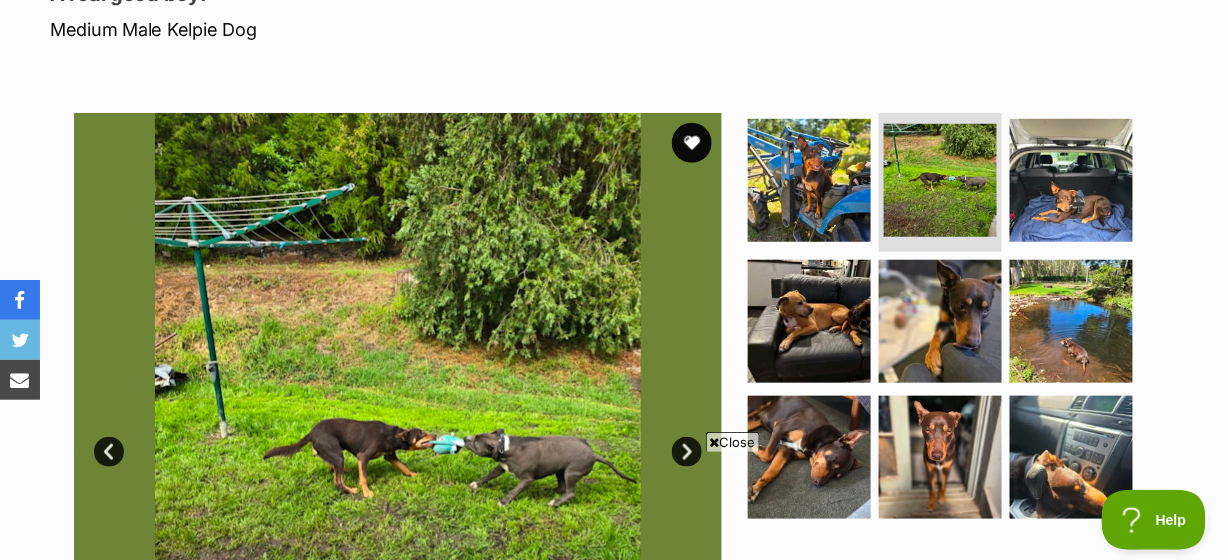 scroll, scrollTop: 454, scrollLeft: 0, axis: vertical 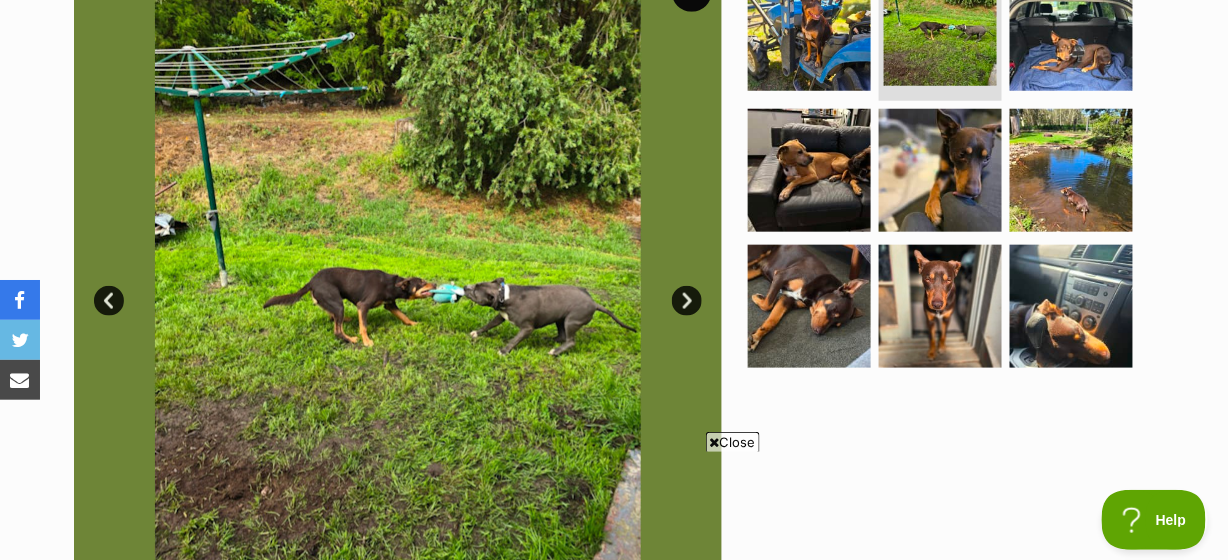 click on "Next" at bounding box center (687, 301) 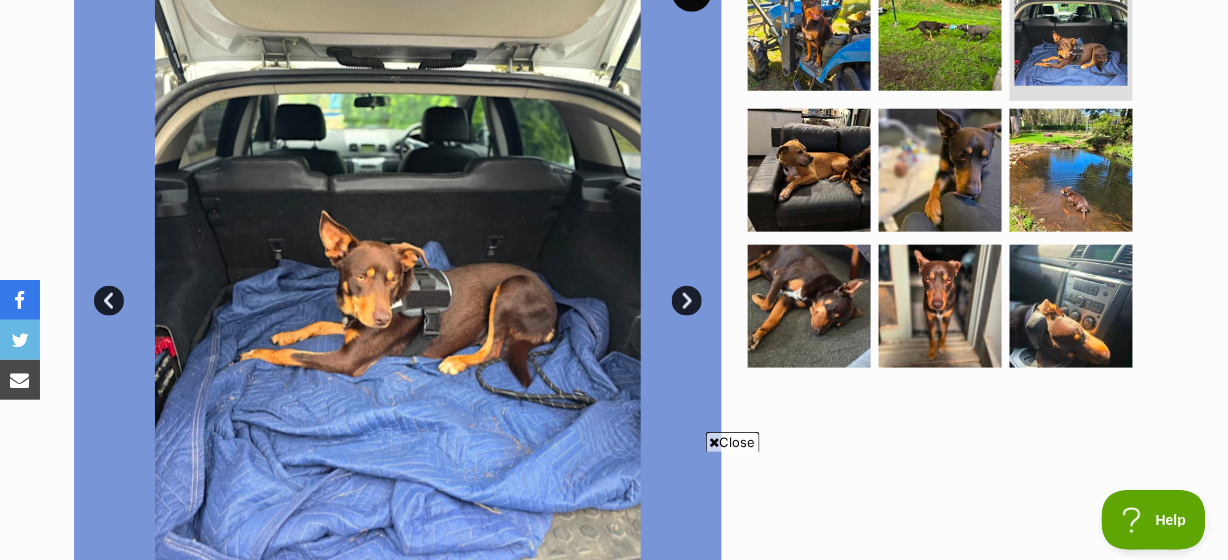 click on "Next" at bounding box center (687, 301) 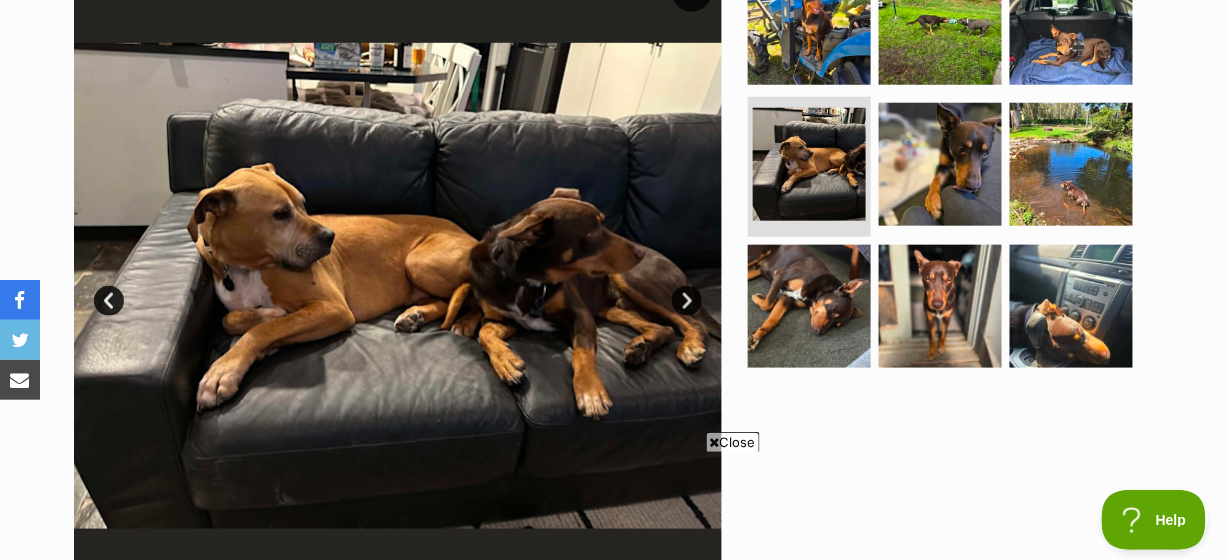 click on "Next" at bounding box center [687, 301] 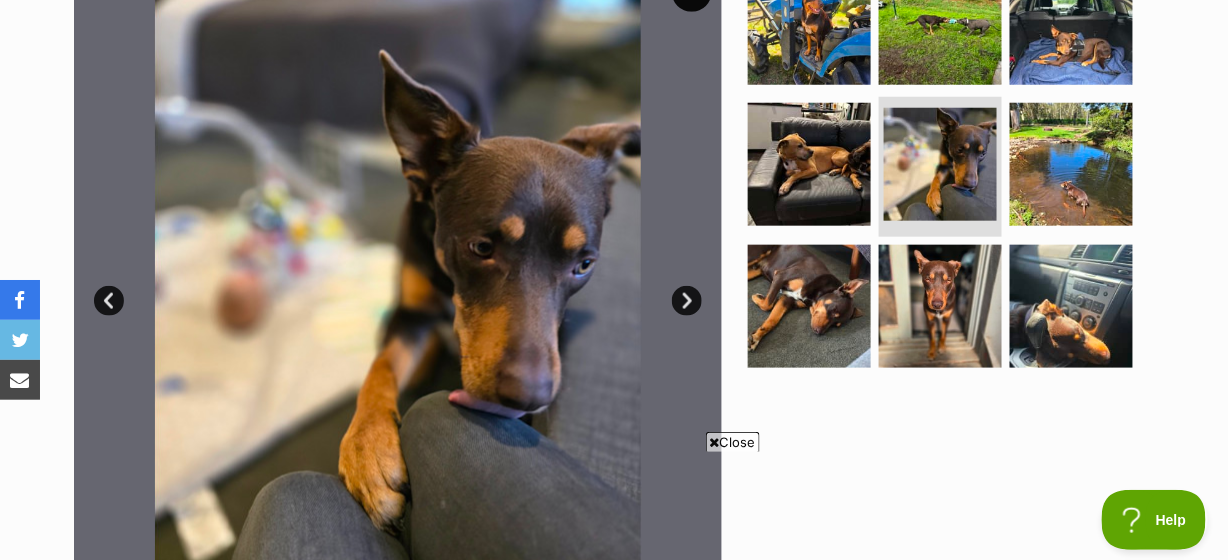 click on "Next" at bounding box center (687, 301) 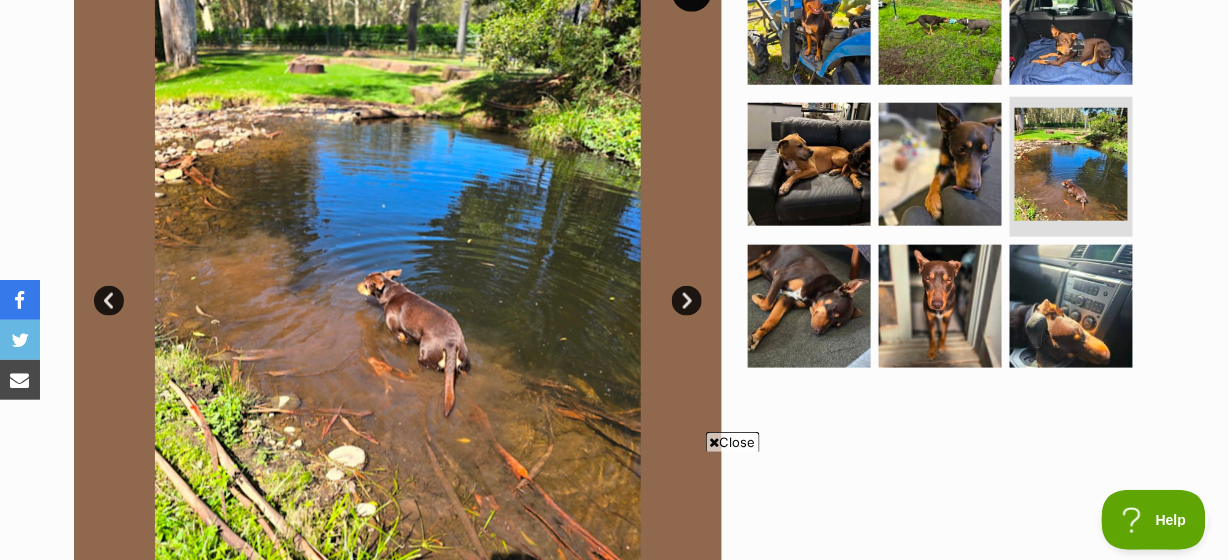 click on "Next" at bounding box center (687, 301) 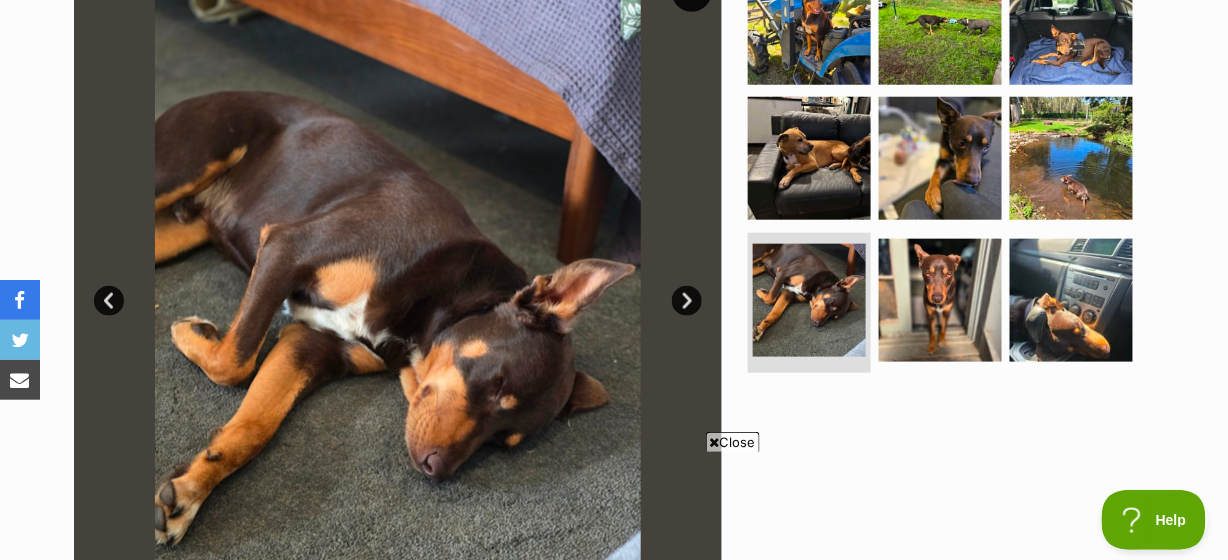 click on "Next" at bounding box center (687, 301) 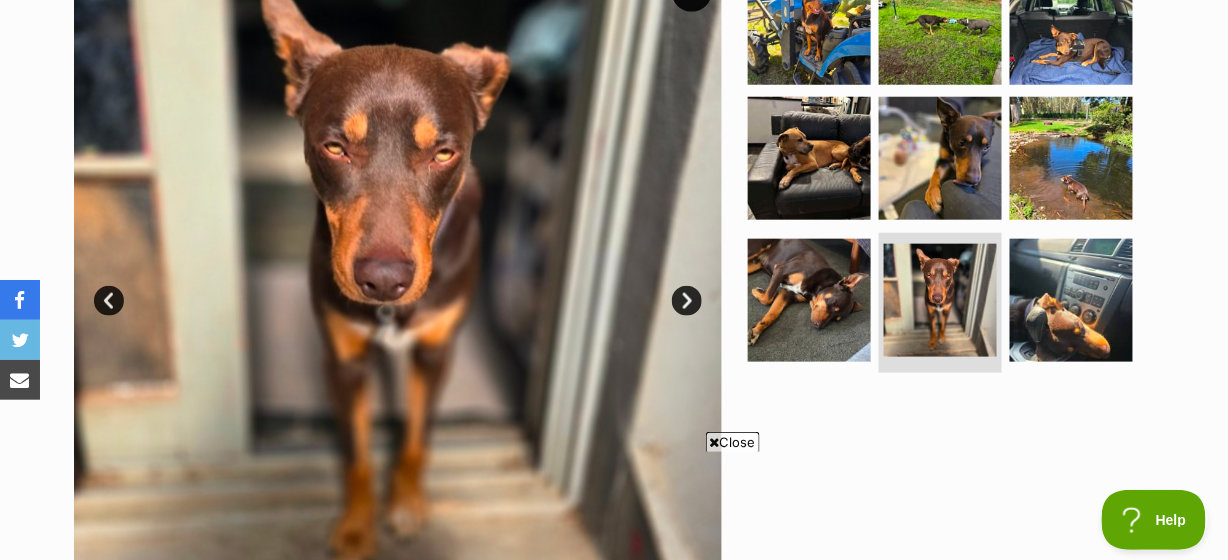 click on "Next" at bounding box center (687, 301) 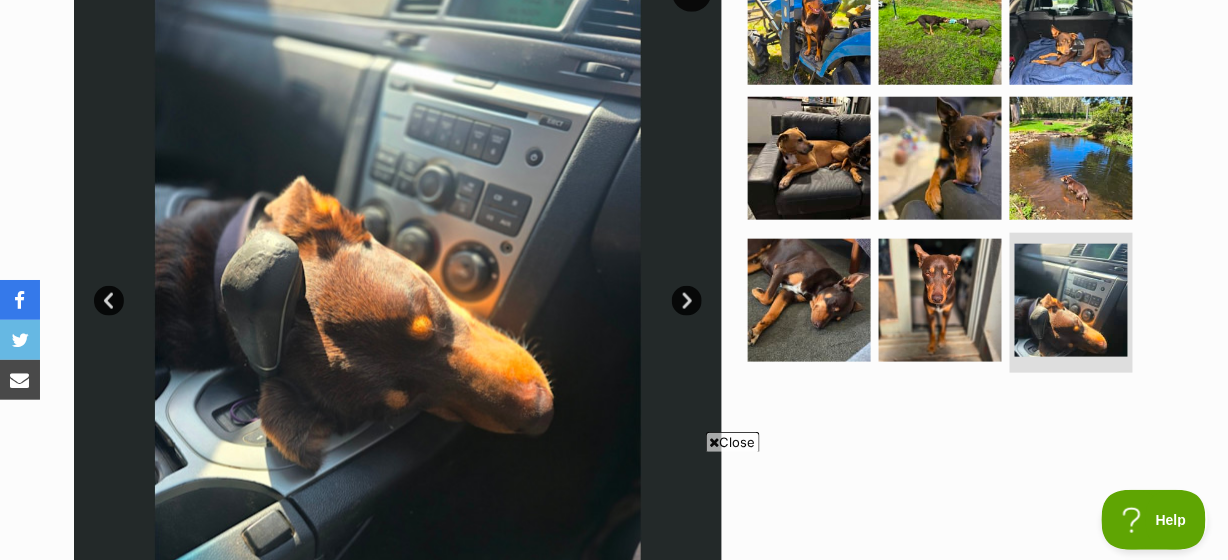 click on "Next" at bounding box center (687, 301) 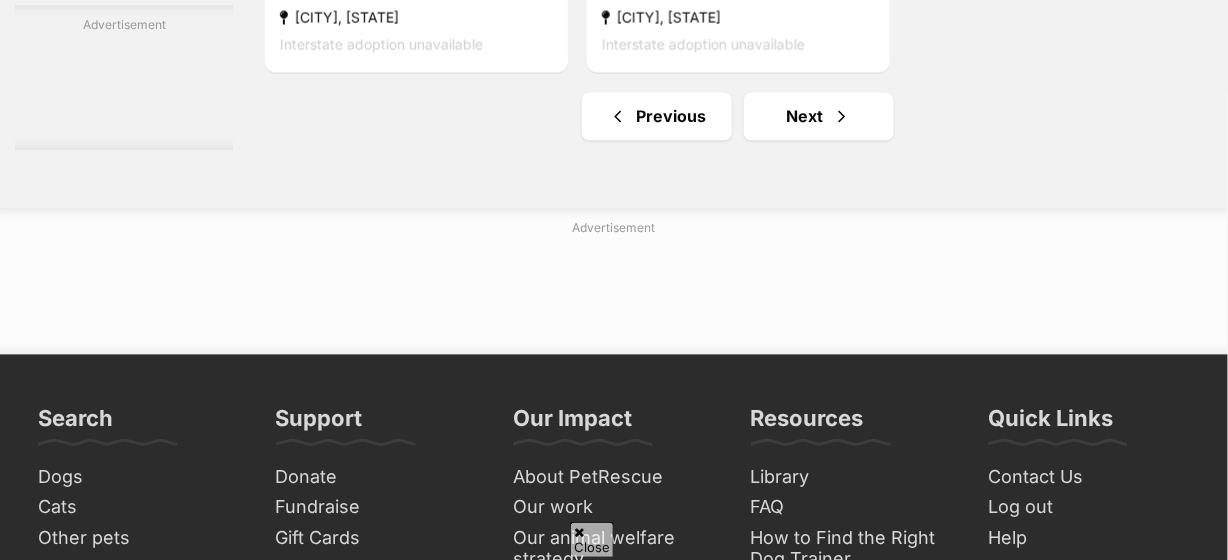 scroll, scrollTop: 4989, scrollLeft: 0, axis: vertical 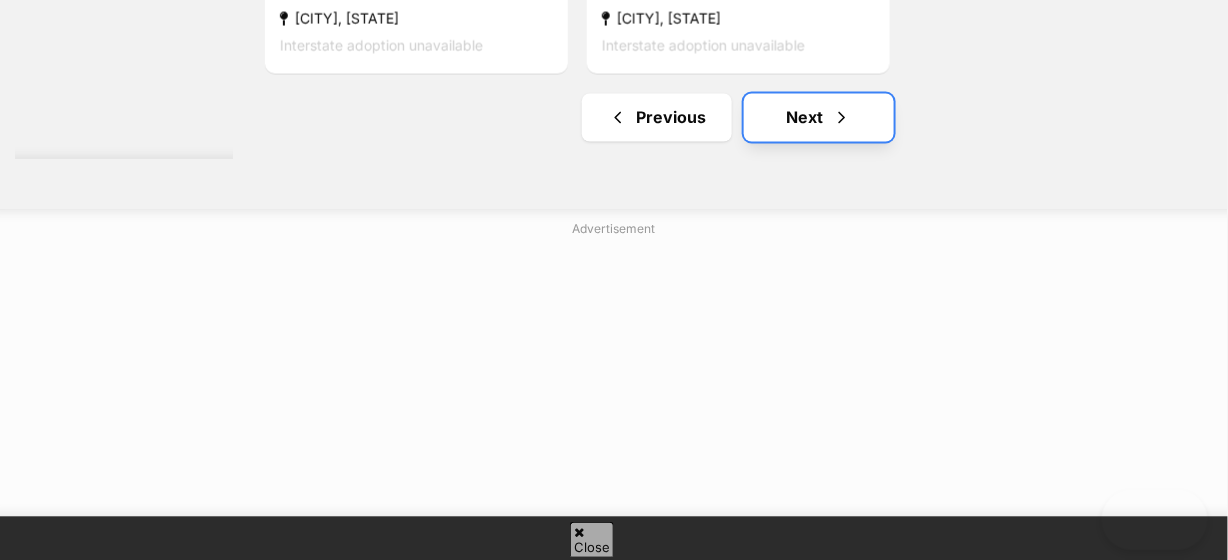 click on "Next" at bounding box center [819, 118] 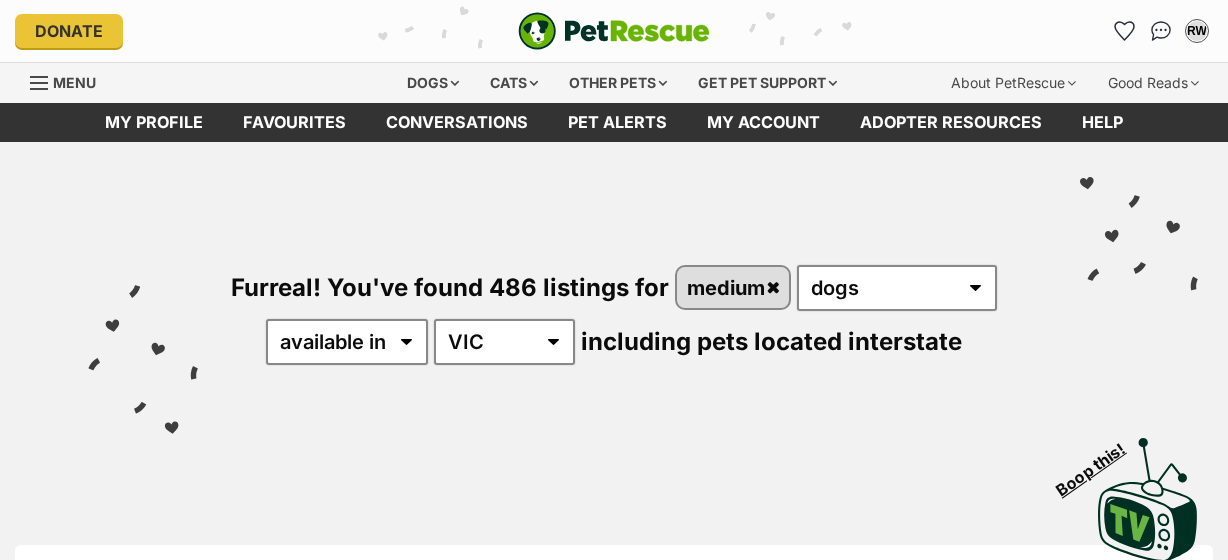 scroll, scrollTop: 0, scrollLeft: 0, axis: both 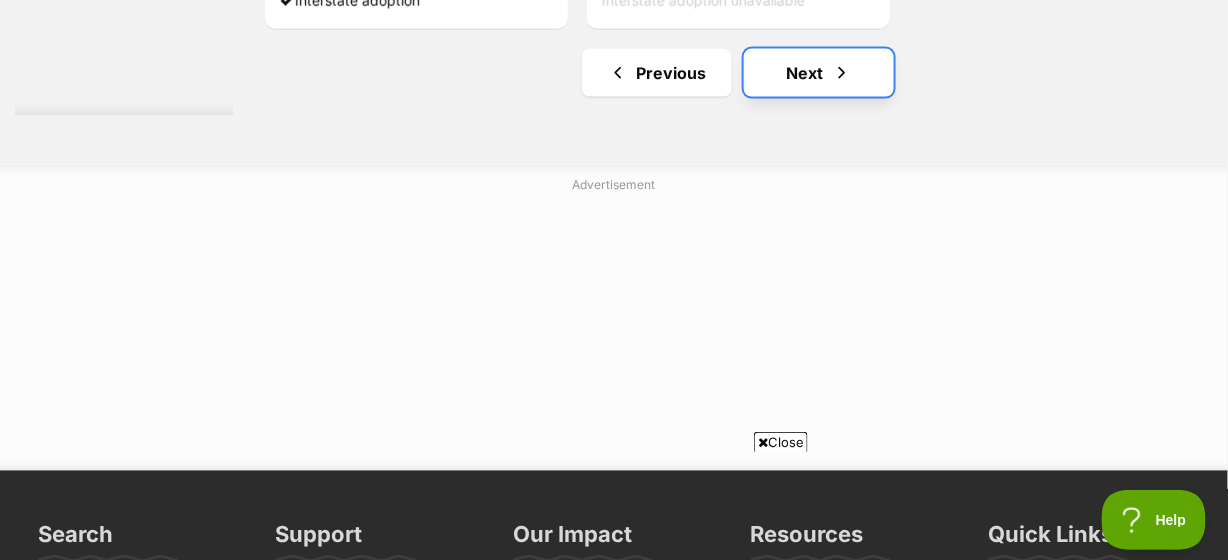 click at bounding box center [842, 73] 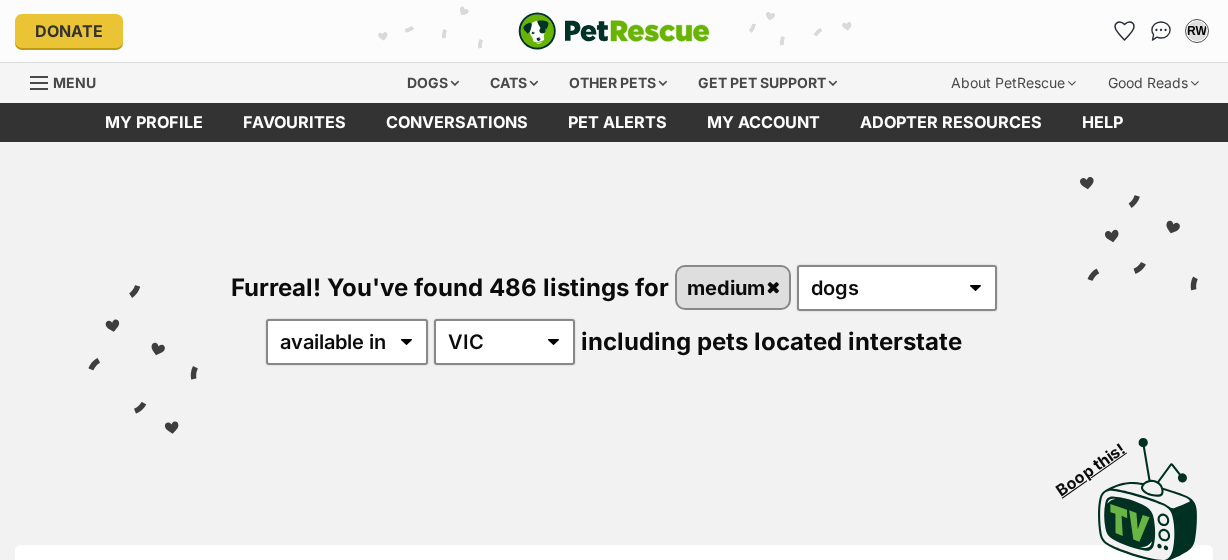scroll, scrollTop: 0, scrollLeft: 0, axis: both 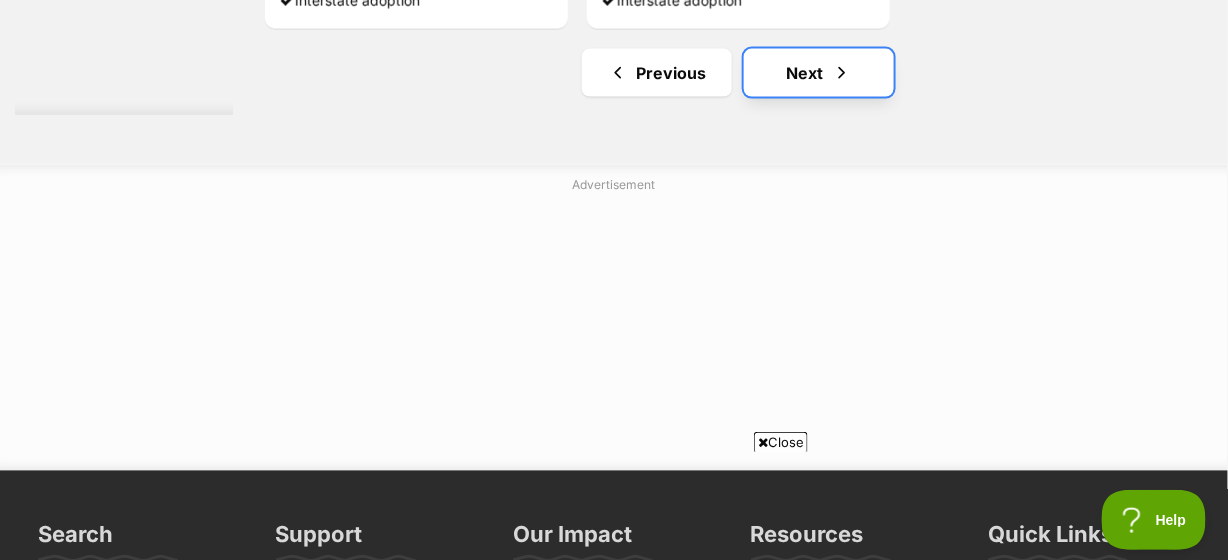 click at bounding box center (842, 73) 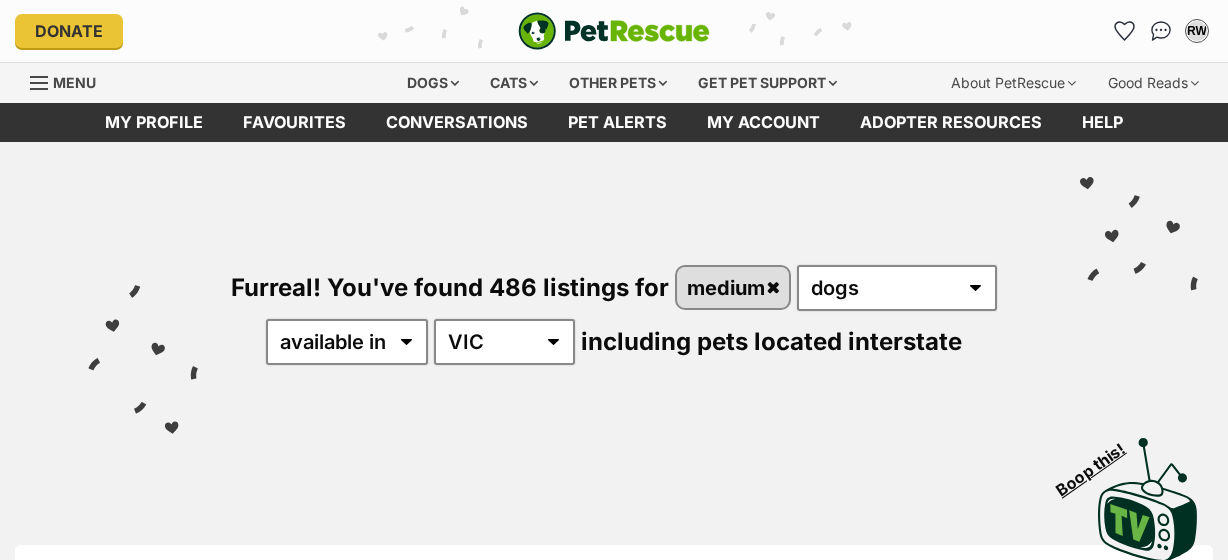 scroll, scrollTop: 0, scrollLeft: 0, axis: both 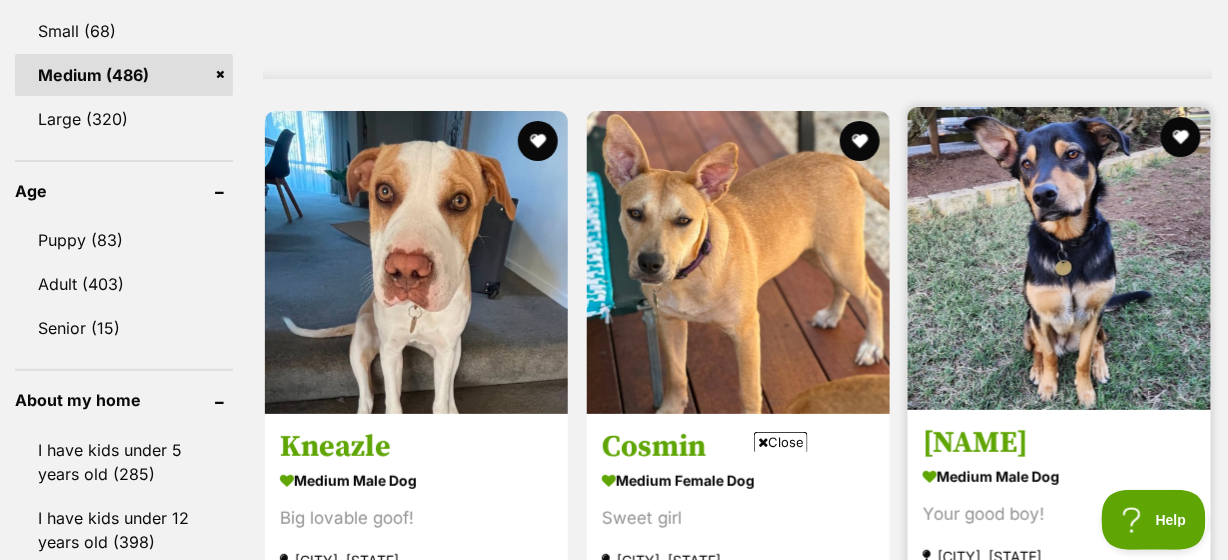 click at bounding box center (1059, 258) 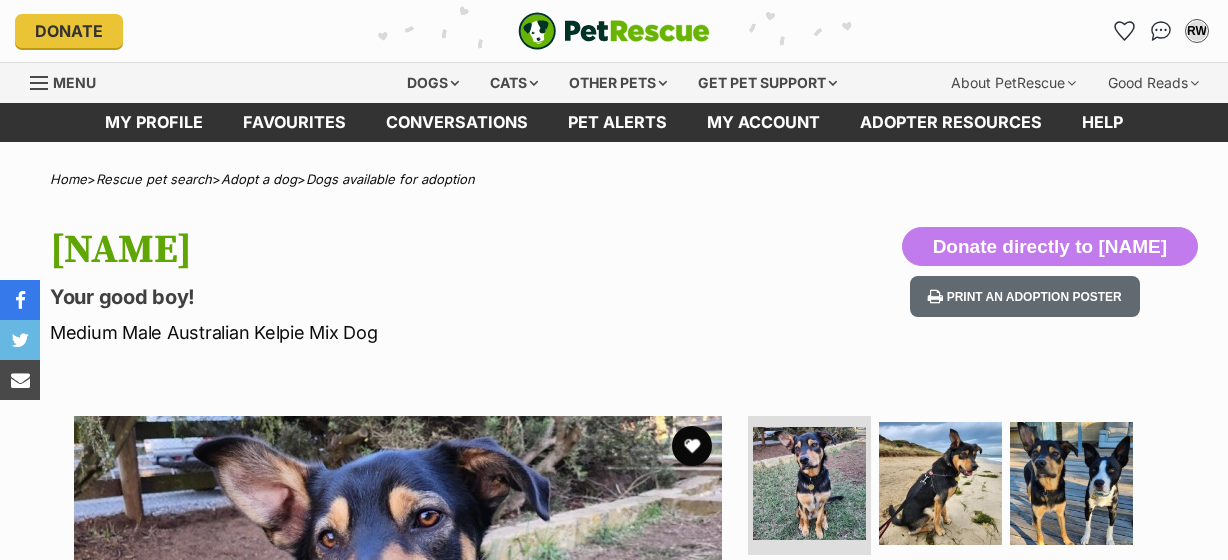 scroll, scrollTop: 0, scrollLeft: 0, axis: both 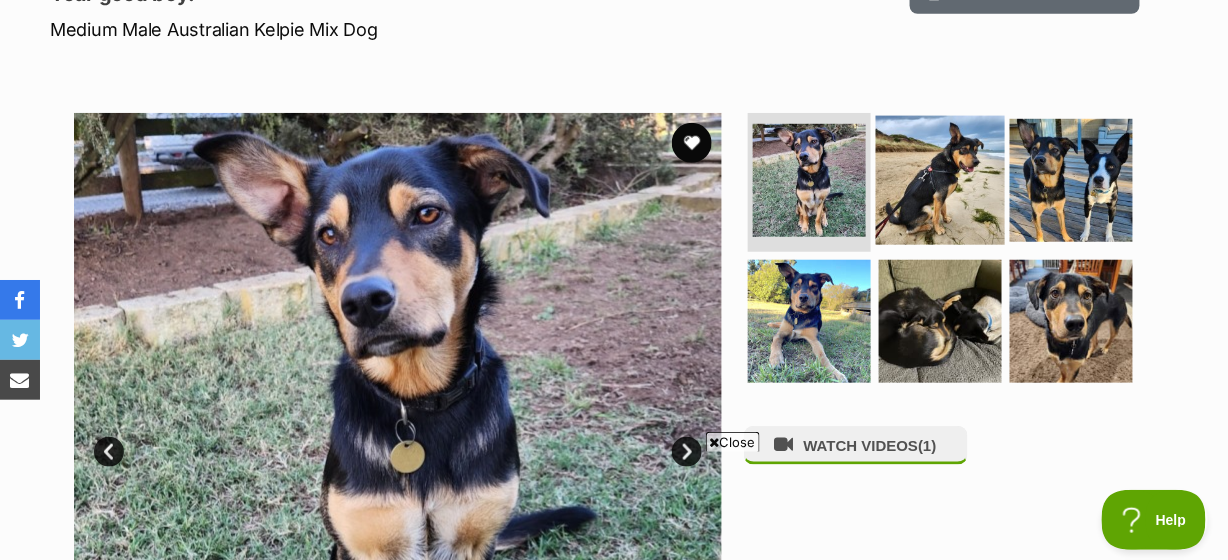 click at bounding box center [940, 179] 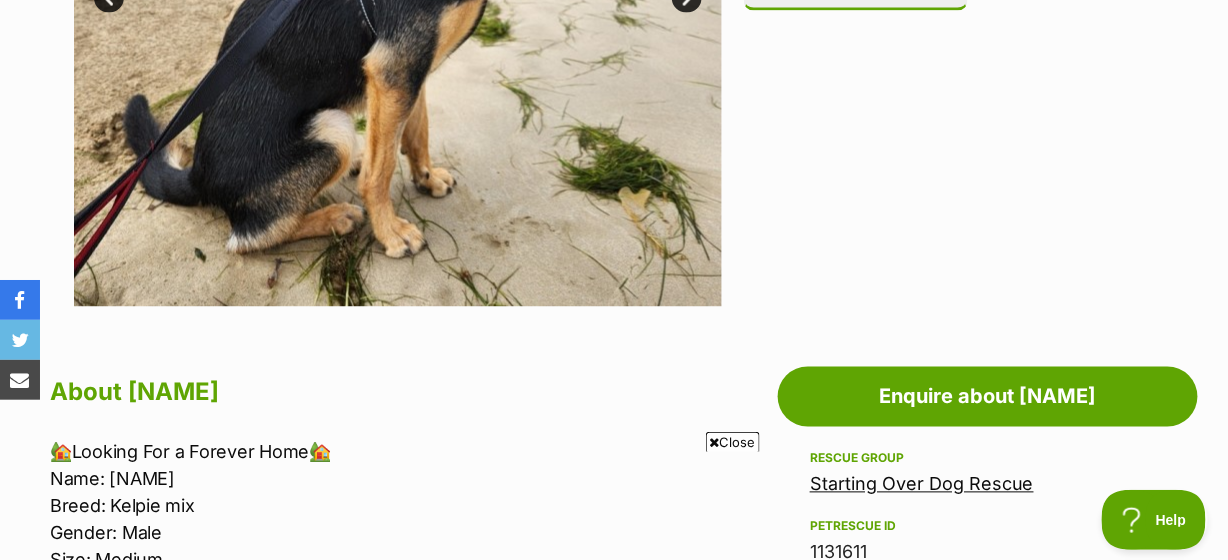 scroll, scrollTop: 454, scrollLeft: 0, axis: vertical 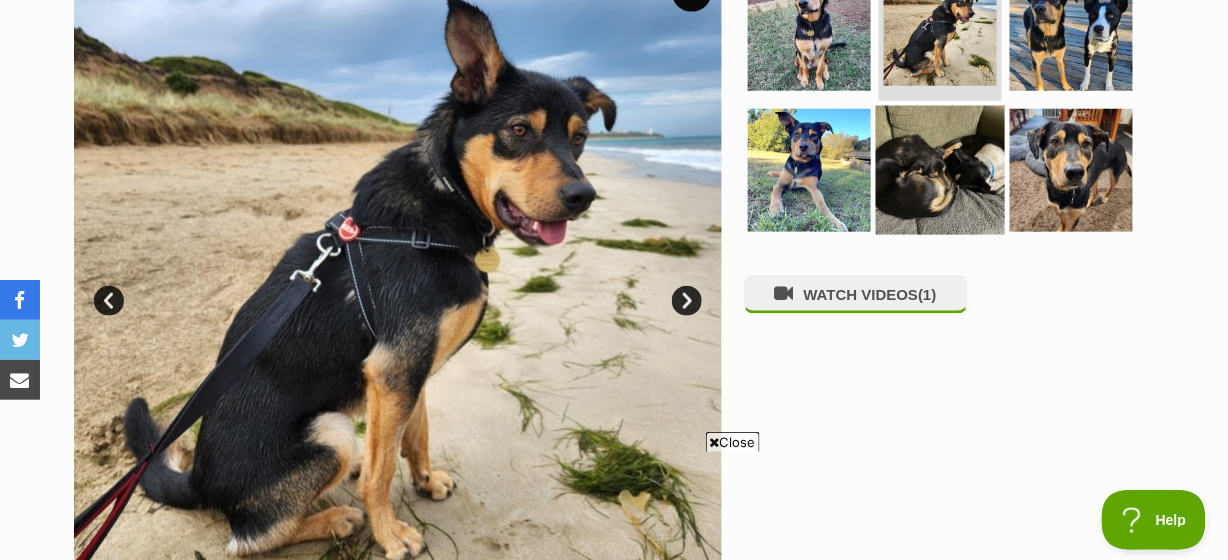 click at bounding box center (940, 170) 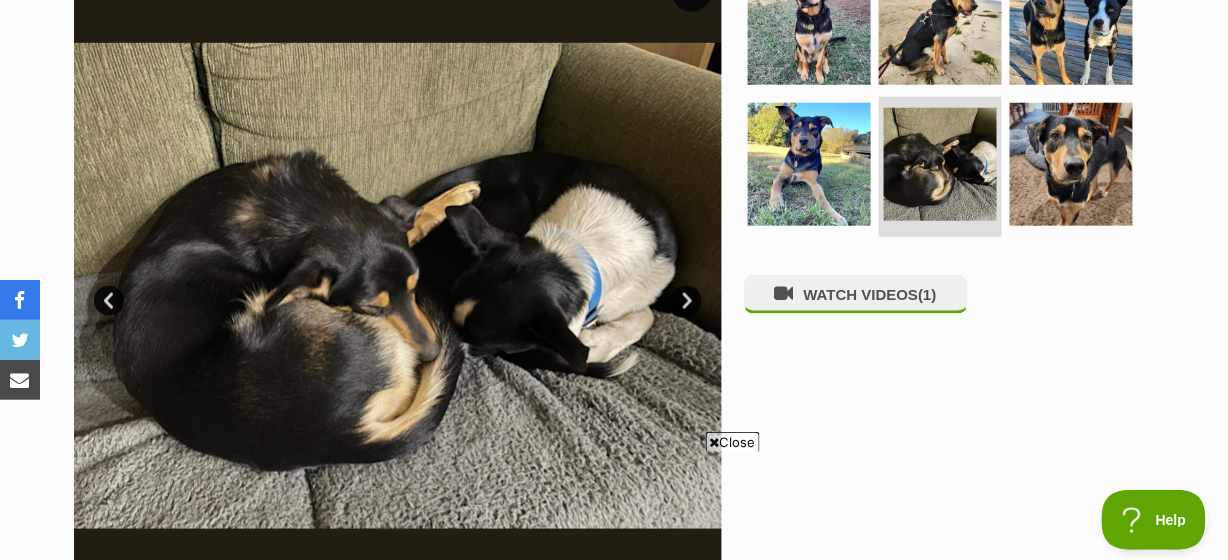 scroll, scrollTop: 0, scrollLeft: 0, axis: both 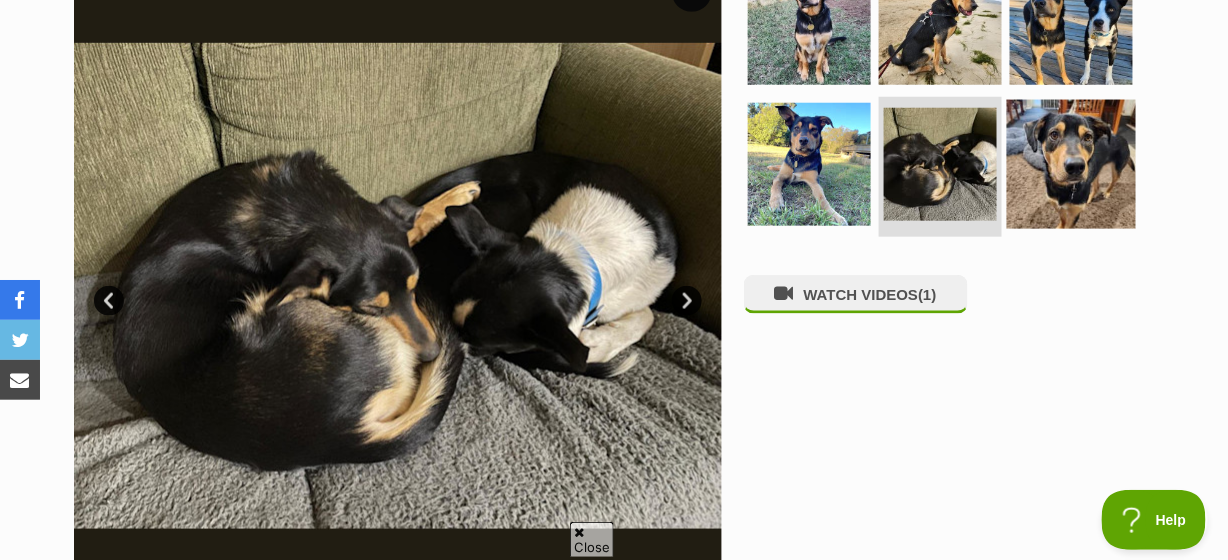 click at bounding box center (1071, 164) 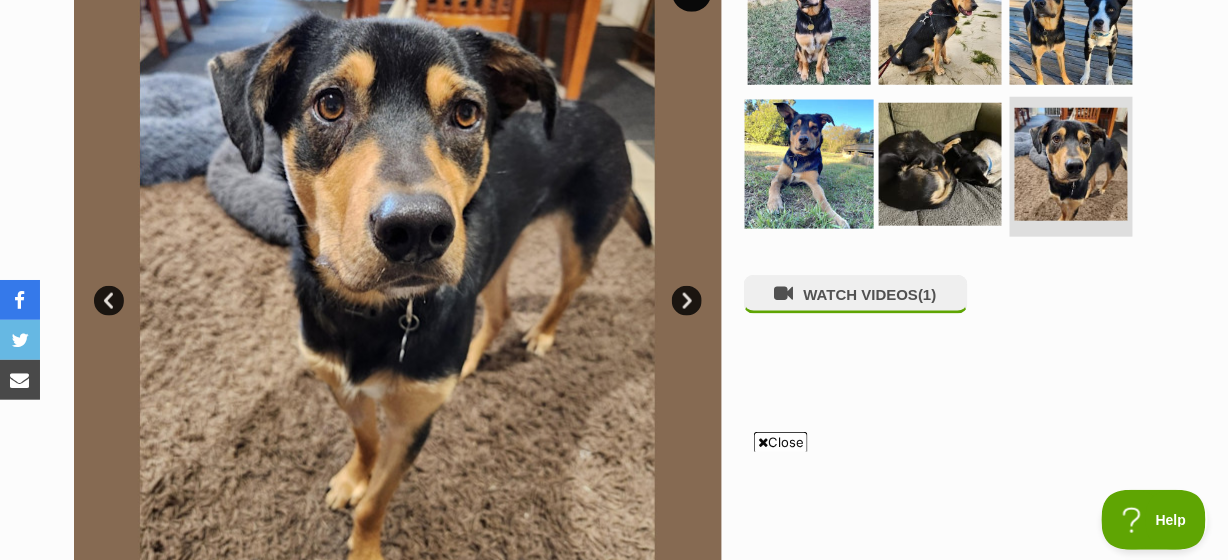 click at bounding box center (809, 164) 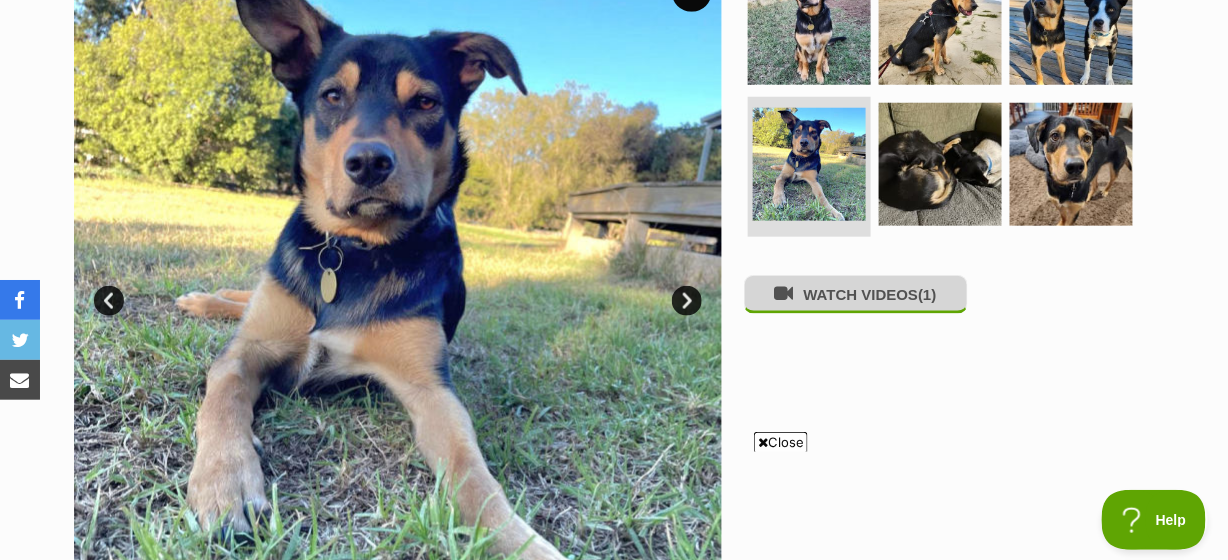scroll, scrollTop: 606, scrollLeft: 0, axis: vertical 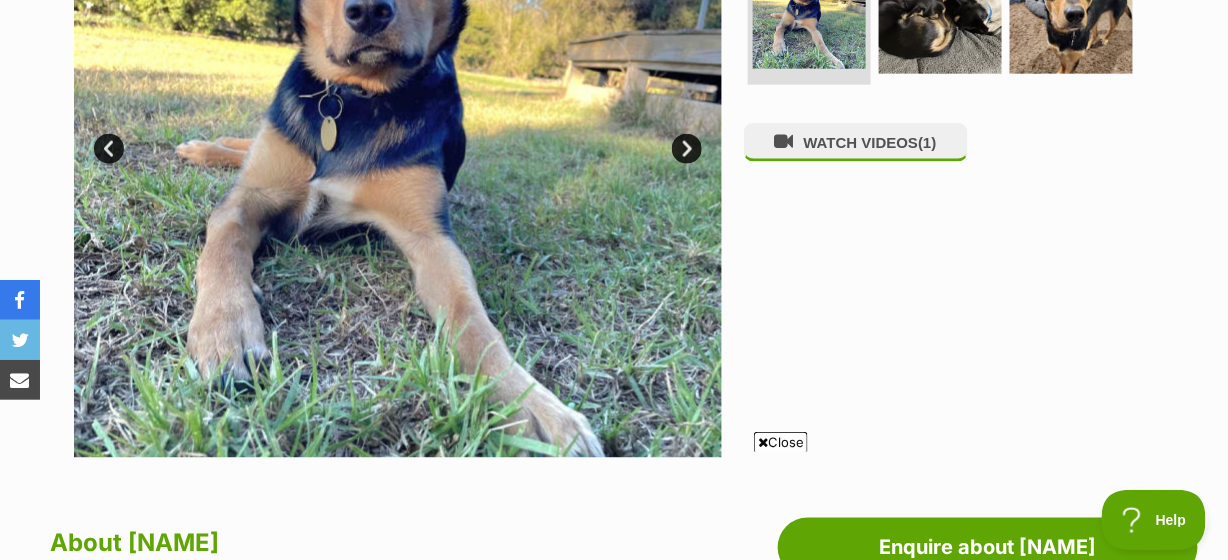 click on "Next" at bounding box center [687, 149] 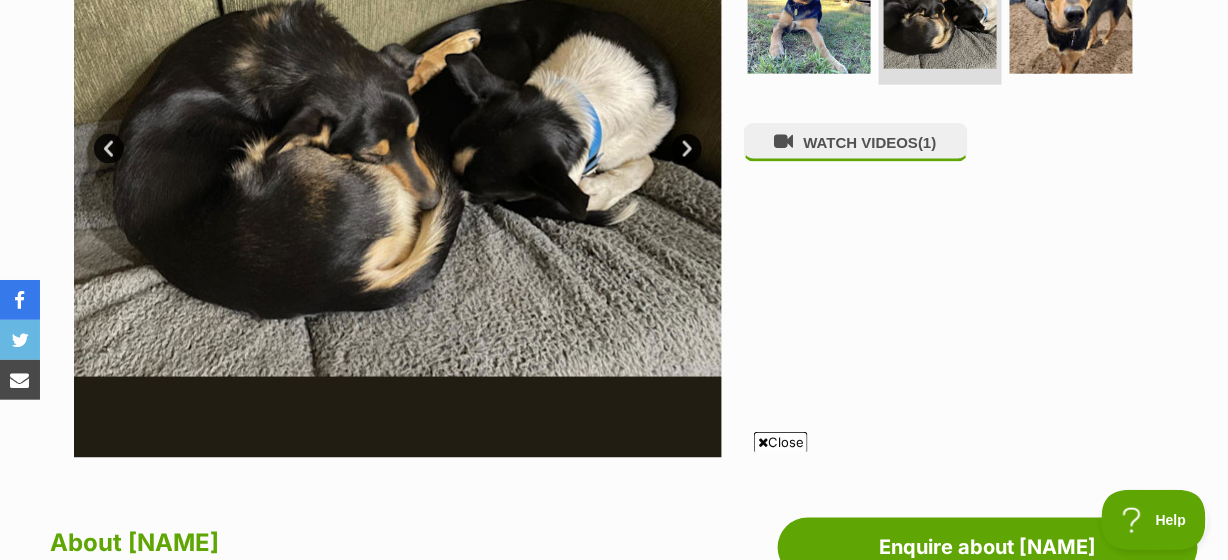 click on "Next" at bounding box center (687, 149) 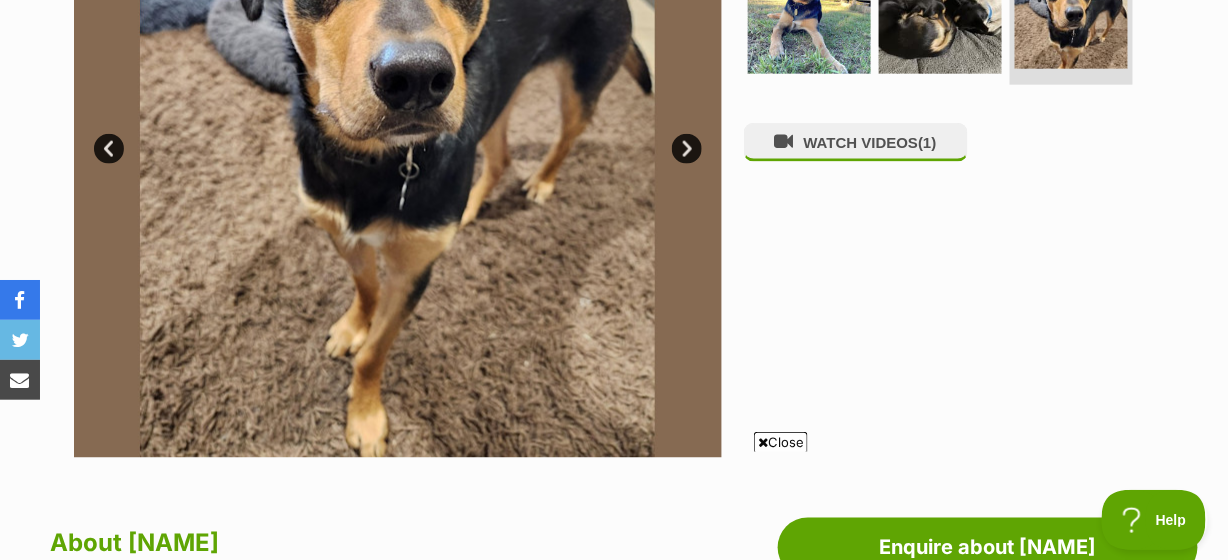 click on "Next" at bounding box center [687, 149] 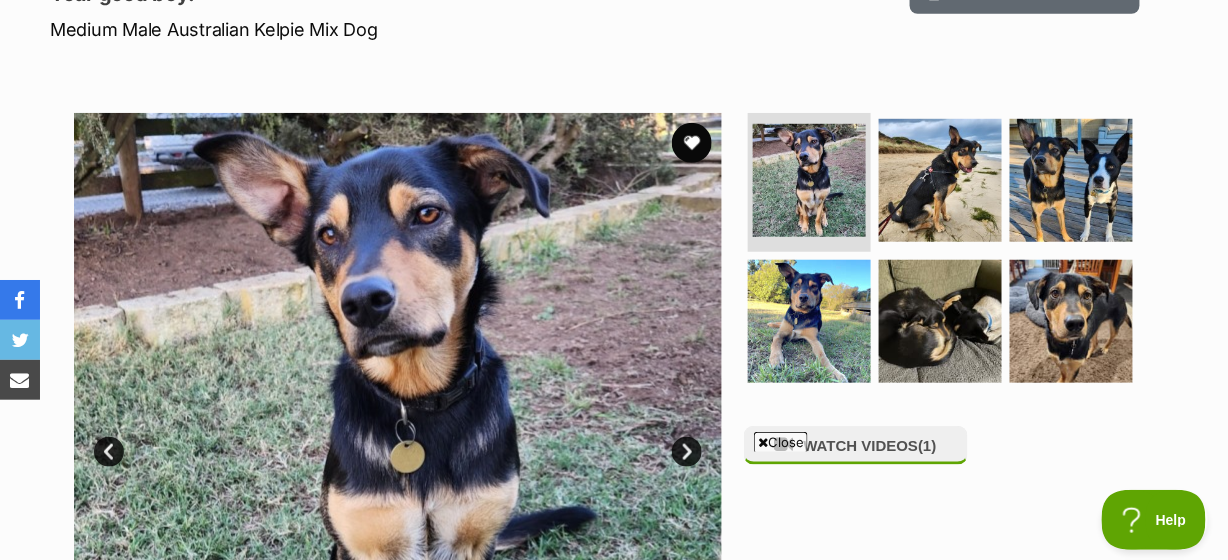 scroll, scrollTop: 0, scrollLeft: 0, axis: both 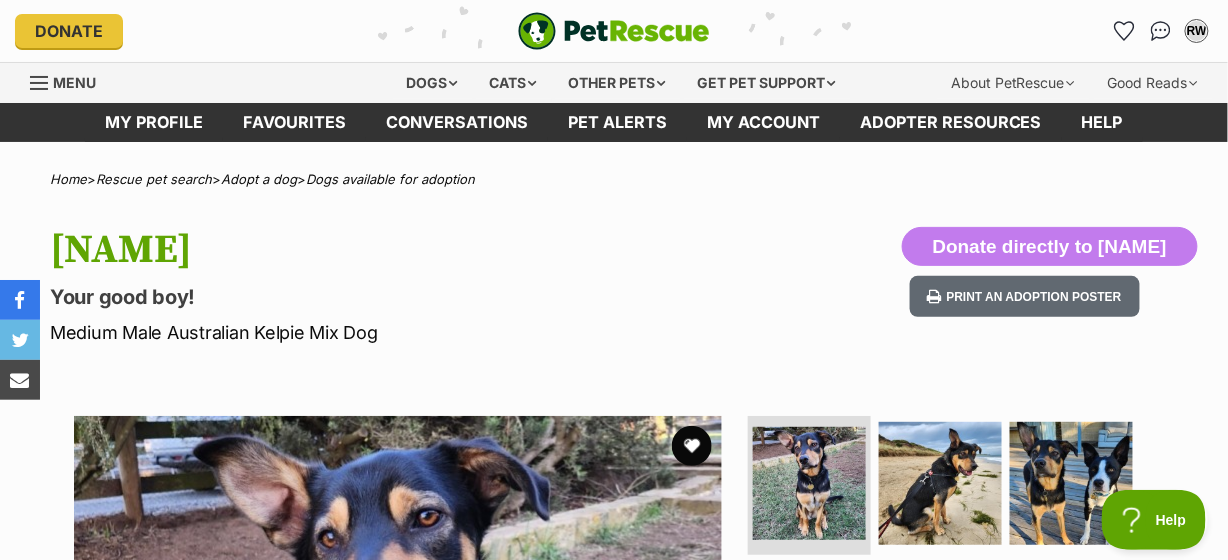 drag, startPoint x: 688, startPoint y: 443, endPoint x: 736, endPoint y: 440, distance: 48.09366 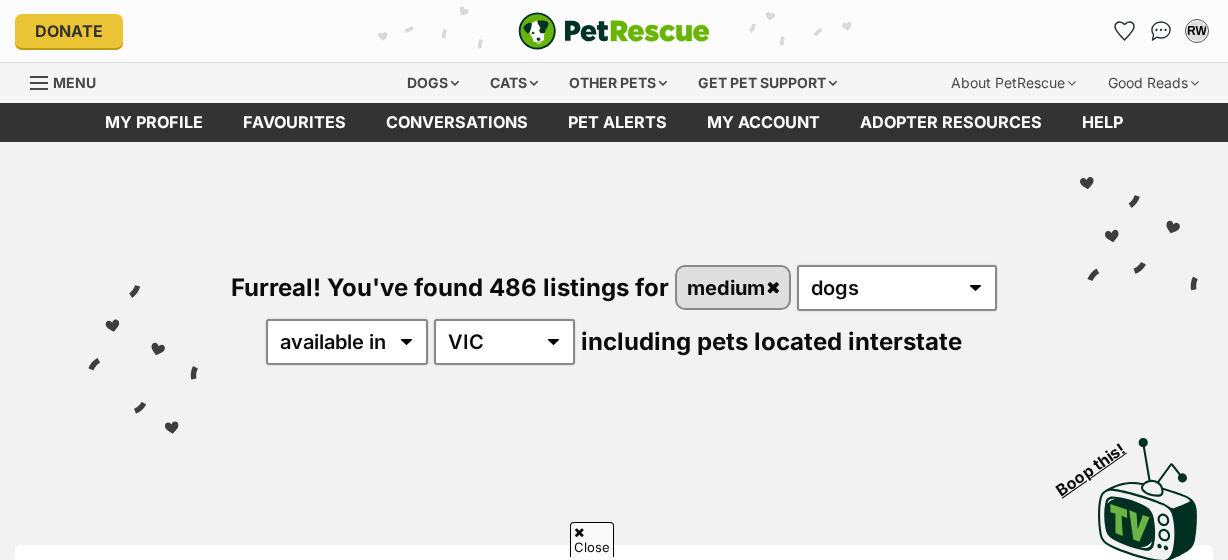 scroll, scrollTop: 2424, scrollLeft: 0, axis: vertical 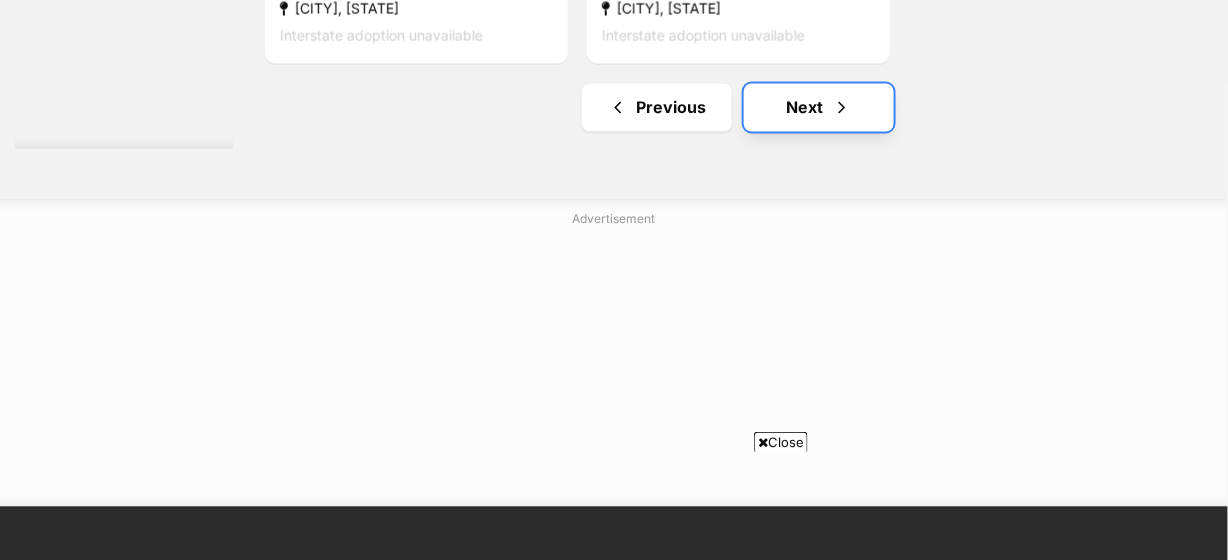 click on "Next" at bounding box center [819, 108] 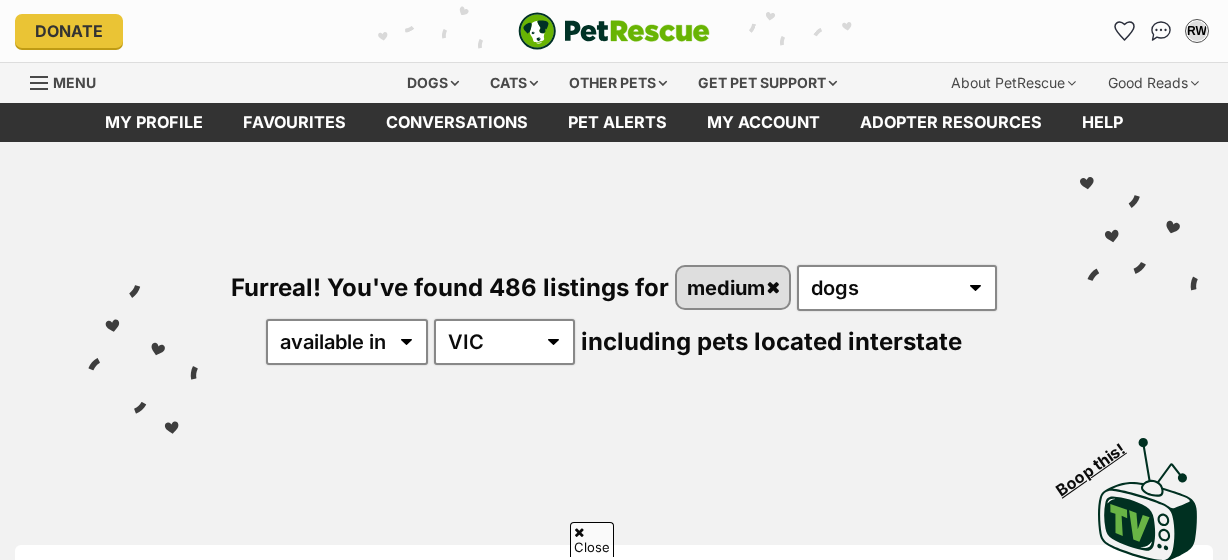 scroll, scrollTop: 606, scrollLeft: 0, axis: vertical 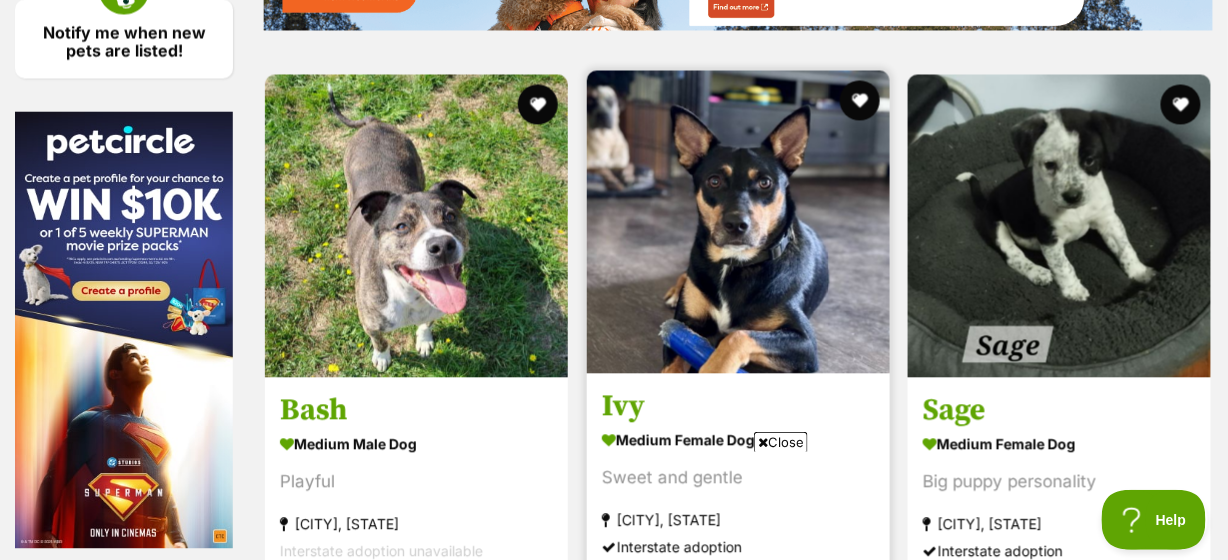 click at bounding box center [738, 221] 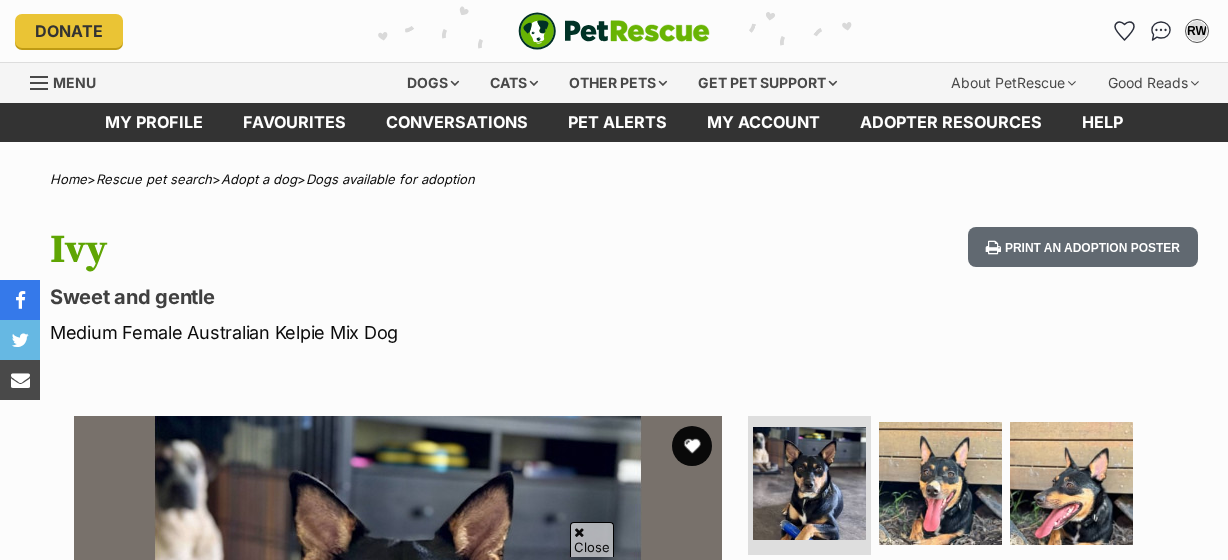 scroll, scrollTop: 454, scrollLeft: 0, axis: vertical 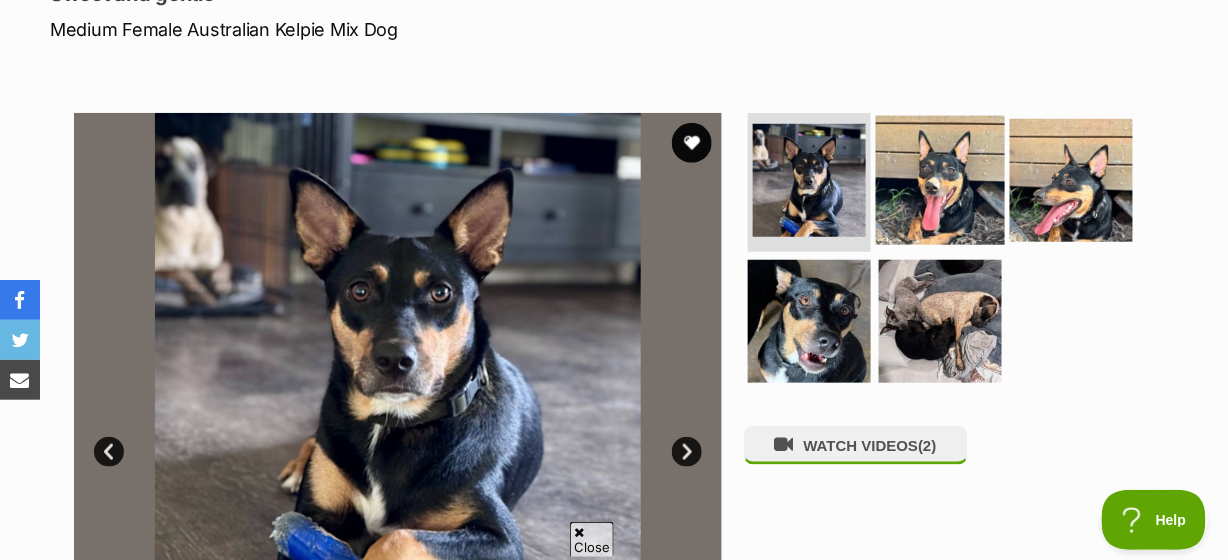 click at bounding box center [940, 179] 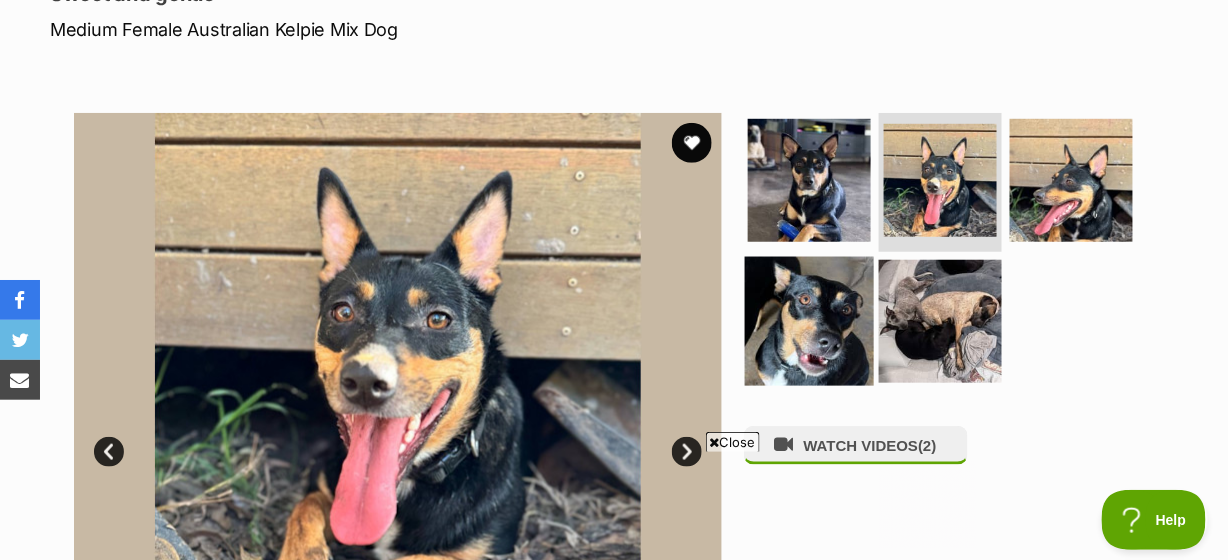 scroll, scrollTop: 0, scrollLeft: 0, axis: both 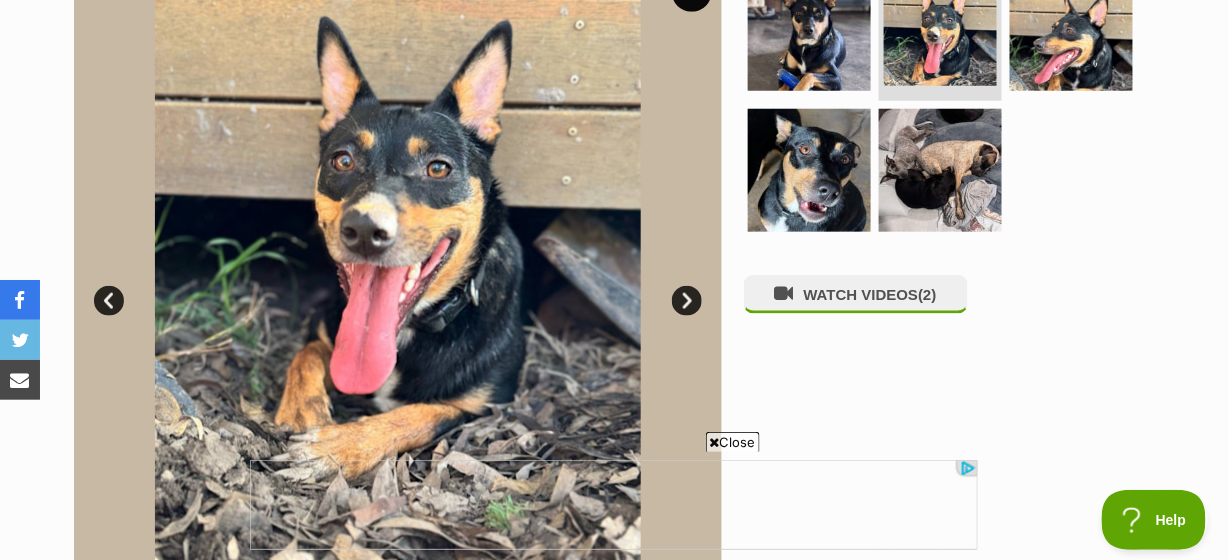 click on "Next" at bounding box center (687, 301) 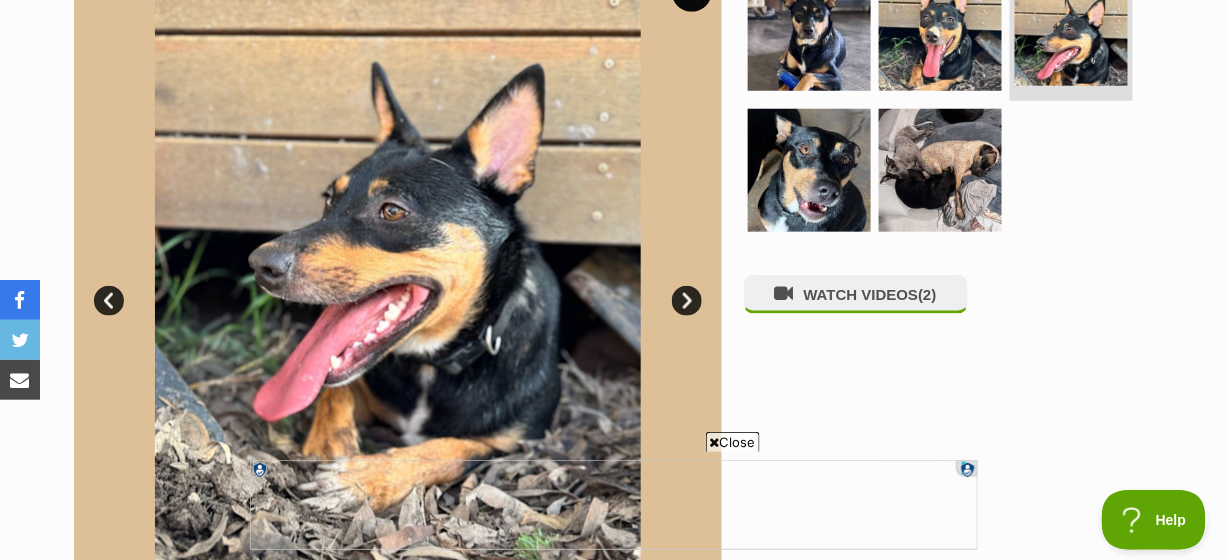 scroll, scrollTop: 0, scrollLeft: 0, axis: both 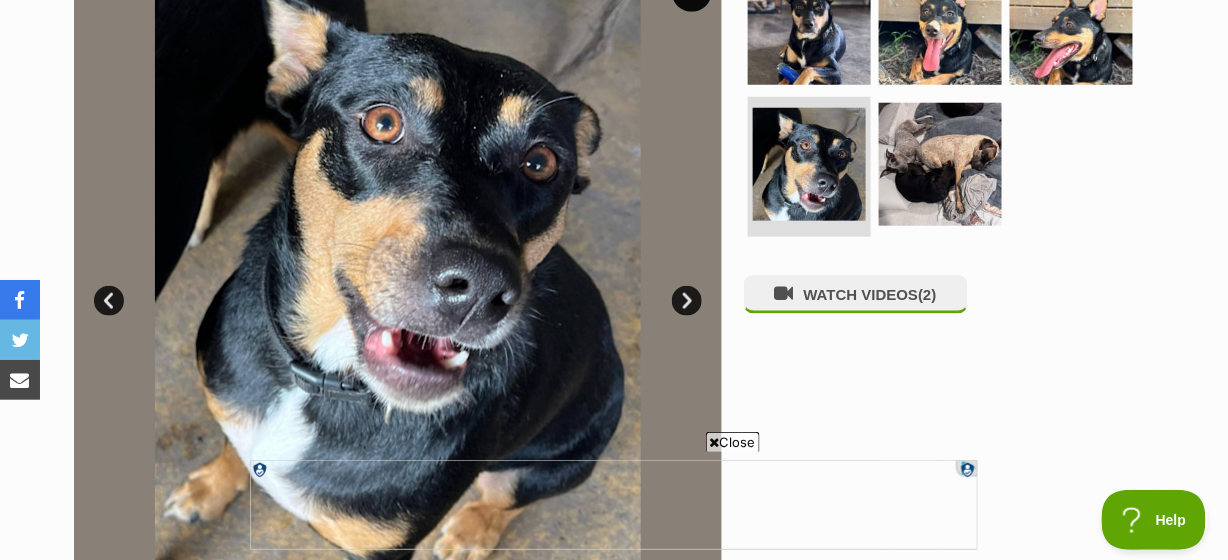click on "Next" at bounding box center [687, 301] 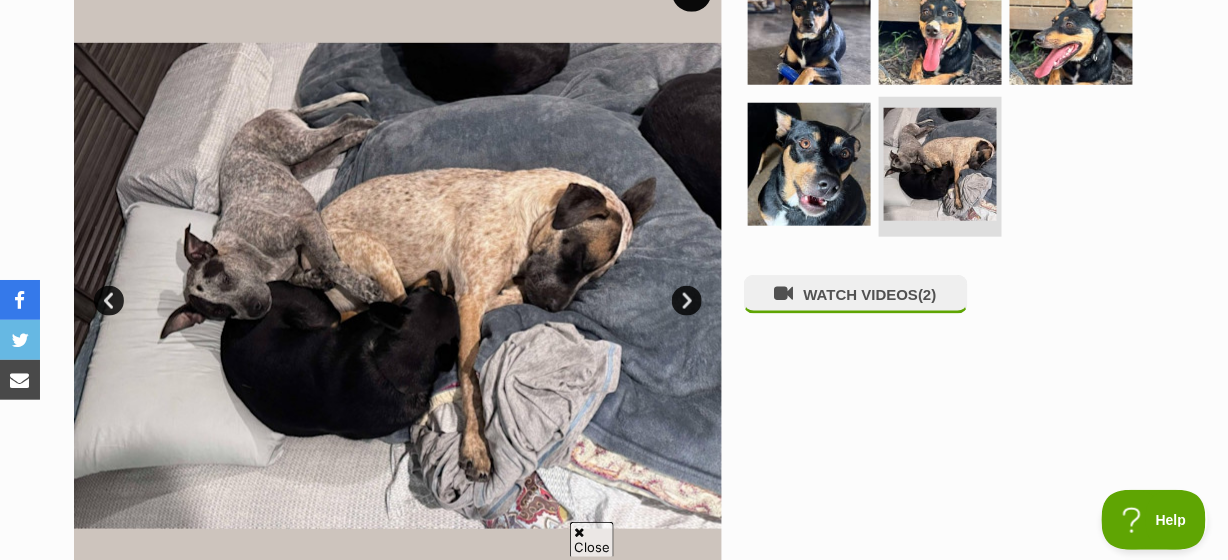 scroll, scrollTop: 0, scrollLeft: 0, axis: both 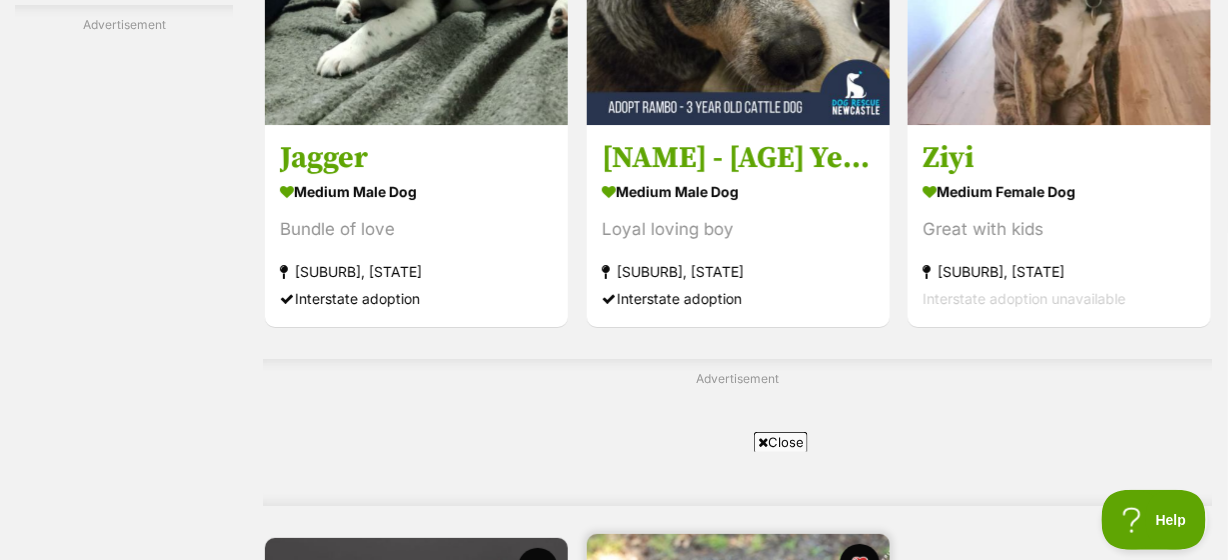 click at bounding box center (738, 685) 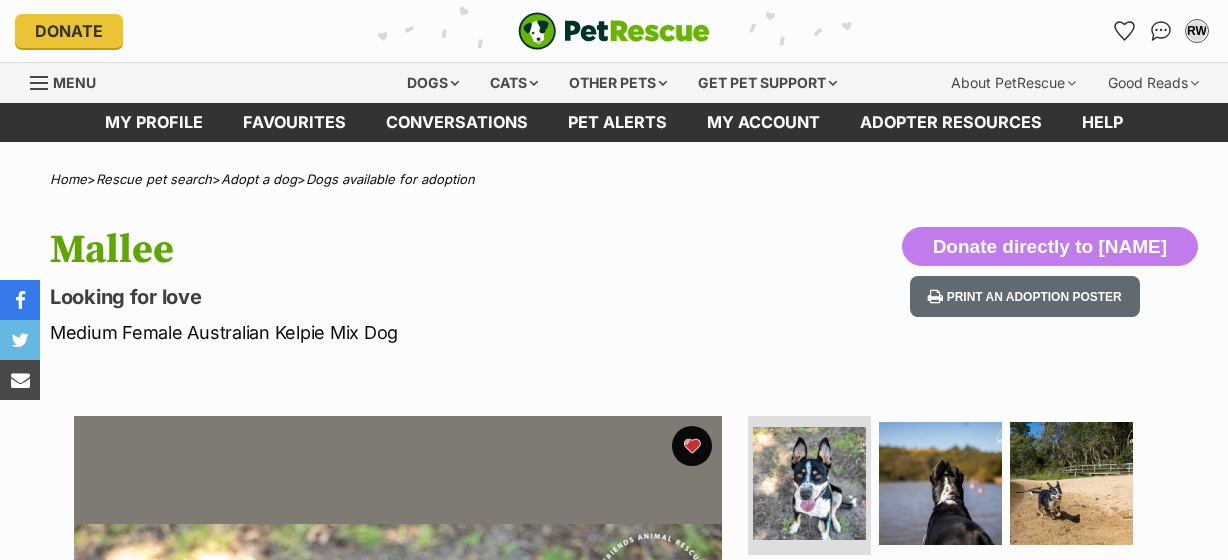 scroll, scrollTop: 606, scrollLeft: 0, axis: vertical 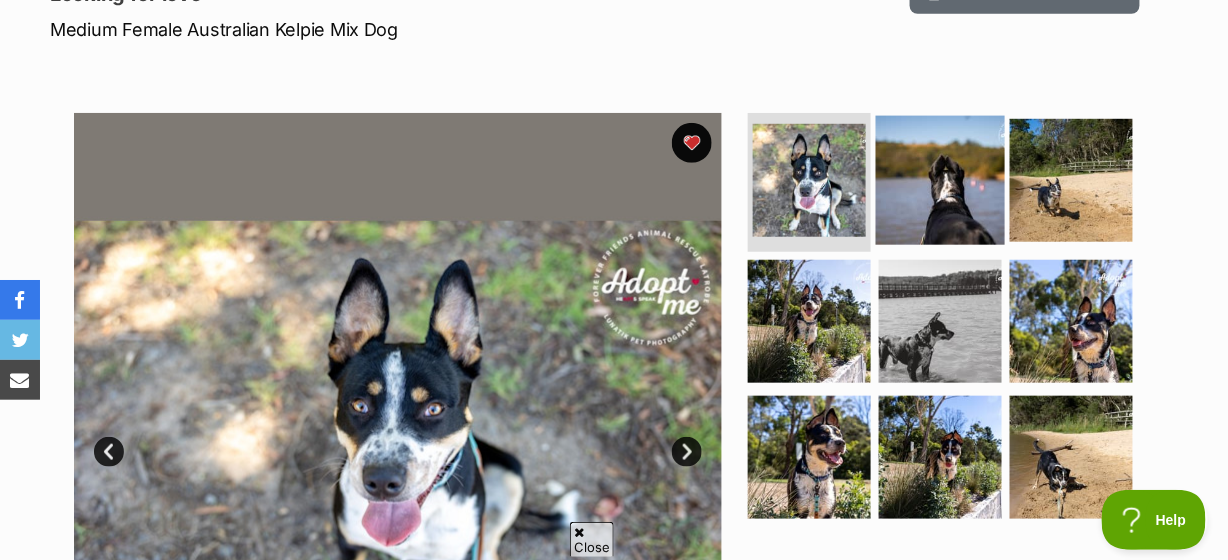 click at bounding box center (940, 179) 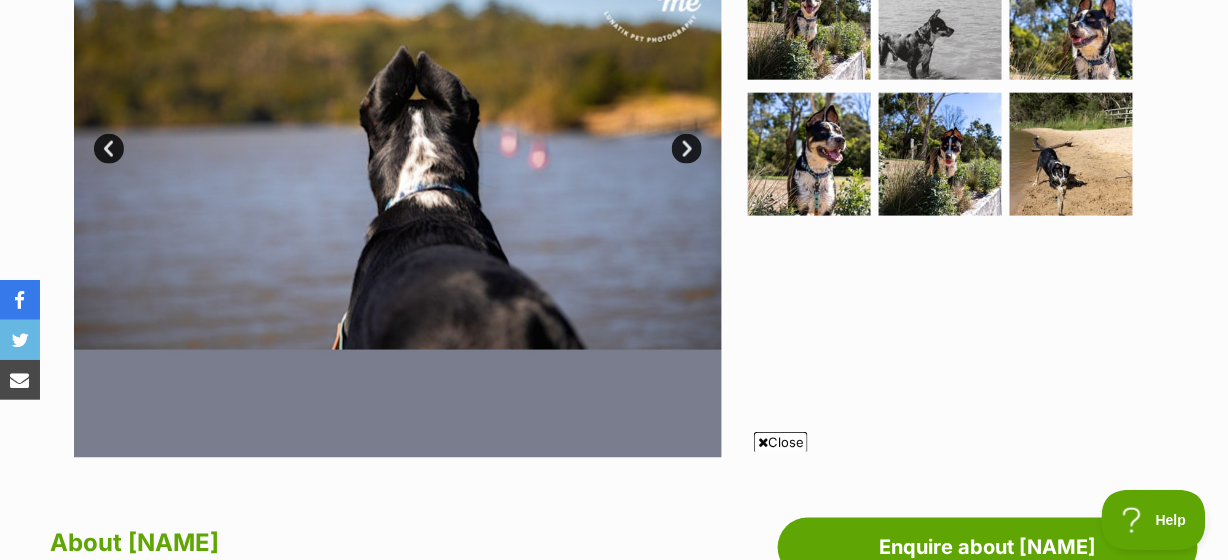 scroll, scrollTop: 0, scrollLeft: 0, axis: both 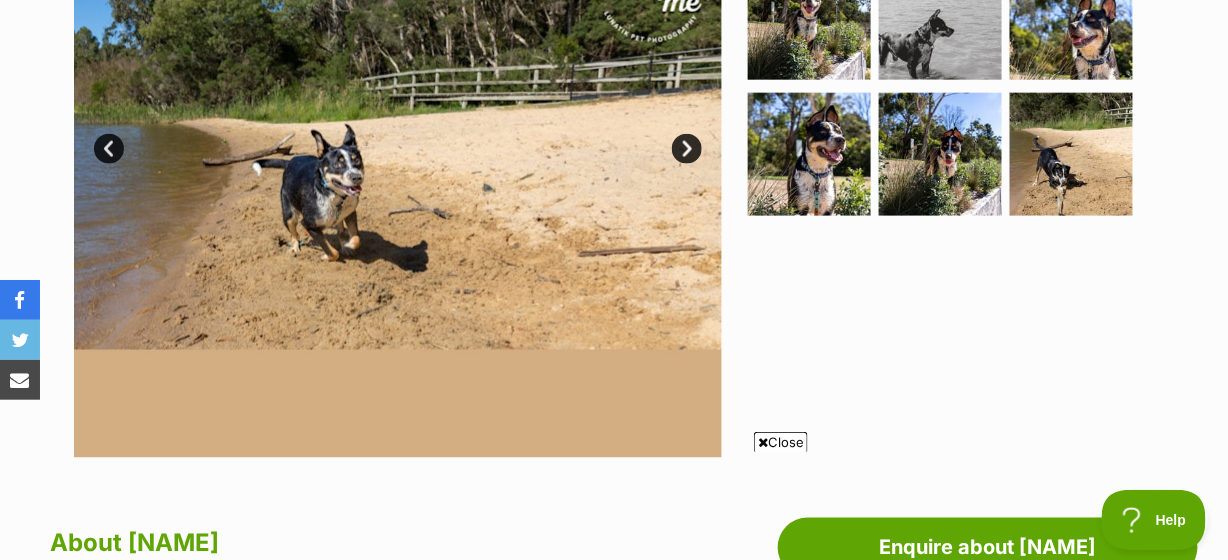 click on "Next" at bounding box center (687, 149) 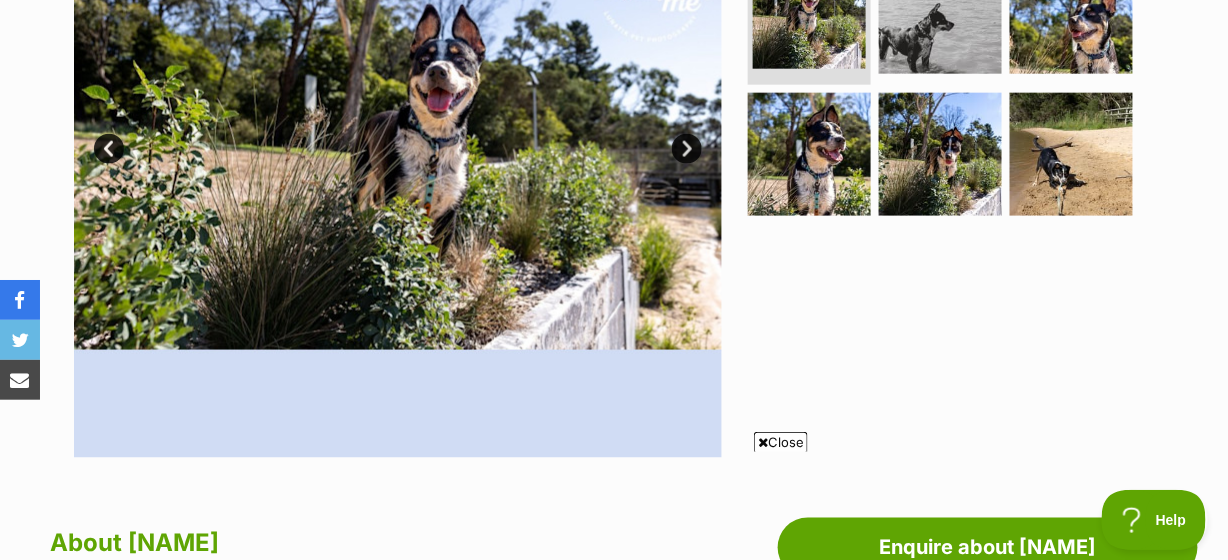click on "Next" at bounding box center [687, 149] 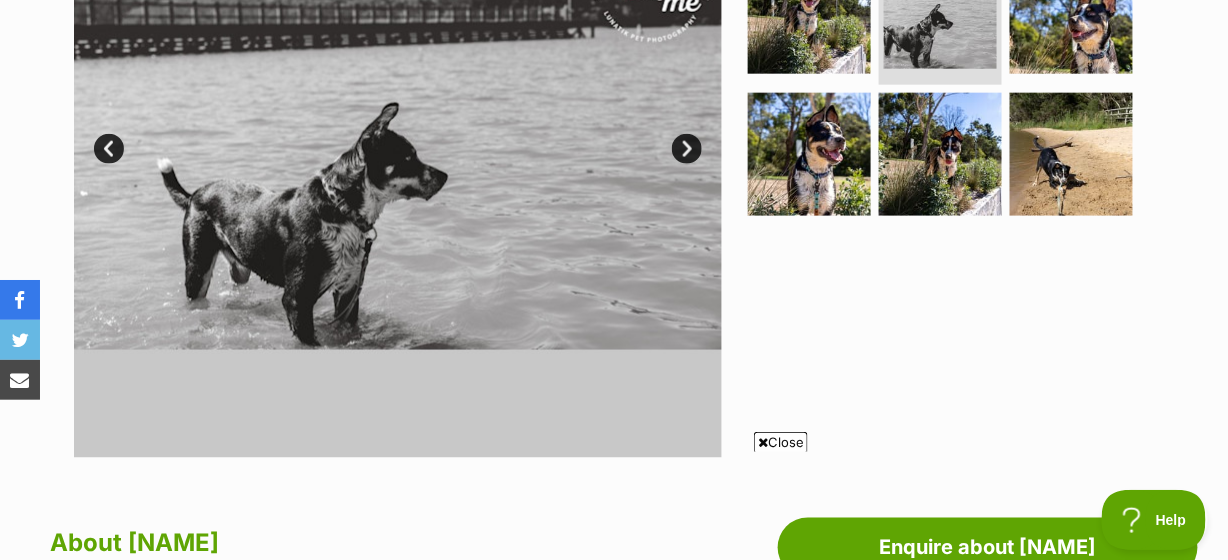 click on "Next" at bounding box center (687, 149) 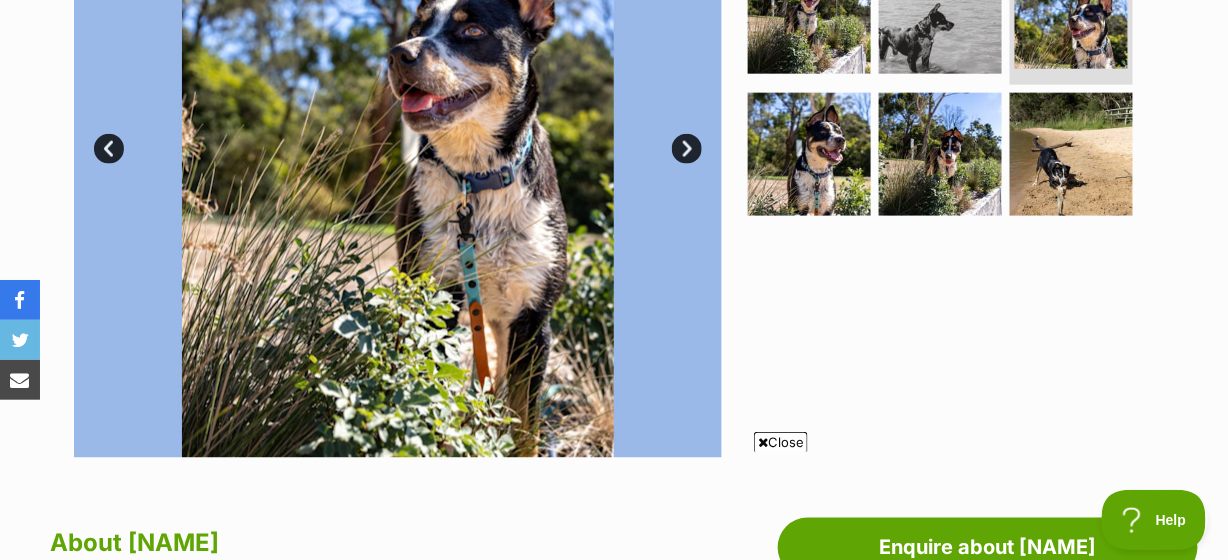 click on "Next" at bounding box center [687, 149] 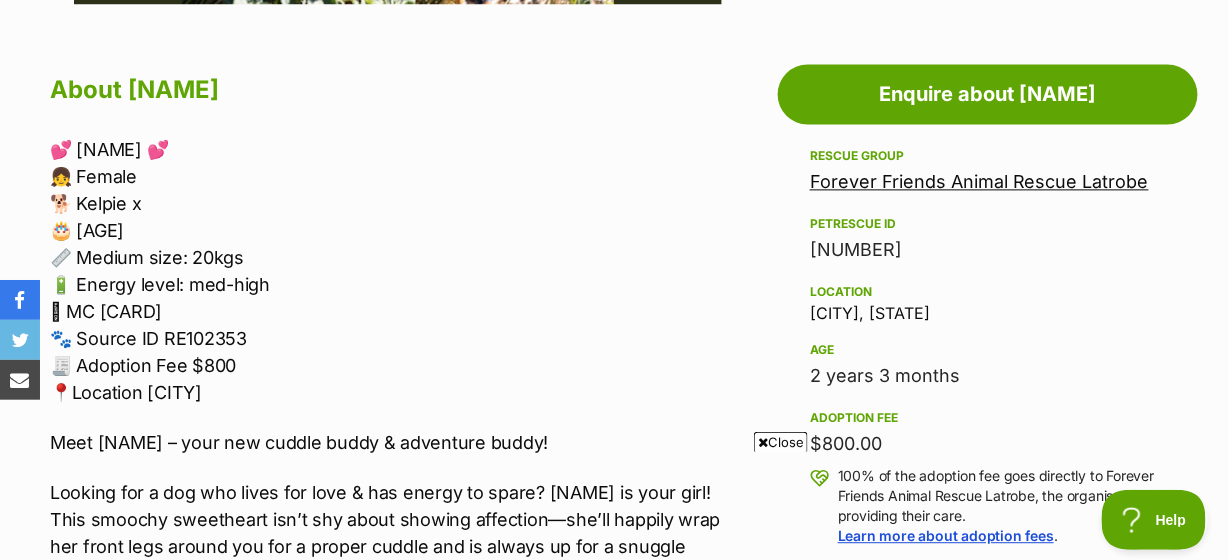 scroll, scrollTop: 1363, scrollLeft: 0, axis: vertical 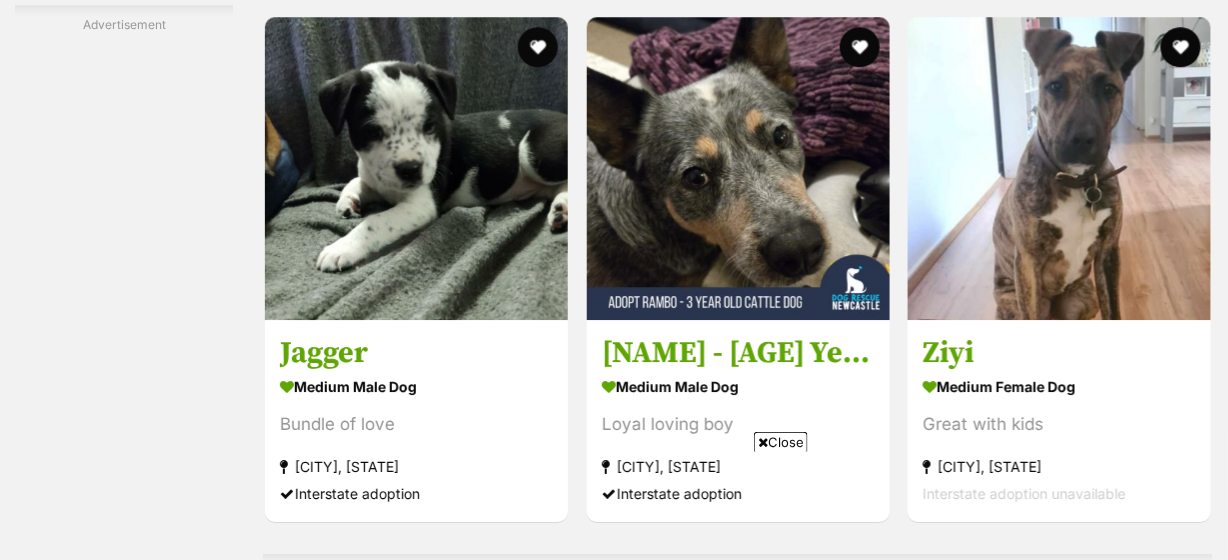 click at bounding box center [859, 759] 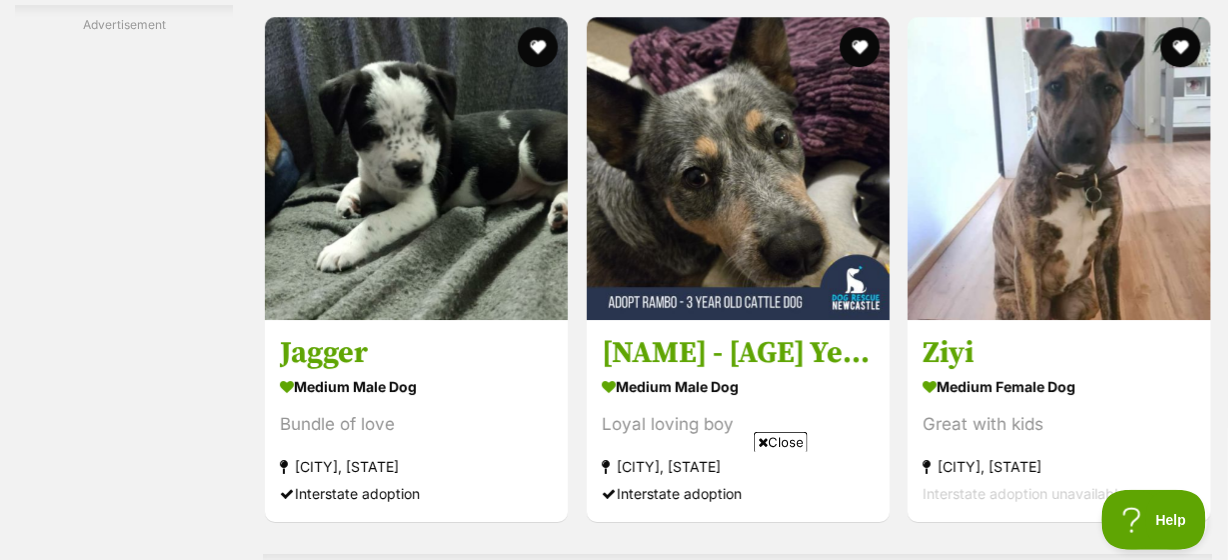 scroll, scrollTop: 3942, scrollLeft: 0, axis: vertical 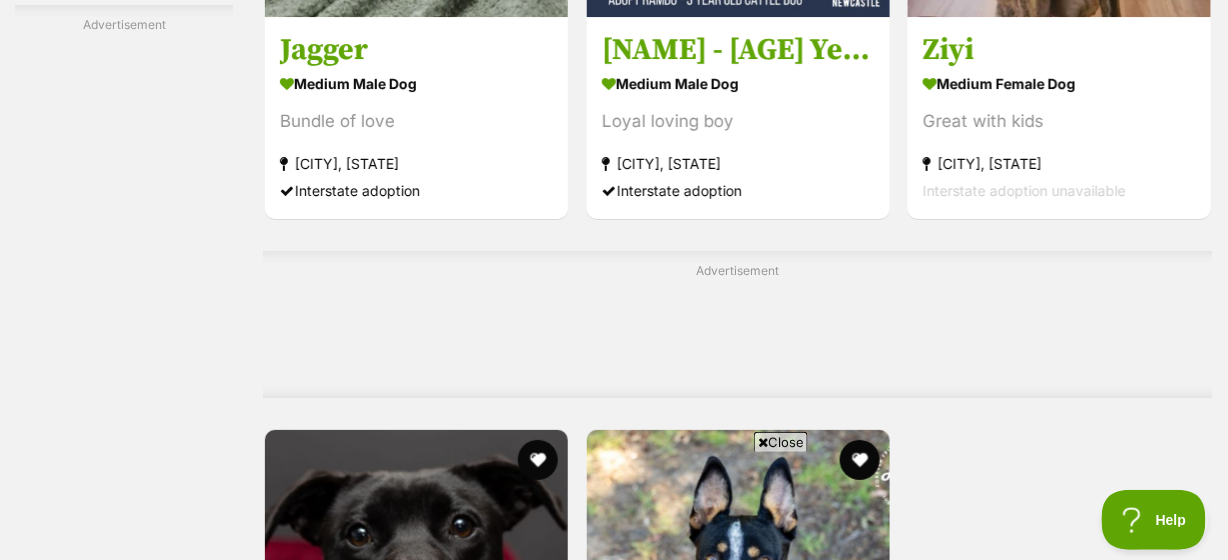click on "Next" at bounding box center [819, 979] 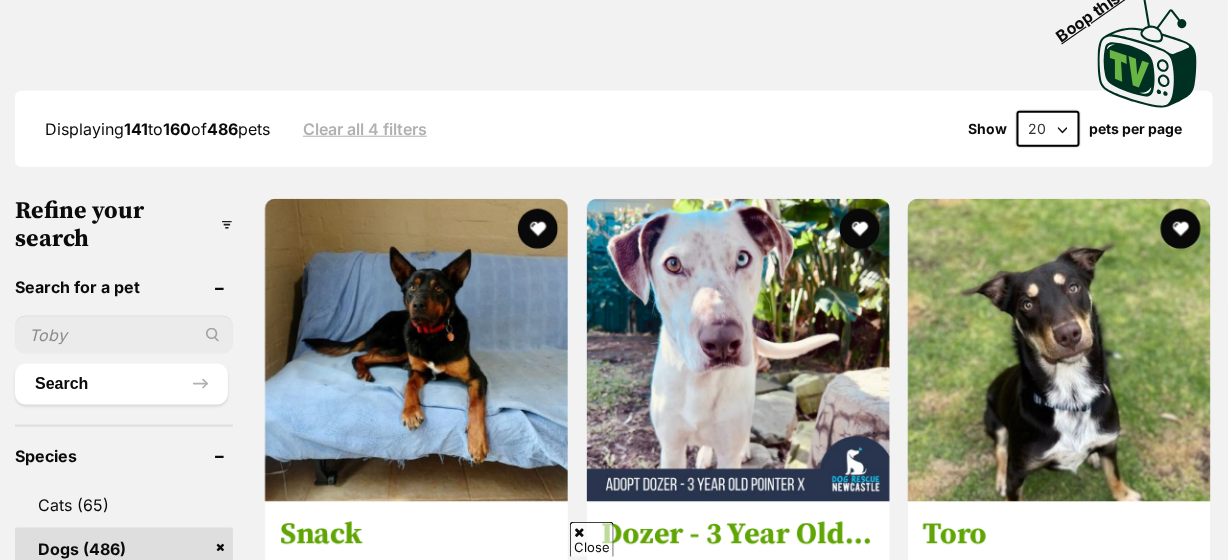 scroll, scrollTop: 784, scrollLeft: 0, axis: vertical 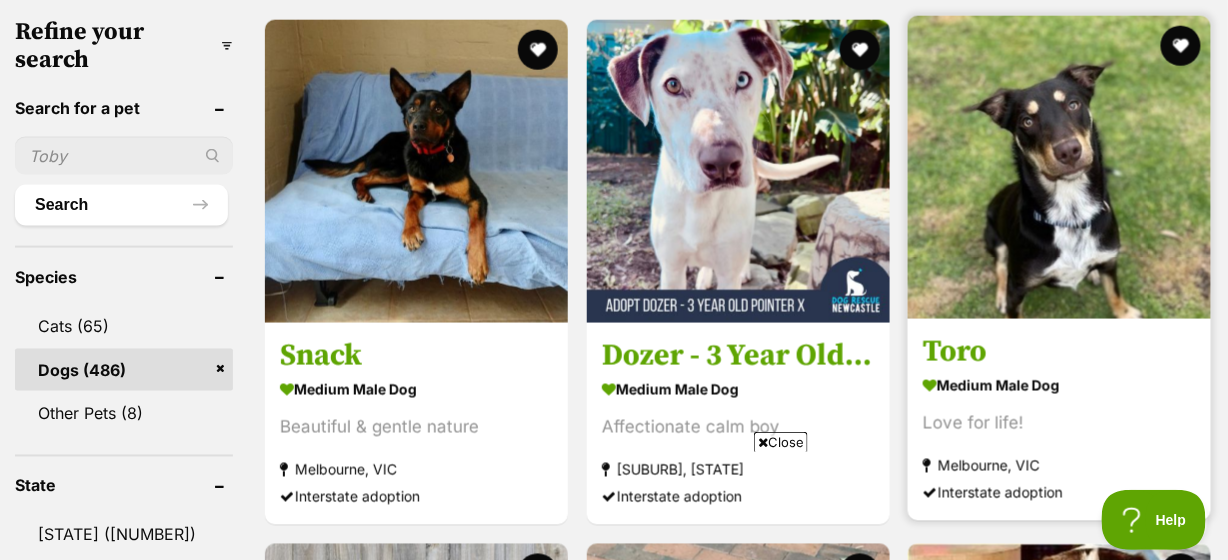click at bounding box center [1059, 167] 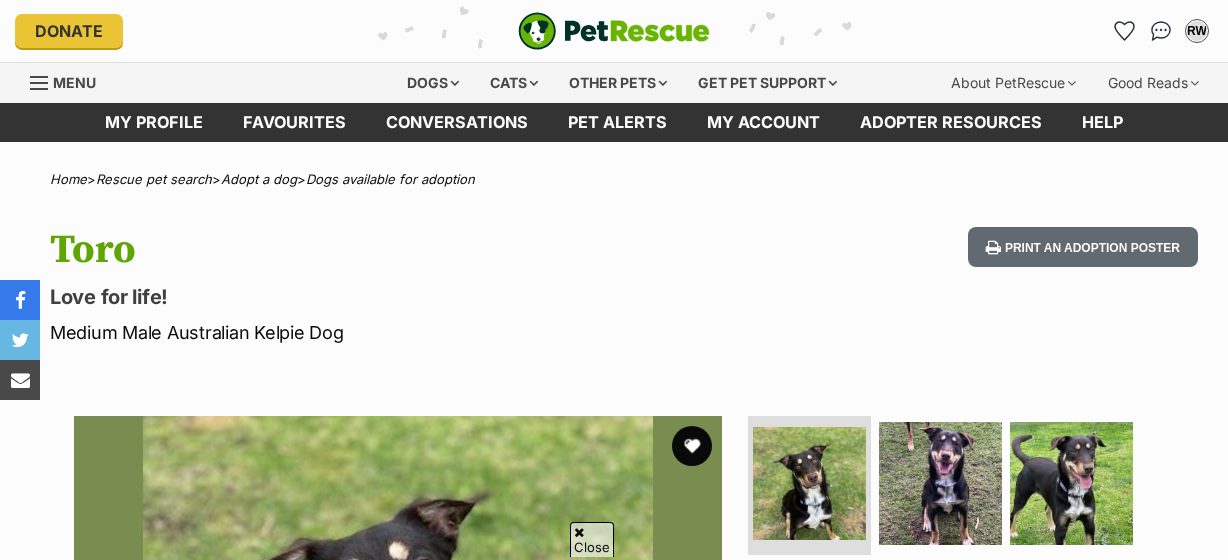 scroll, scrollTop: 454, scrollLeft: 0, axis: vertical 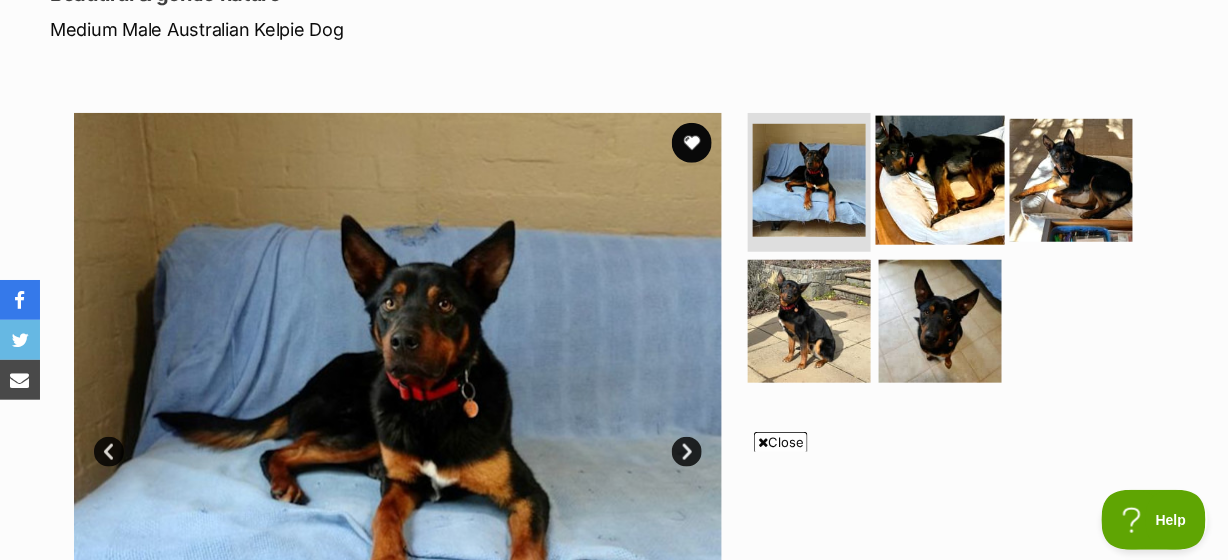click at bounding box center (940, 179) 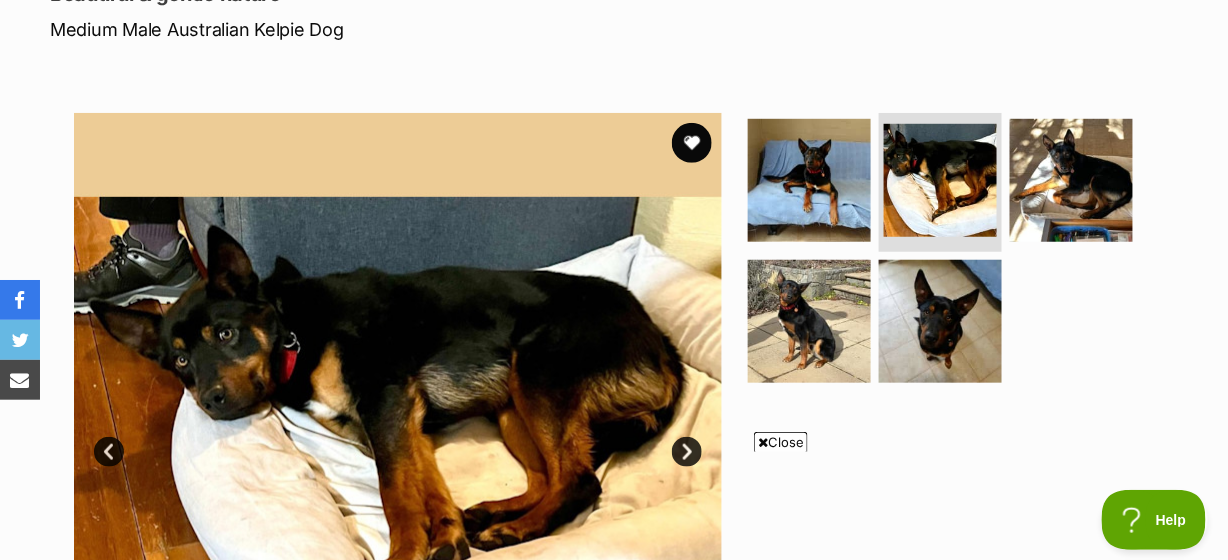 scroll, scrollTop: 454, scrollLeft: 0, axis: vertical 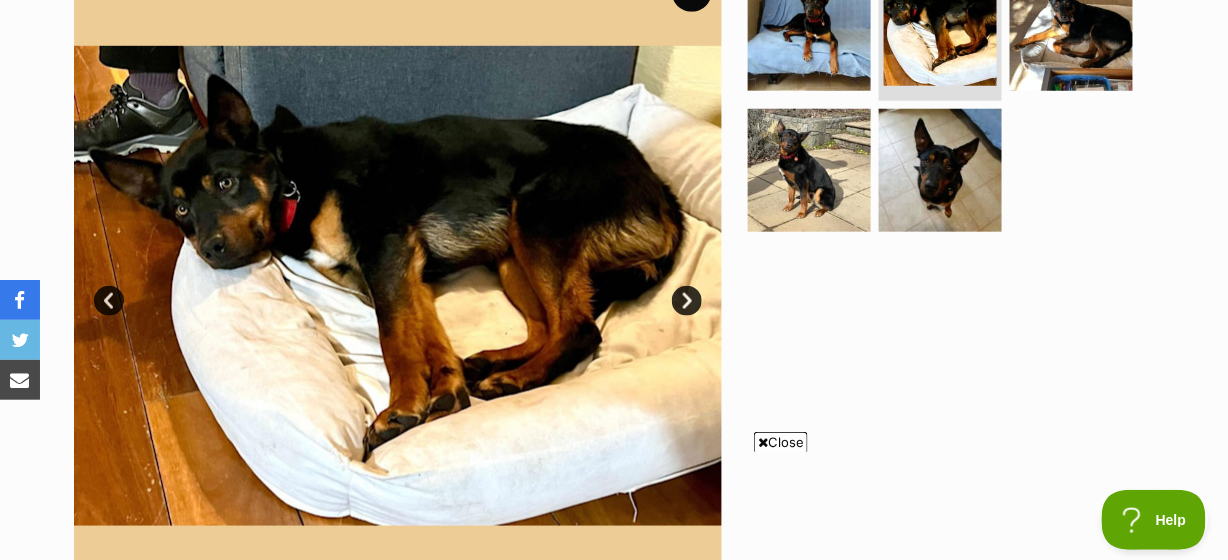 click on "Next" at bounding box center [687, 301] 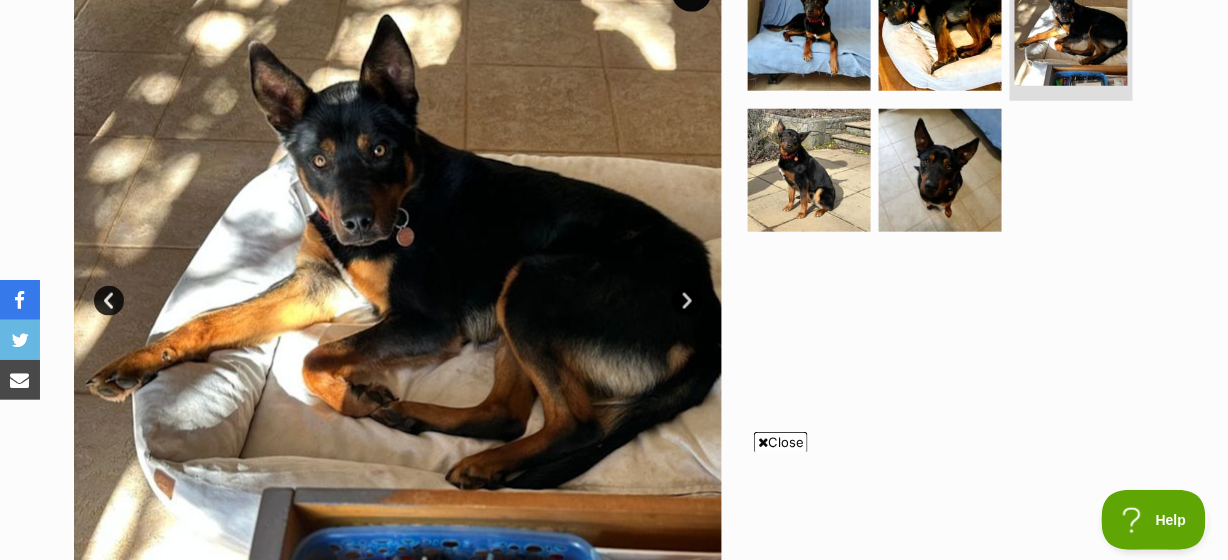 click on "Next" at bounding box center (687, 301) 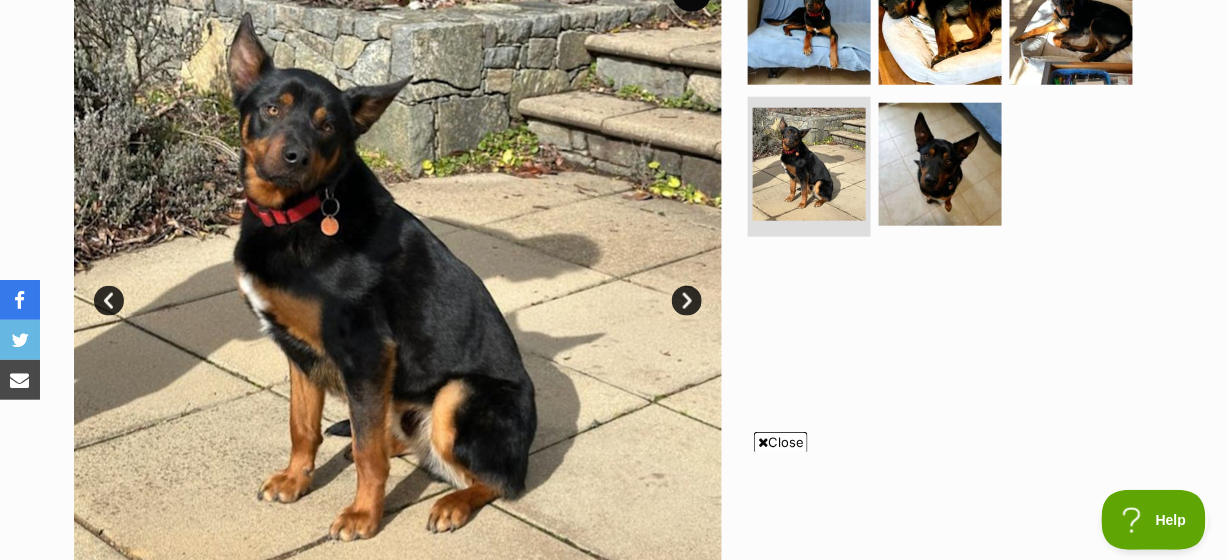 click on "Next" at bounding box center (687, 301) 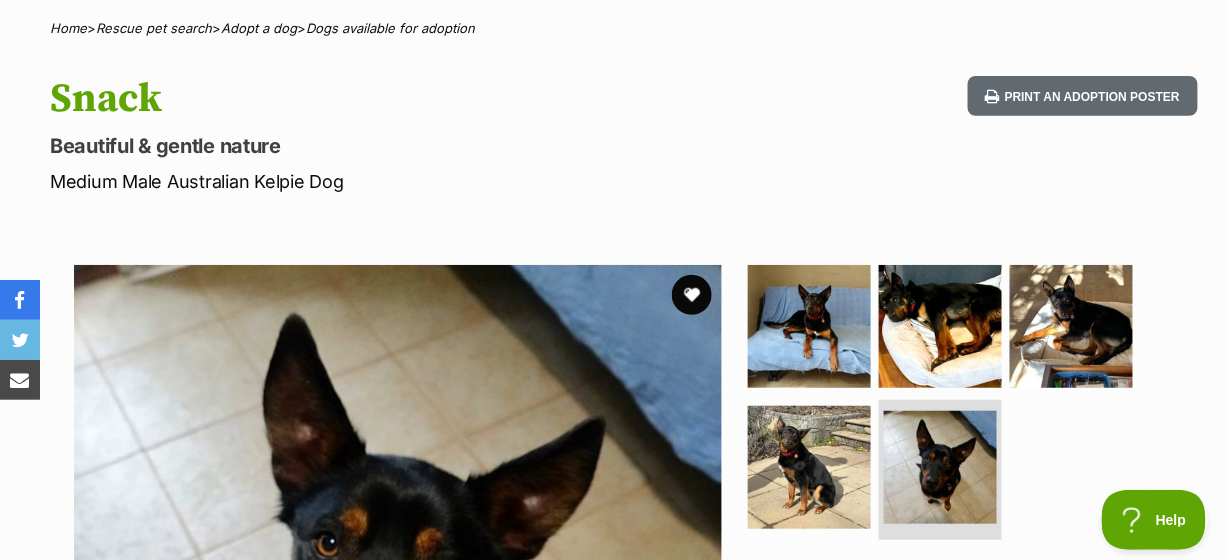 scroll, scrollTop: 0, scrollLeft: 0, axis: both 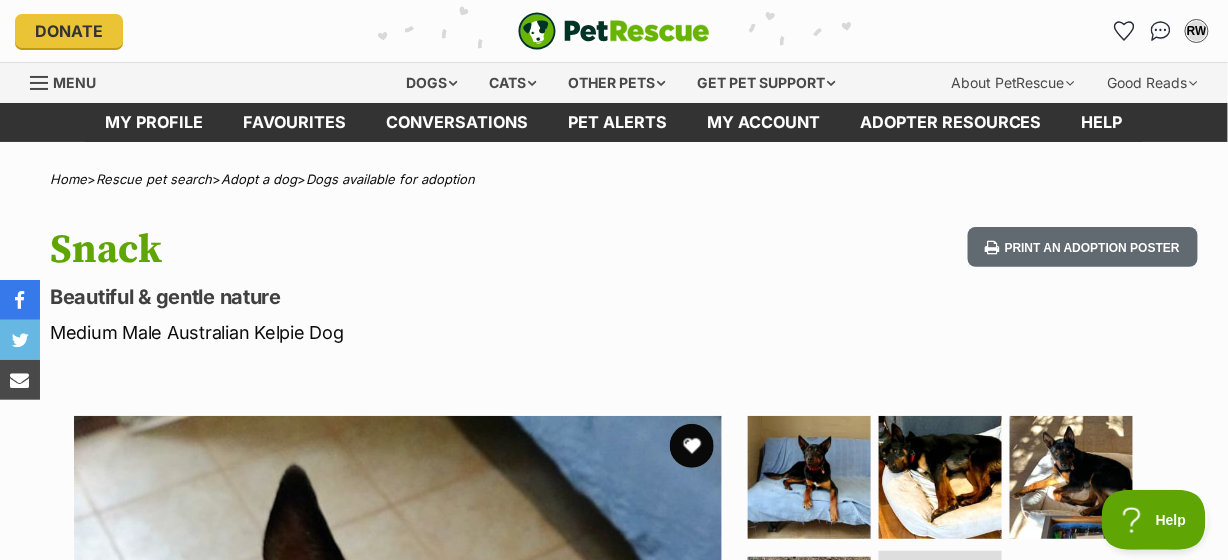 click at bounding box center [692, 446] 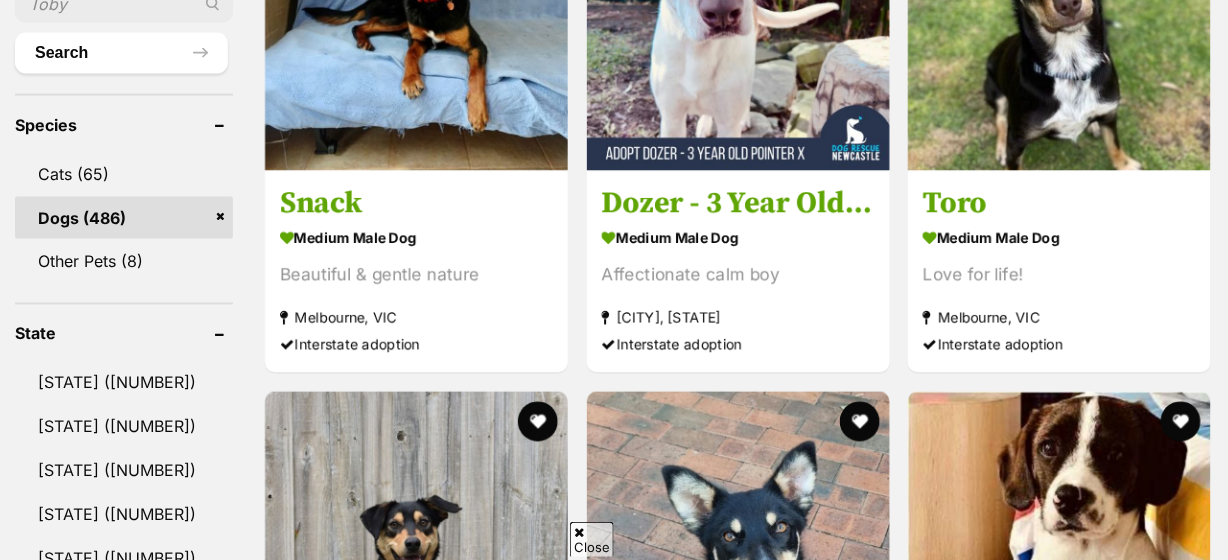 scroll, scrollTop: 1088, scrollLeft: 0, axis: vertical 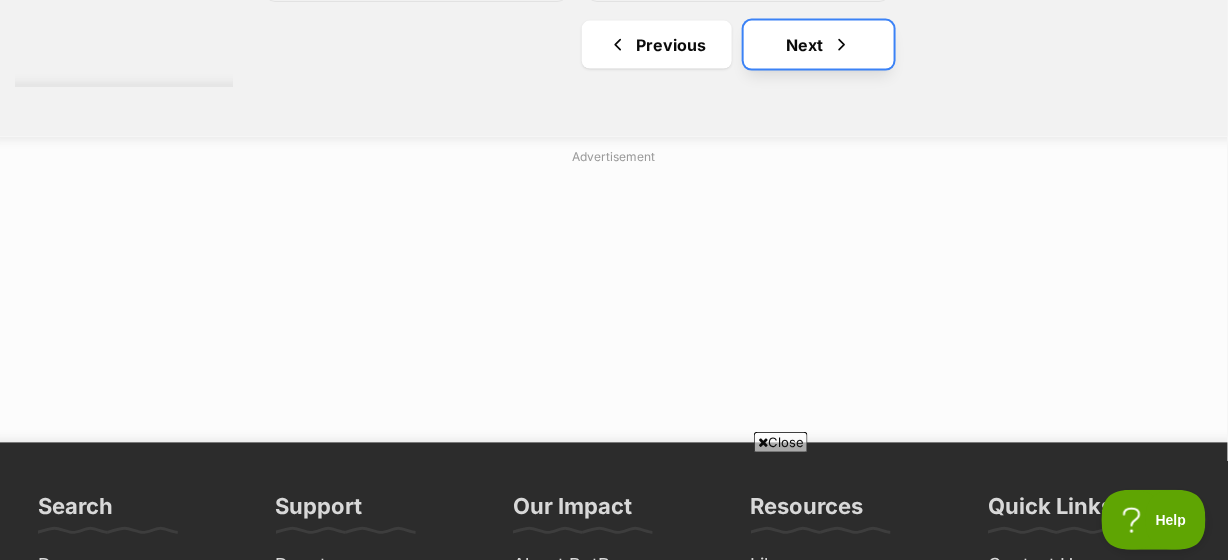 click on "Next" at bounding box center [819, 45] 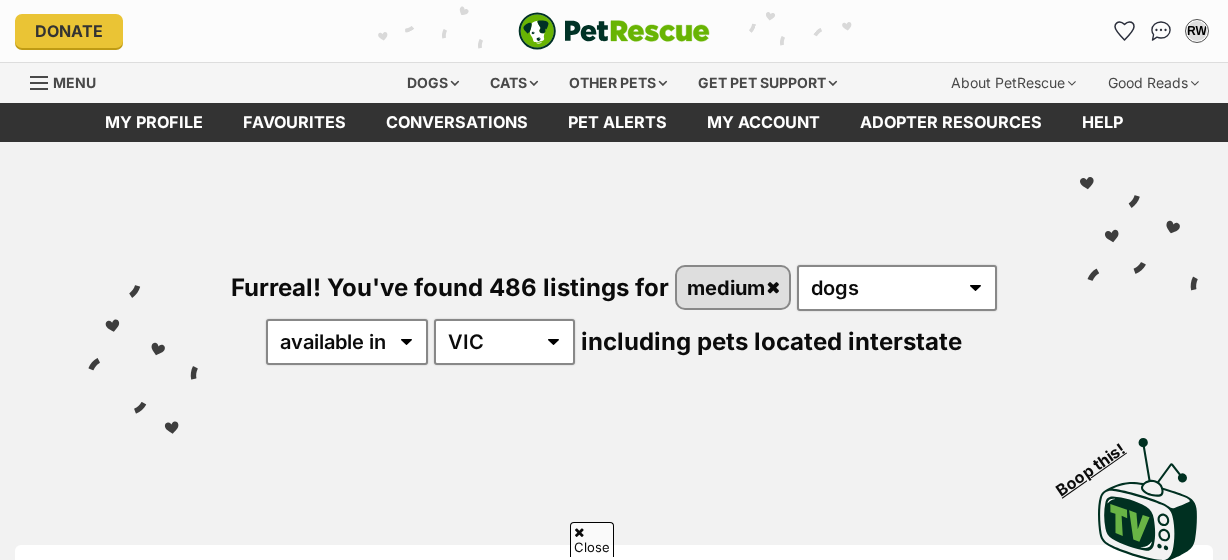 scroll, scrollTop: 937, scrollLeft: 0, axis: vertical 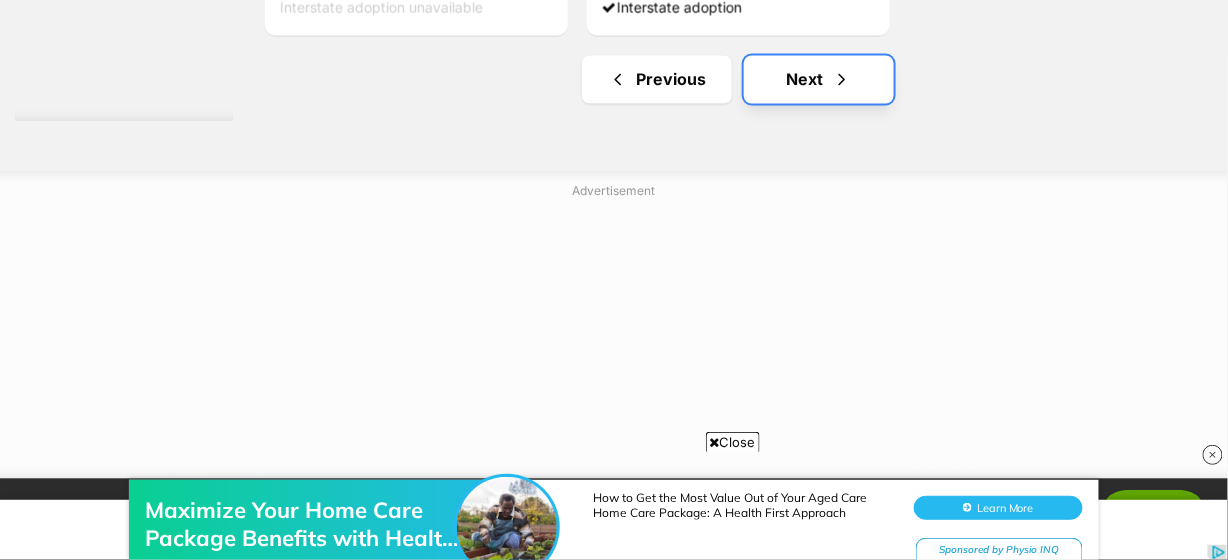 click on "Next" at bounding box center (819, 80) 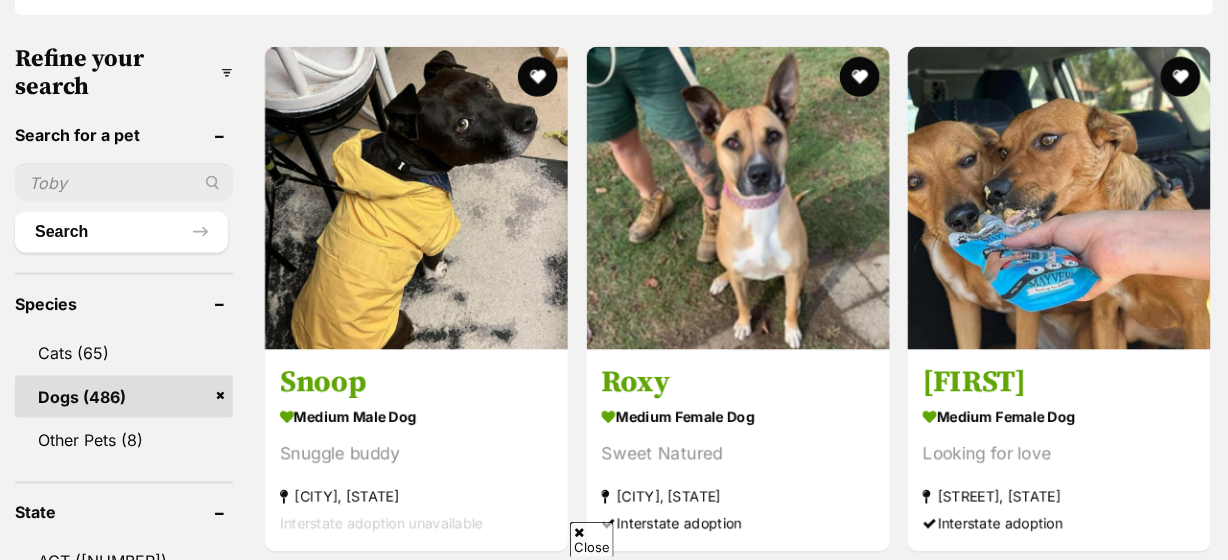 scroll, scrollTop: 0, scrollLeft: 0, axis: both 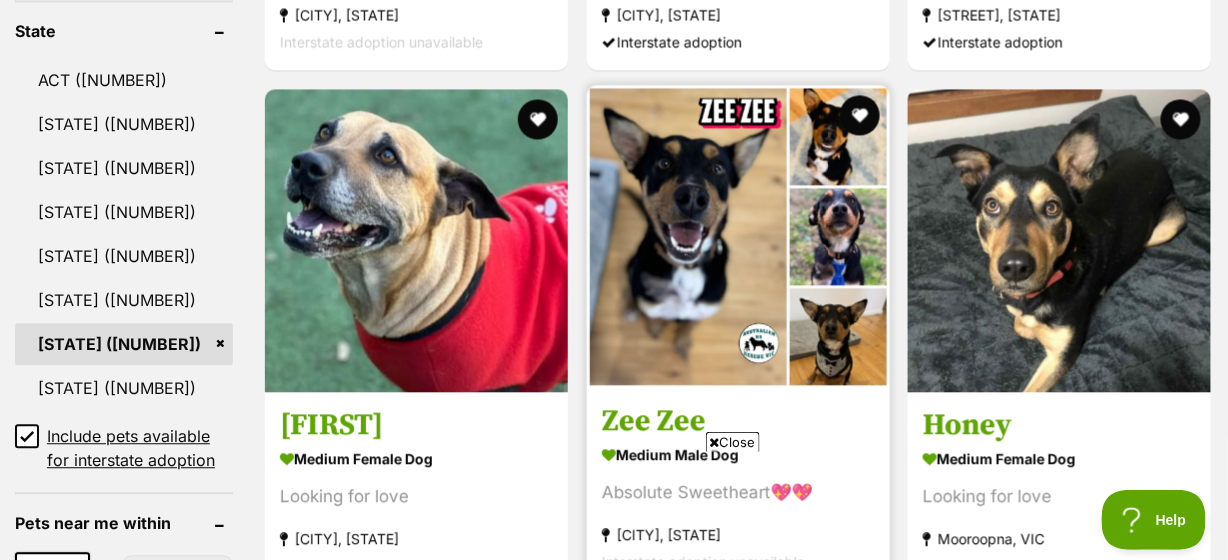 click at bounding box center [738, 236] 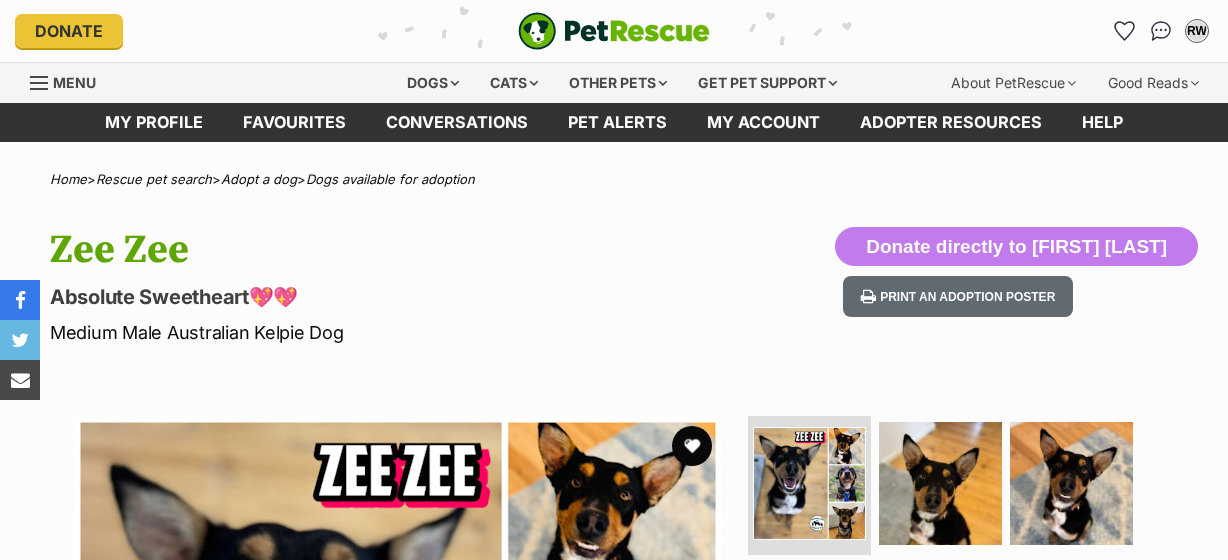 scroll, scrollTop: 0, scrollLeft: 0, axis: both 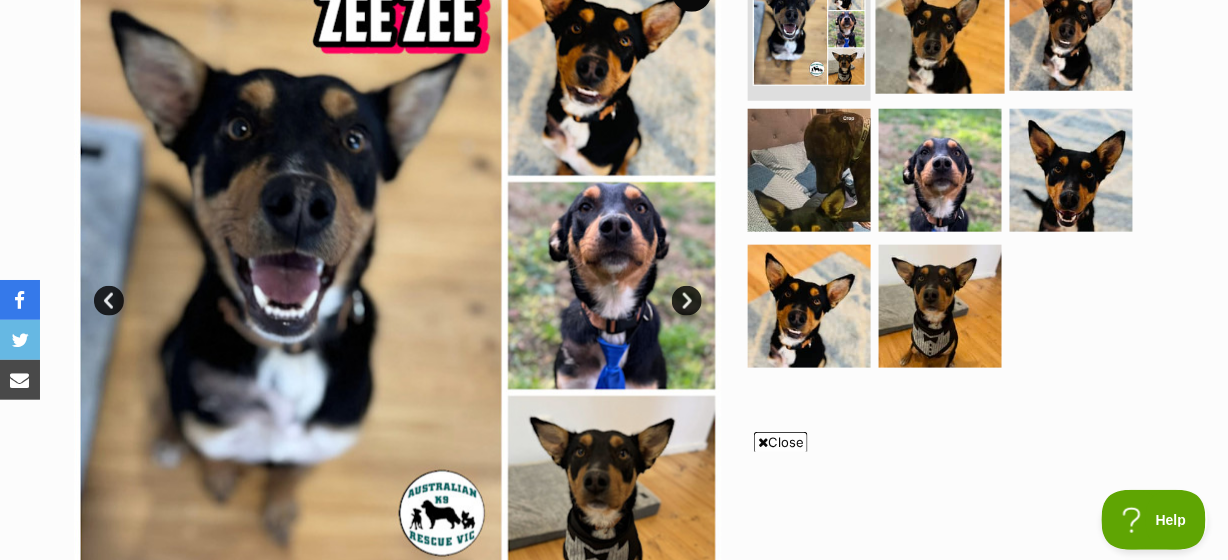 click at bounding box center [940, 28] 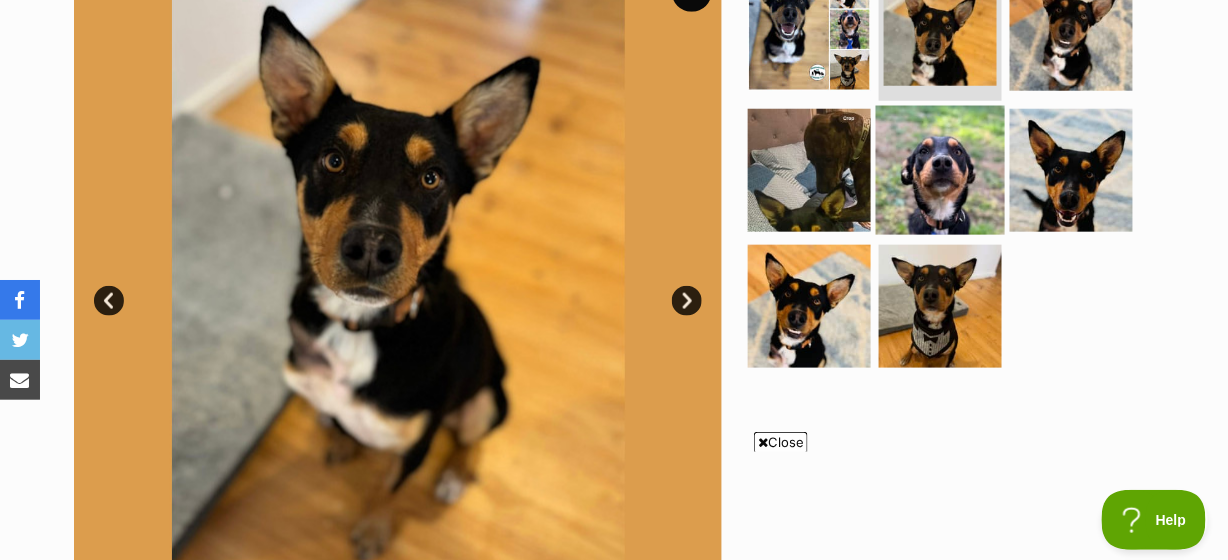 scroll, scrollTop: 606, scrollLeft: 0, axis: vertical 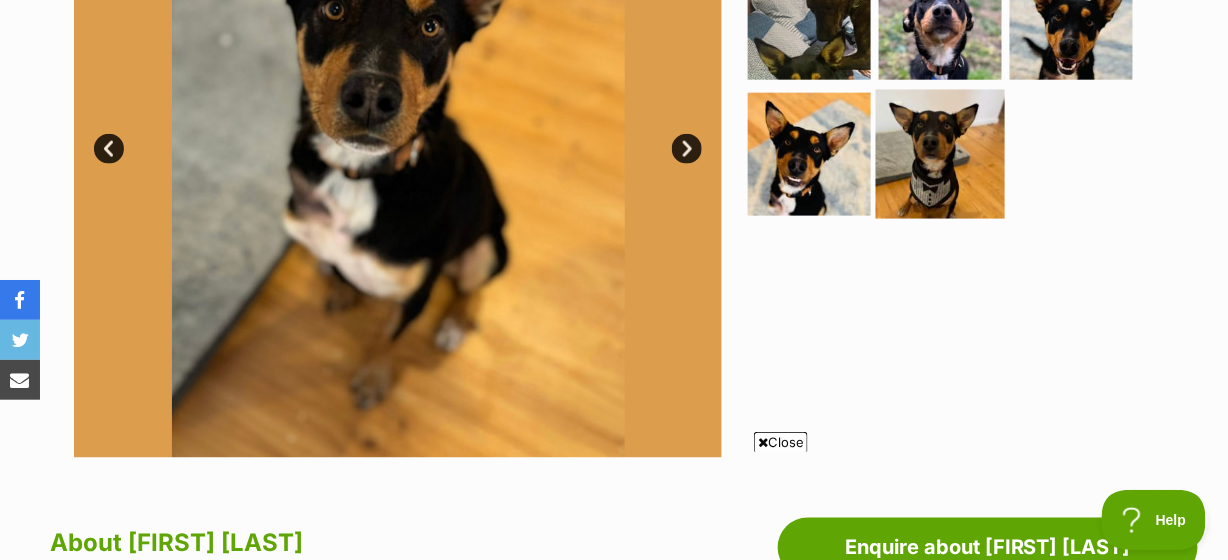 click at bounding box center (940, 154) 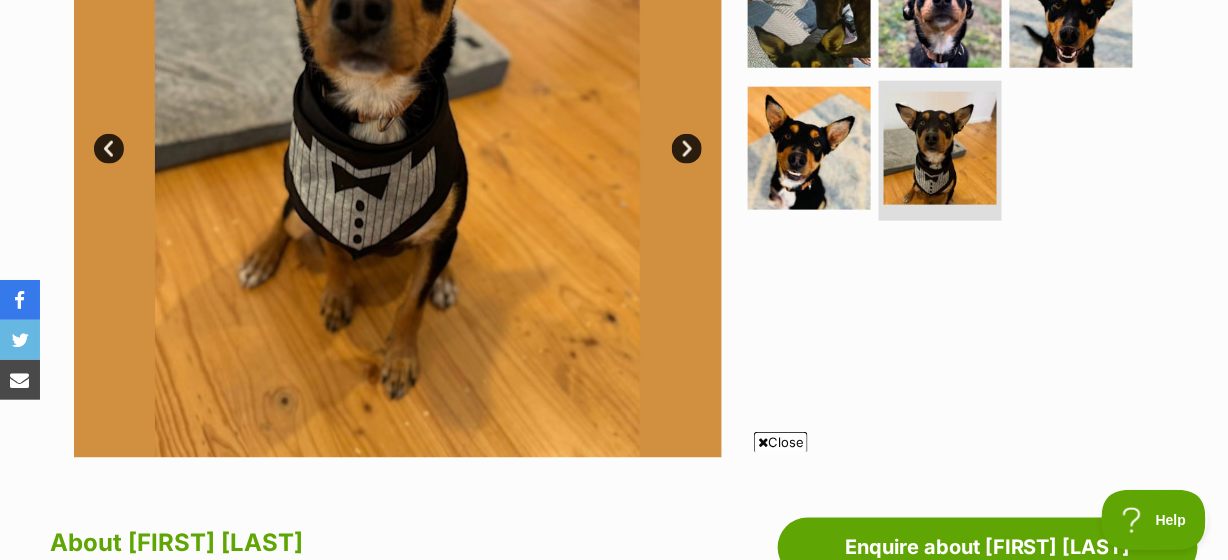 scroll, scrollTop: 454, scrollLeft: 0, axis: vertical 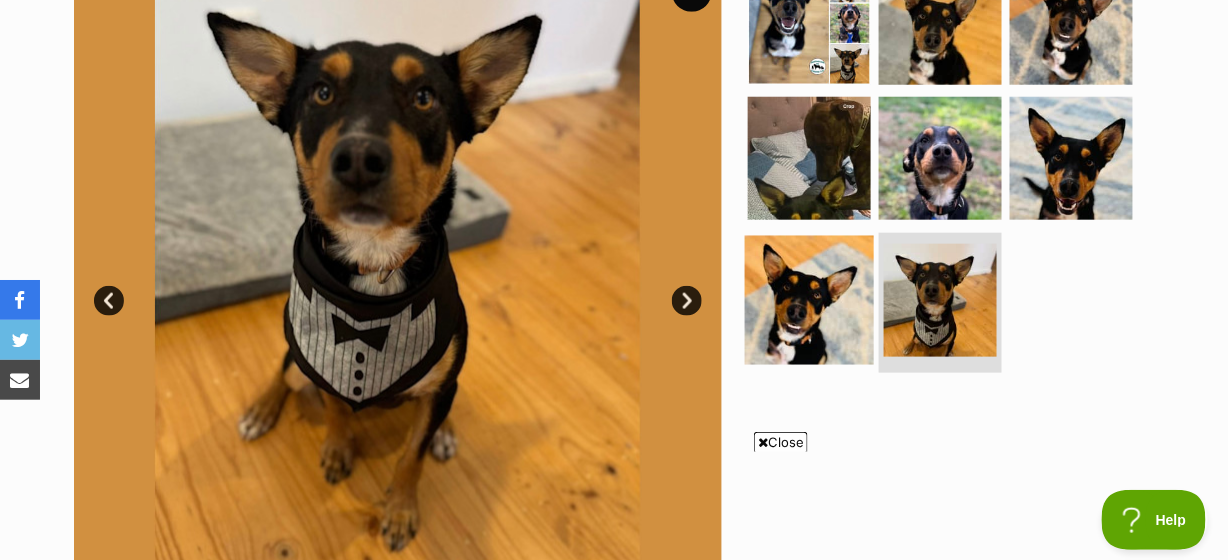 click at bounding box center (809, 300) 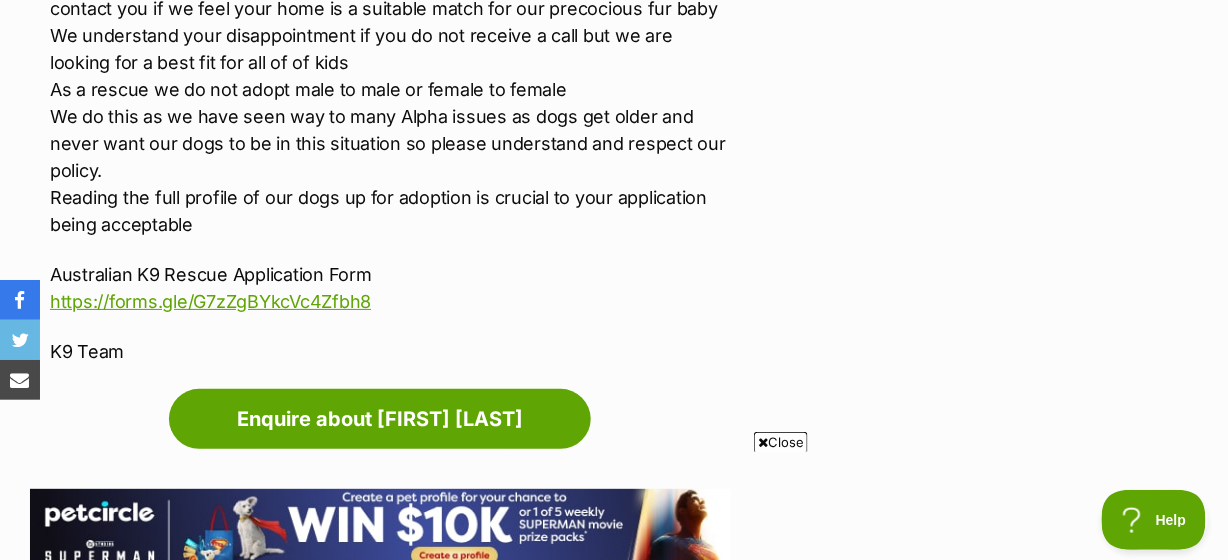 scroll, scrollTop: 4090, scrollLeft: 0, axis: vertical 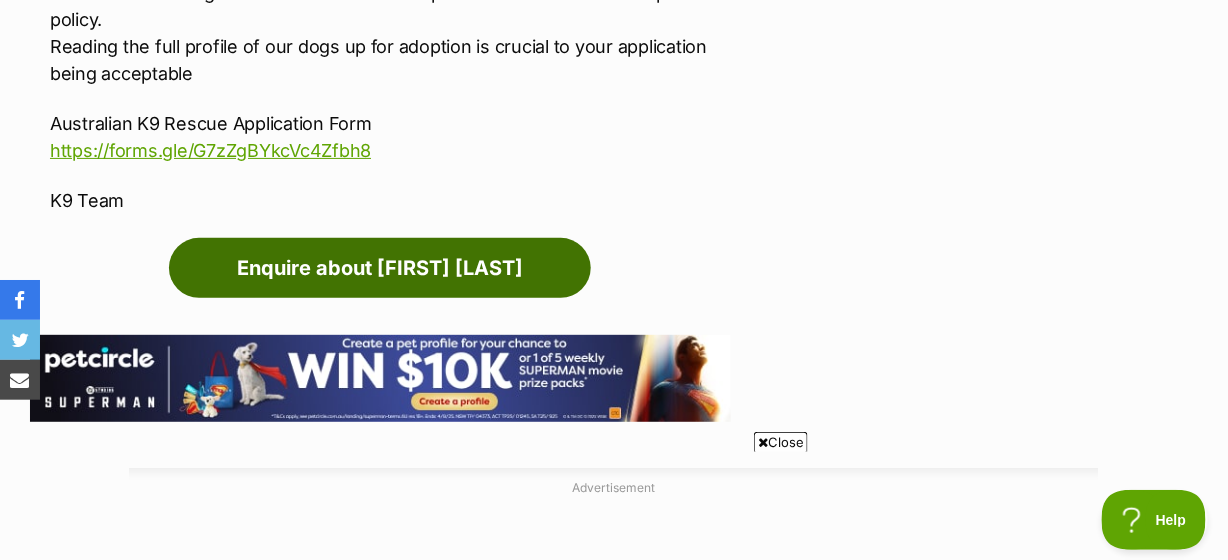 drag, startPoint x: 410, startPoint y: 127, endPoint x: 729, endPoint y: 261, distance: 346.00143 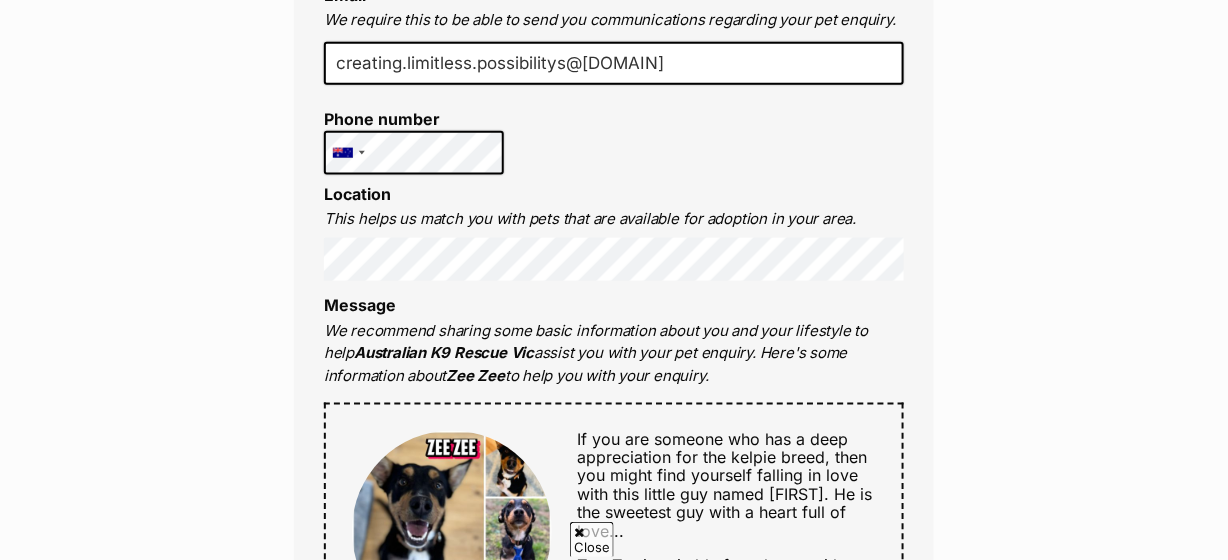 scroll, scrollTop: 757, scrollLeft: 0, axis: vertical 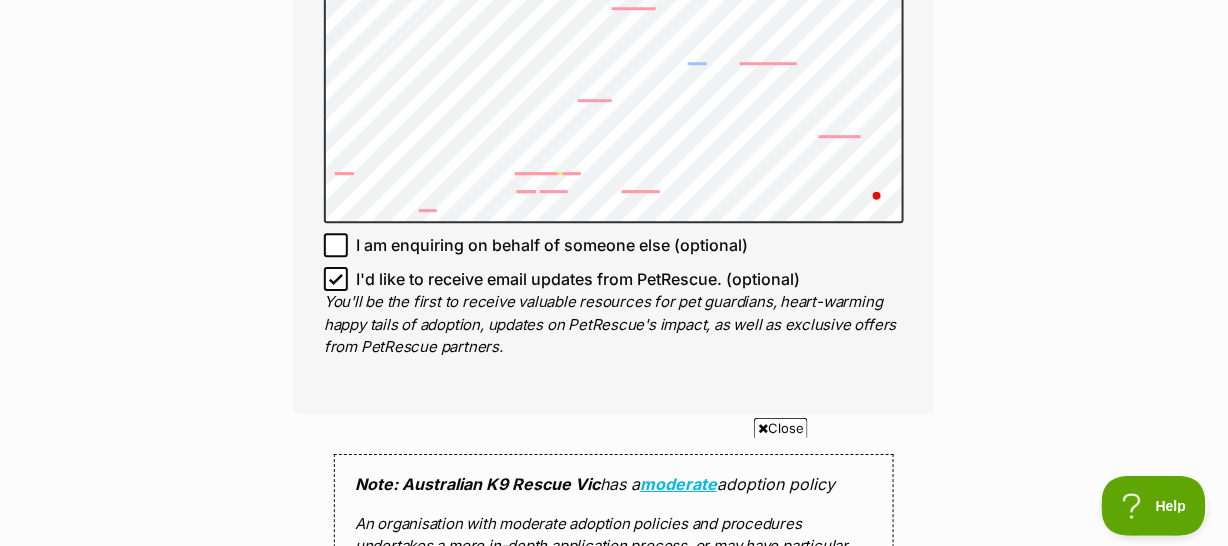 click on "Enquire about  Zee Zee
Full name Rick Ward
Email
We require this to be able to send you communications regarding your pet enquiry.
creating.limitless.possibilitys@gmail.com
Phone number United States +1 United Kingdom +44 Afghanistan (‫افغانستان‬‎) +93 Albania (Shqipëri) +355 Algeria (‫الجزائر‬‎) +213 American Samoa +1684 Andorra +376 Angola +244 Anguilla +1264 Antigua and Barbuda +1268 Argentina +54 Armenia (Հայաստան) +374 Aruba +297 Australia +61 Austria (Österreich) +43 Azerbaijan (Azərbaycan) +994 Bahamas +1242 Bahrain (‫البحرين‬‎) +973 Bangladesh (বাংলাদেশ) +880 Barbados +1246 Belarus (Беларусь) +375 Belgium (België) +32 Belize +501 Benin (Bénin) +229 Bermuda +1441 Bhutan (འབྲུག) +975 Bolivia +591 Bosnia and Herzegovina (Босна и Херцеговина) +387 Botswana +267 Brazil (Brasil) +55 British Indian Ocean Territory +246 British Virgin Islands +1284 Brunei +673 +1" at bounding box center [614, -16] 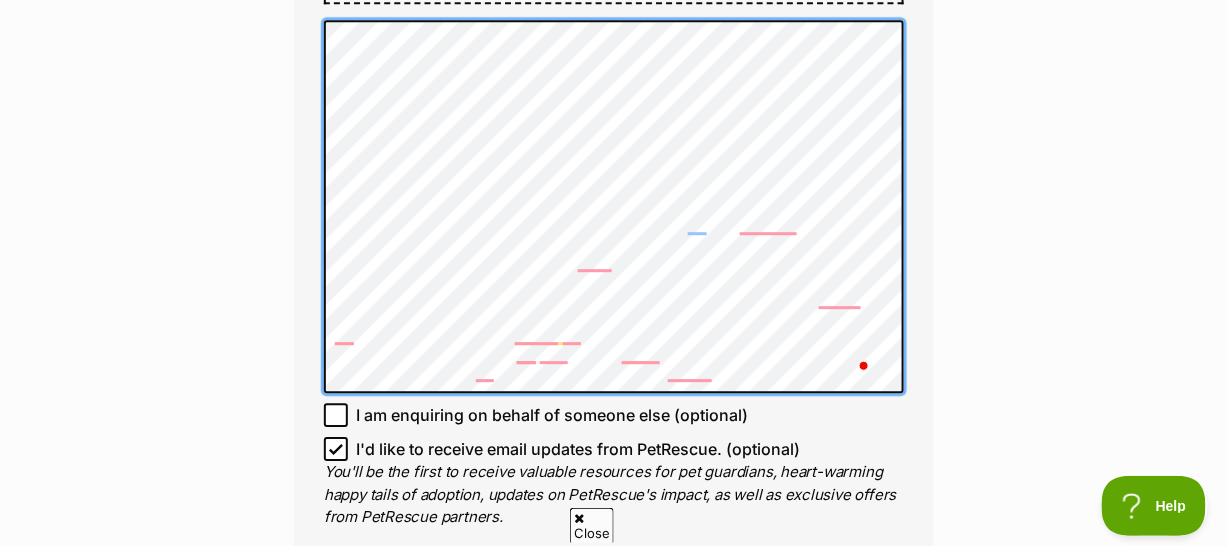 scroll, scrollTop: 0, scrollLeft: 0, axis: both 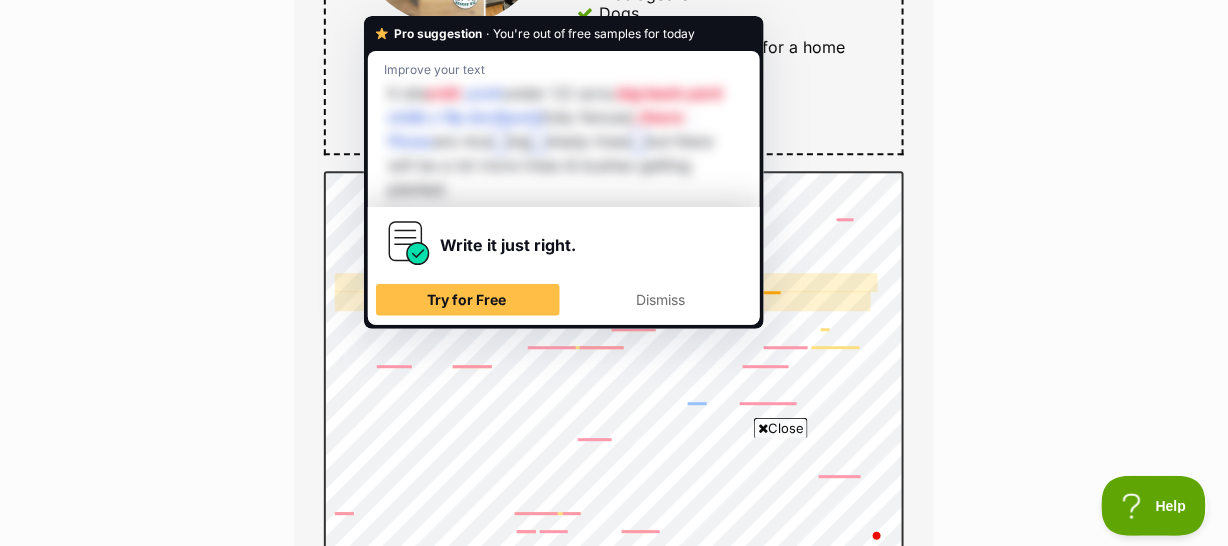 click on "Enquire about  Zee Zee
Full name Rick Ward
Email
We require this to be able to send you communications regarding your pet enquiry.
creating.limitless.possibilitys@gmail.com
Phone number United States +1 United Kingdom +44 Afghanistan (‫افغانستان‬‎) +93 Albania (Shqipëri) +355 Algeria (‫الجزائر‬‎) +213 American Samoa +1684 Andorra +376 Angola +244 Anguilla +1264 Antigua and Barbuda +1268 Argentina +54 Armenia (Հայաստան) +374 Aruba +297 Australia +61 Austria (Österreich) +43 Azerbaijan (Azərbaycan) +994 Bahamas +1242 Bahrain (‫البحرين‬‎) +973 Bangladesh (বাংলাদেশ) +880 Barbados +1246 Belarus (Беларусь) +375 Belgium (België) +32 Belize +501 Benin (Bénin) +229 Bermuda +1441 Bhutan (འབྲུག) +975 Bolivia +591 Bosnia and Herzegovina (Босна и Херцеговина) +387 Botswana +267 Brazil (Brasil) +55 British Indian Ocean Territory +246 British Virgin Islands +1284 Brunei +673" at bounding box center (614, 305) 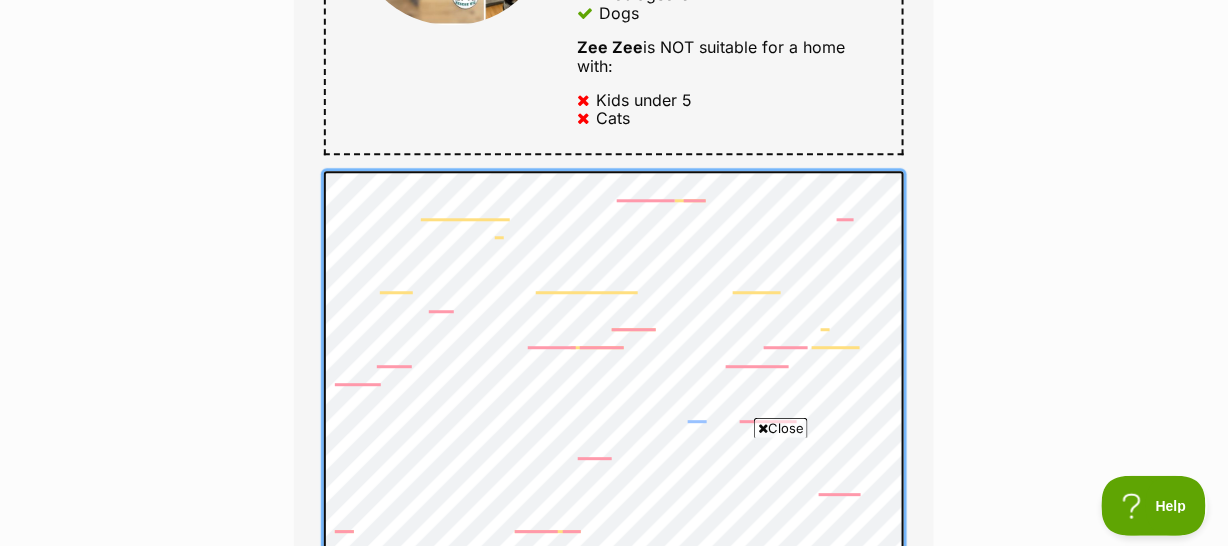 scroll, scrollTop: 0, scrollLeft: 0, axis: both 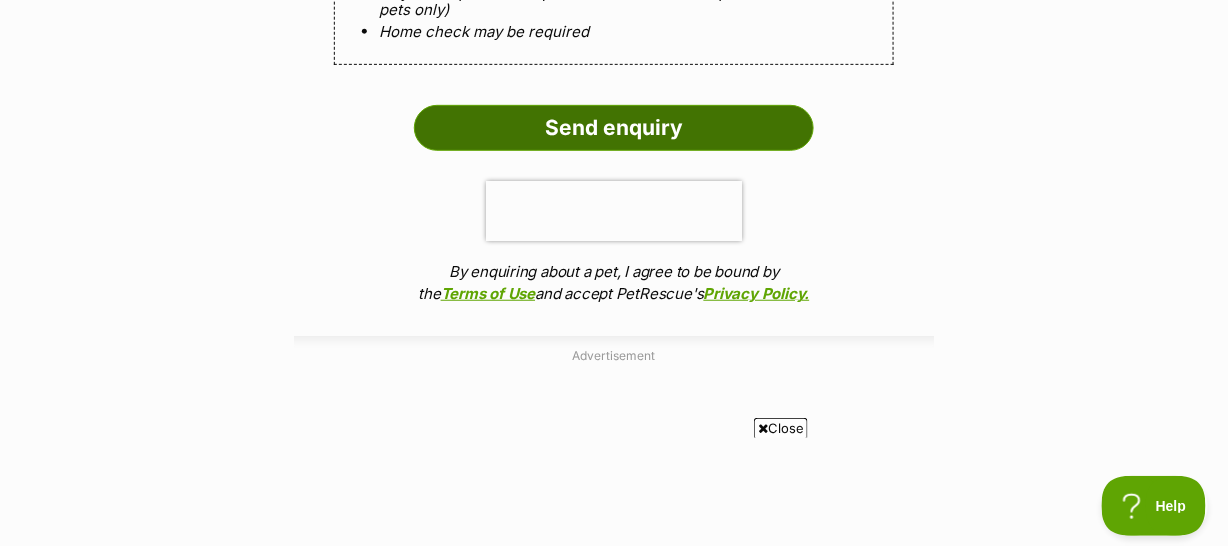 click on "Send enquiry" at bounding box center (614, 128) 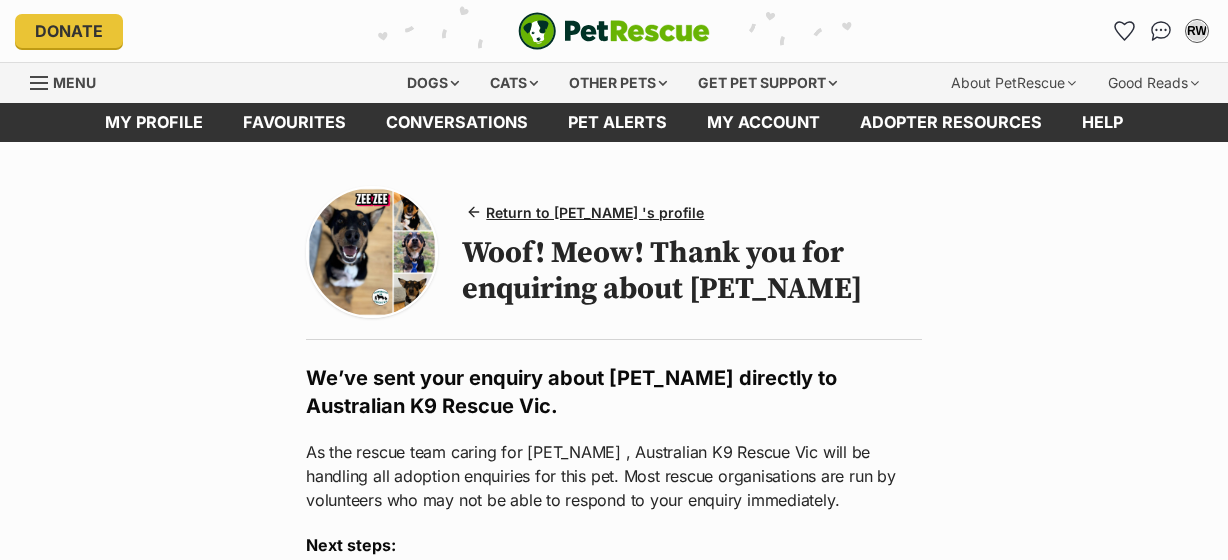 scroll, scrollTop: 0, scrollLeft: 0, axis: both 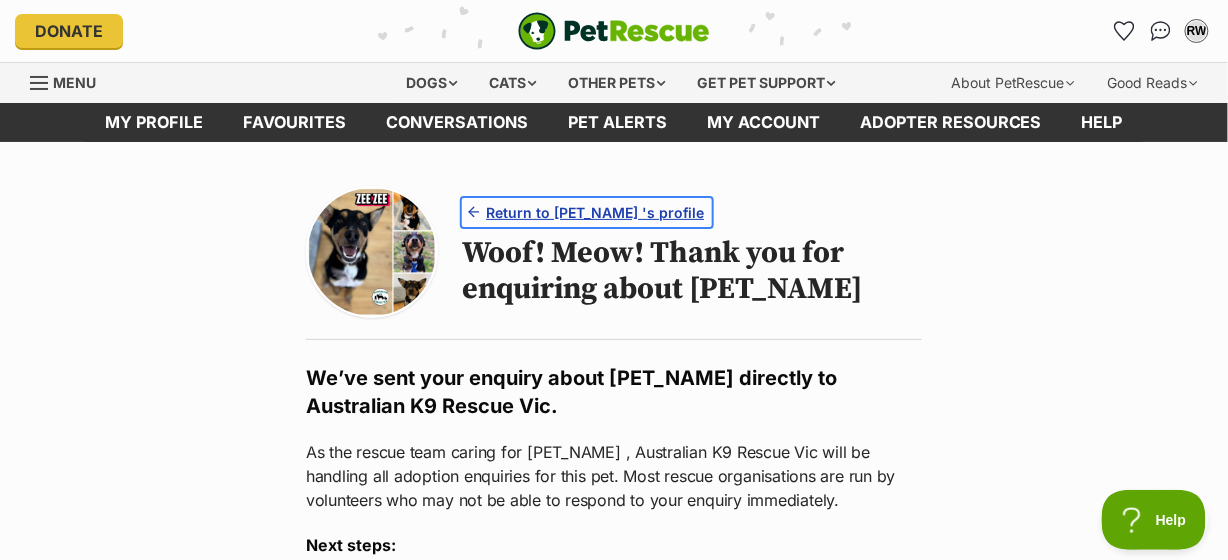 click on "Return to [PET_NAME] 's profile" at bounding box center (595, 212) 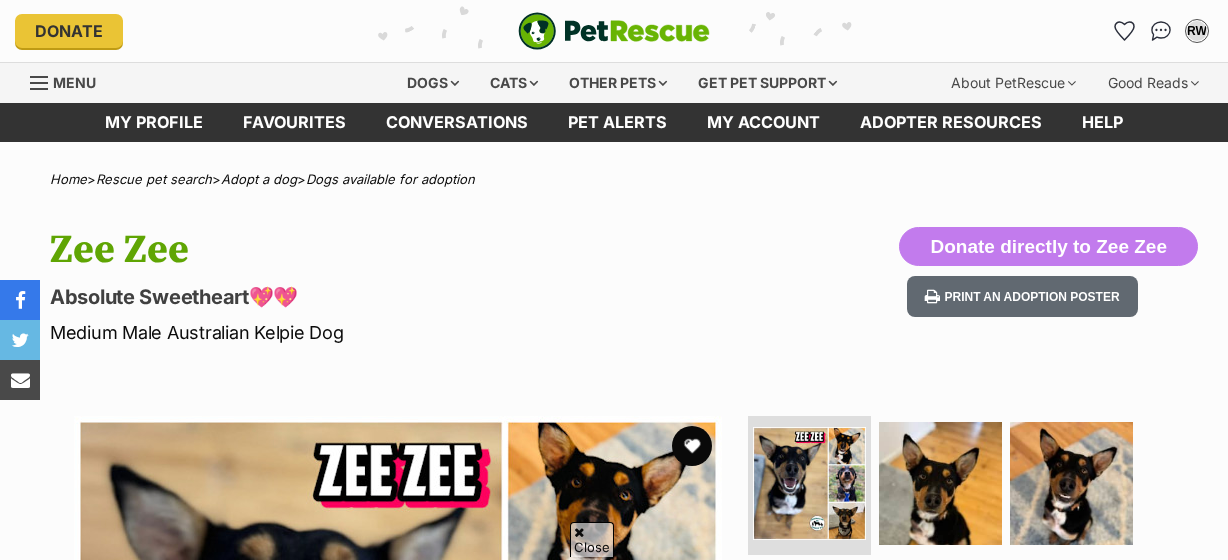 scroll, scrollTop: 303, scrollLeft: 0, axis: vertical 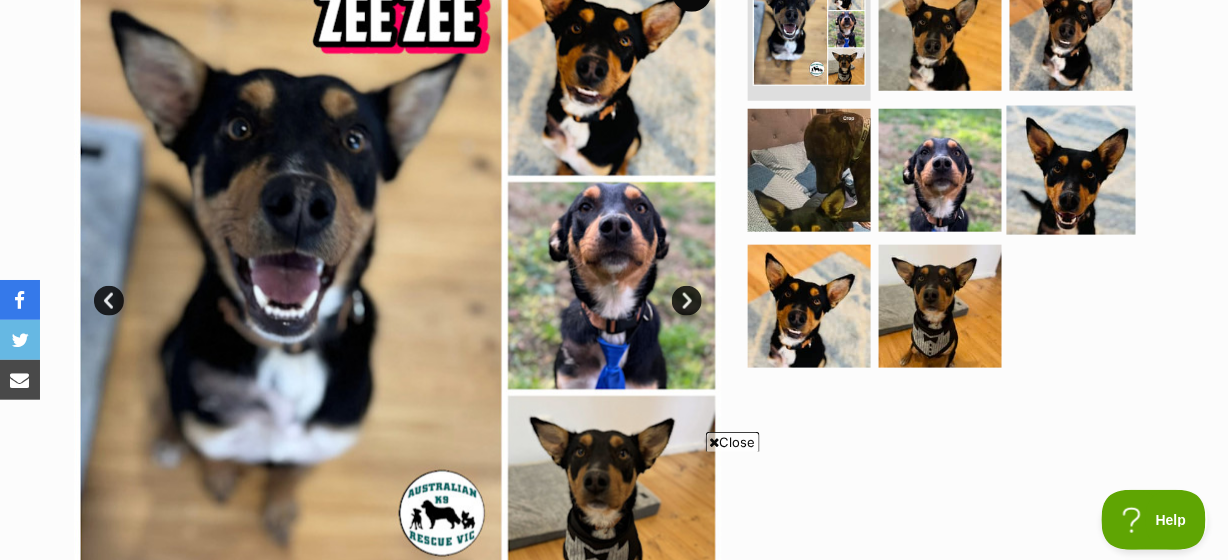 click at bounding box center (1071, 170) 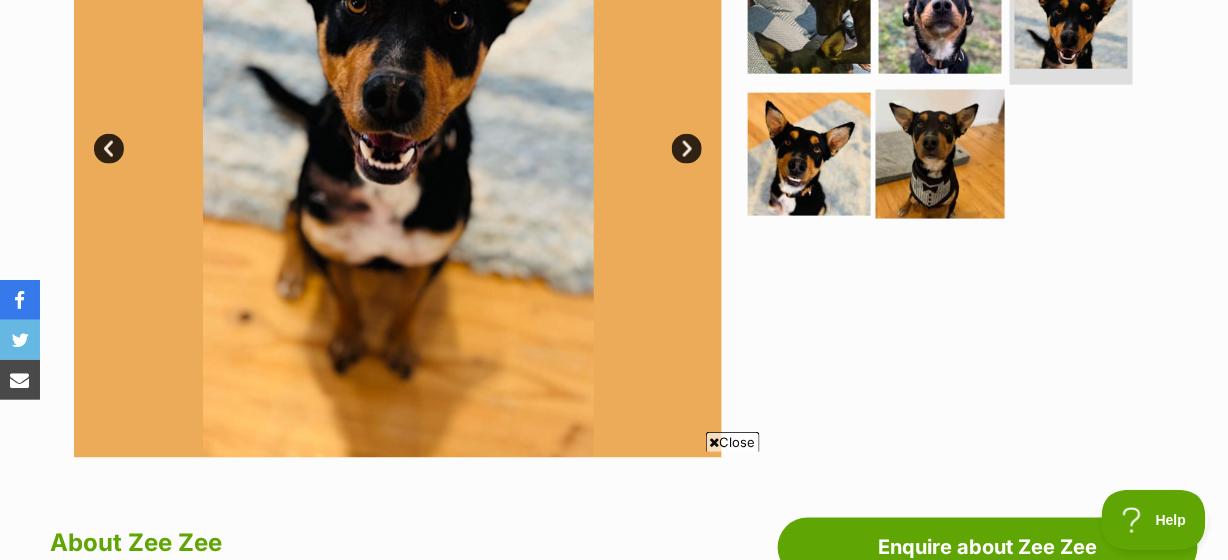 scroll, scrollTop: 454, scrollLeft: 0, axis: vertical 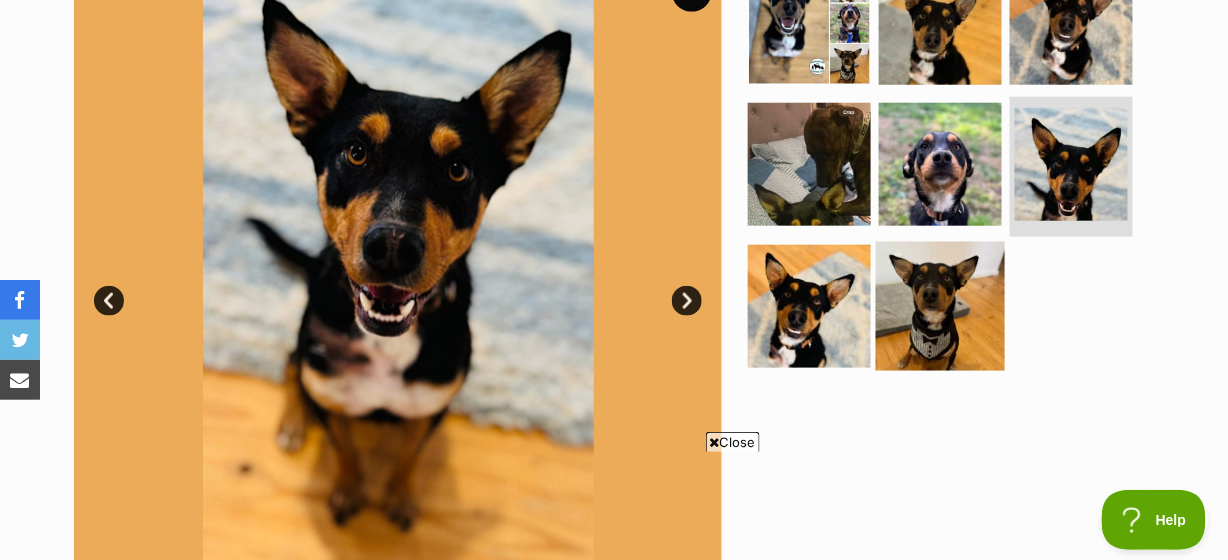 click at bounding box center [940, 306] 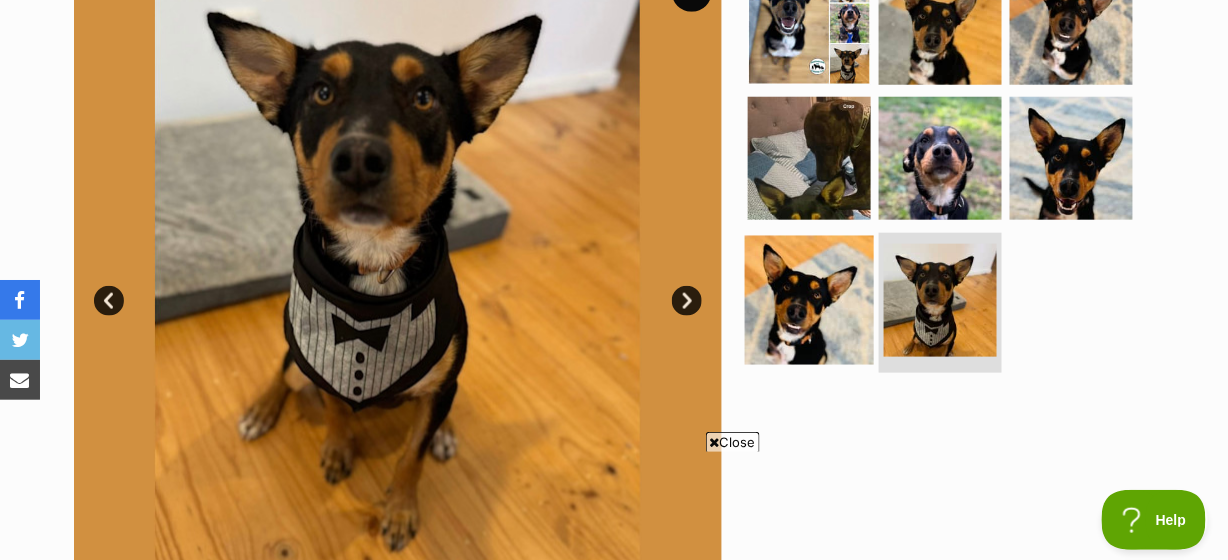 click at bounding box center [809, 300] 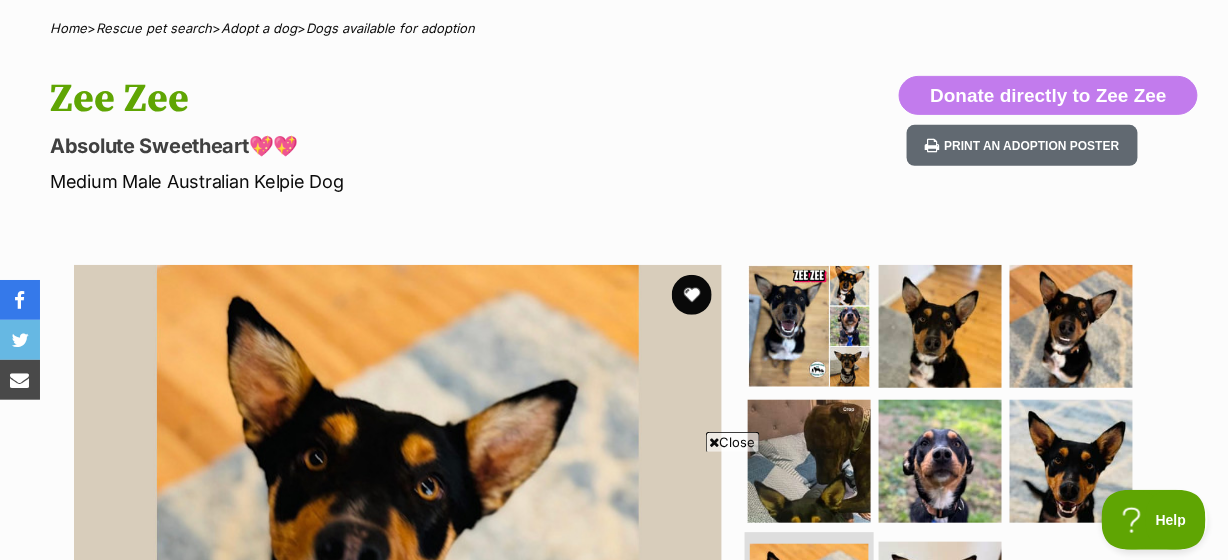 scroll, scrollTop: 303, scrollLeft: 0, axis: vertical 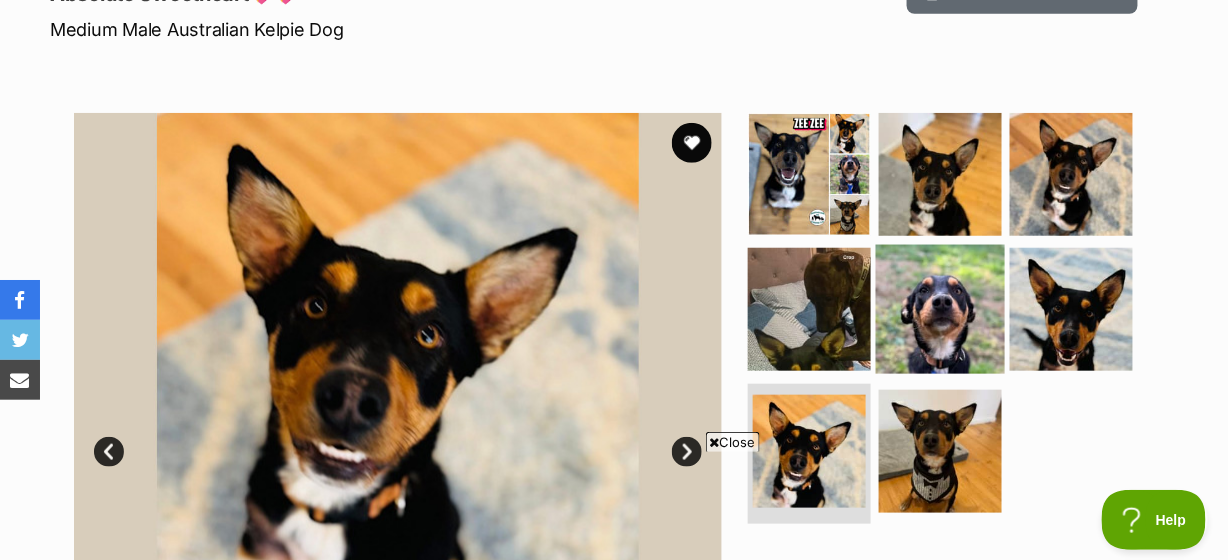 click at bounding box center (940, 309) 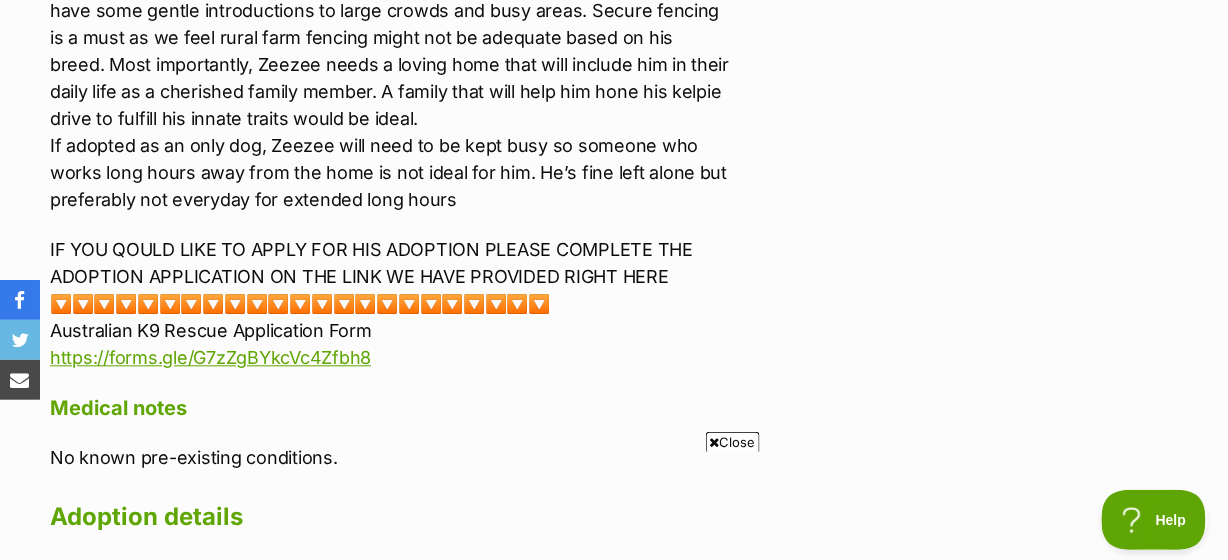 scroll, scrollTop: 3181, scrollLeft: 0, axis: vertical 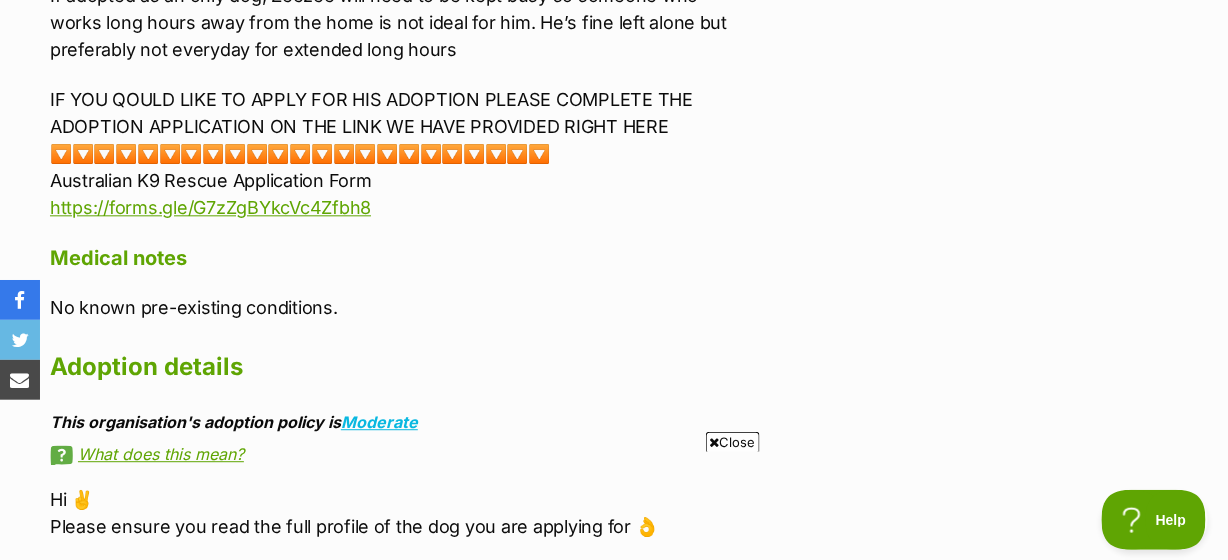 drag, startPoint x: 345, startPoint y: 151, endPoint x: 596, endPoint y: 204, distance: 256.5346 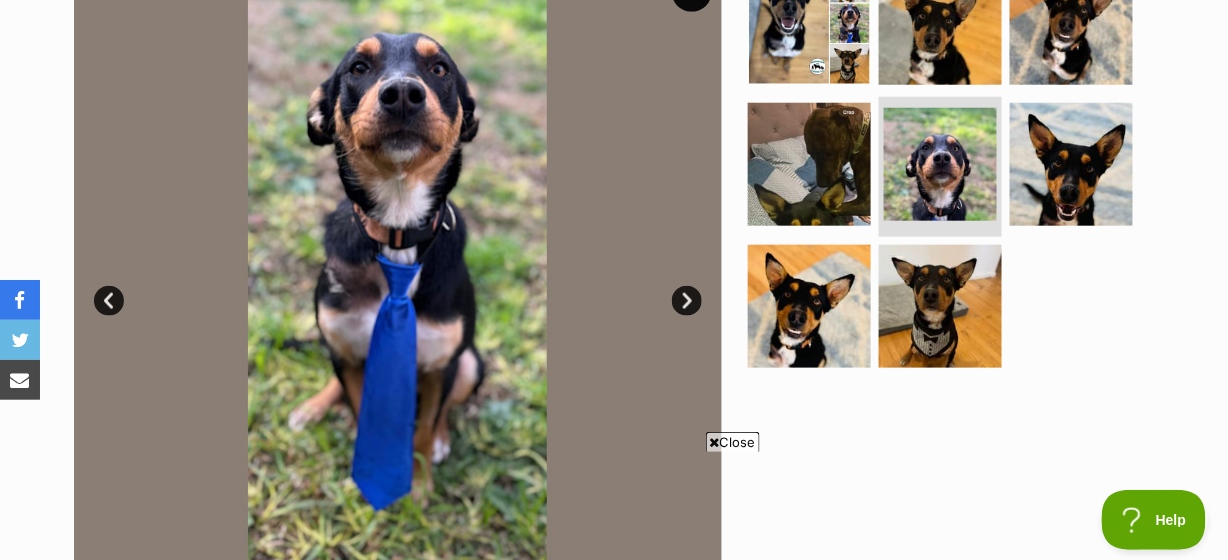 scroll, scrollTop: 303, scrollLeft: 0, axis: vertical 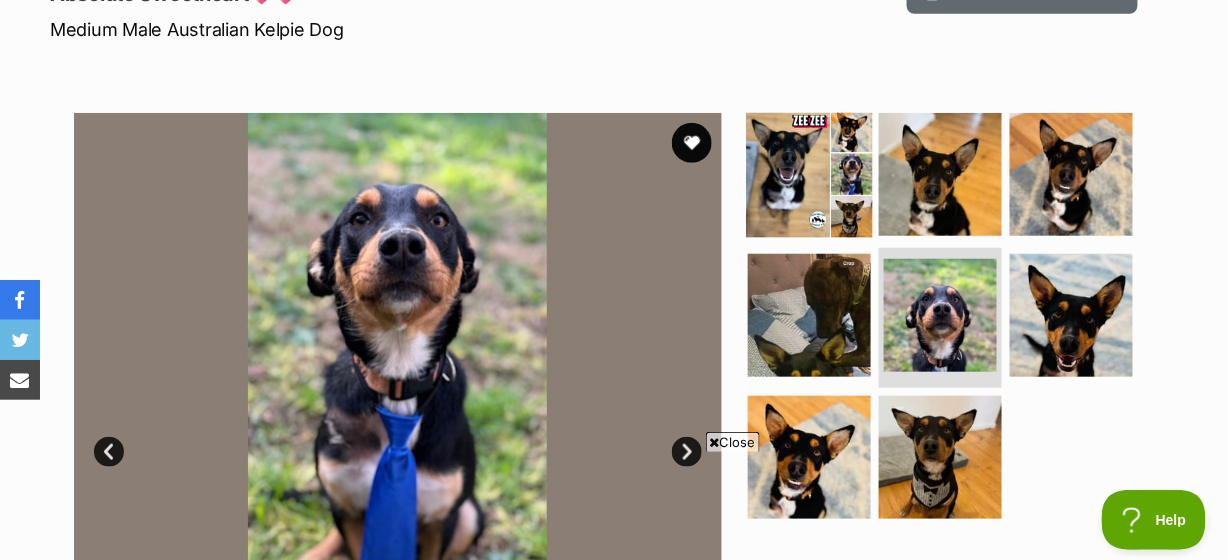 click at bounding box center [809, 173] 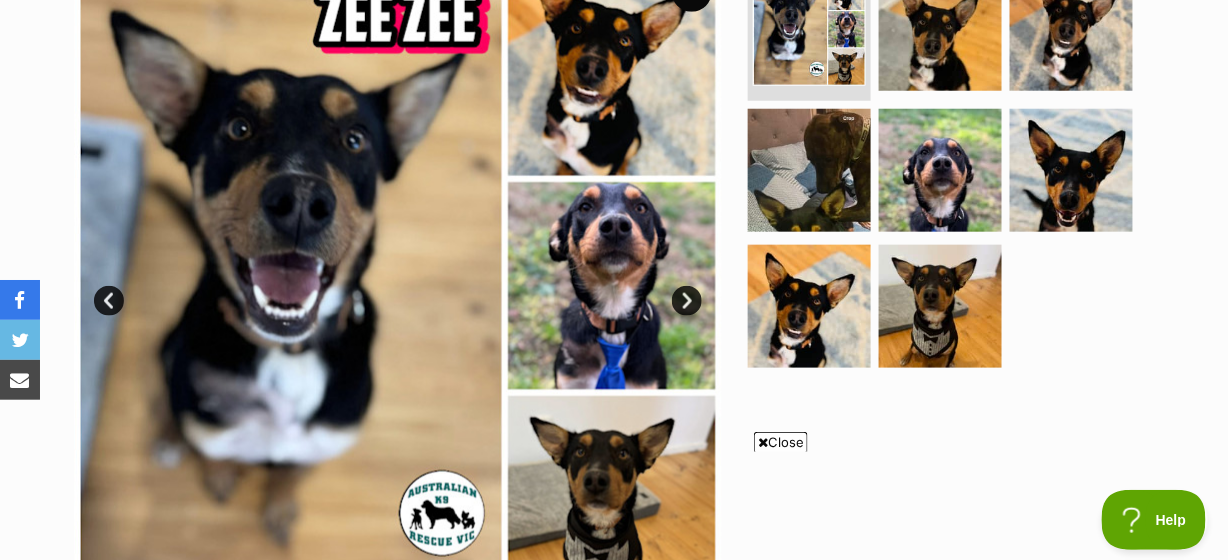 scroll, scrollTop: 303, scrollLeft: 0, axis: vertical 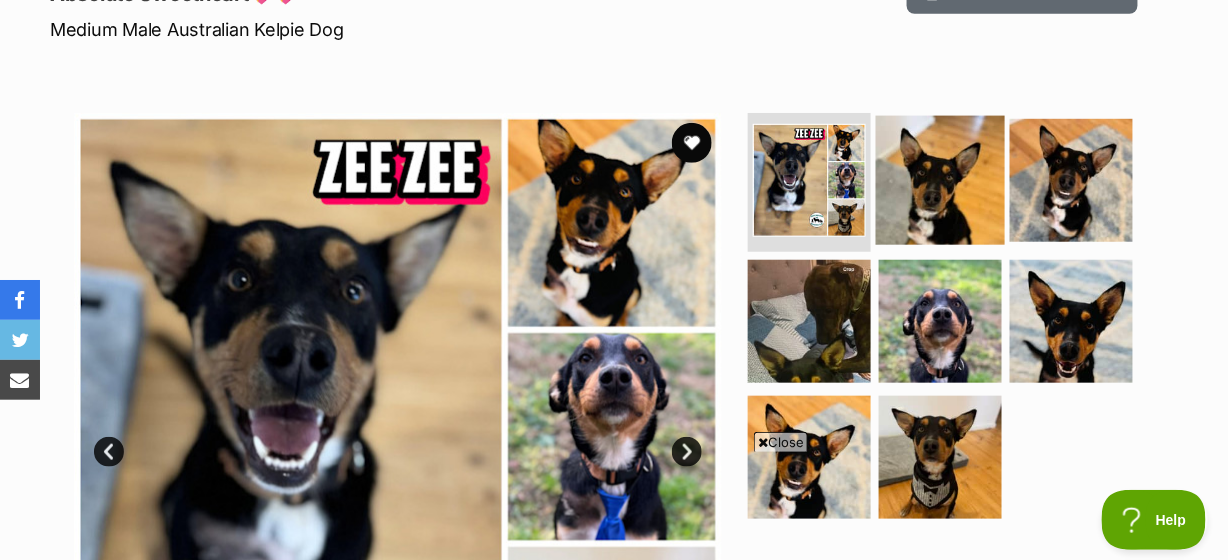 click at bounding box center (940, 179) 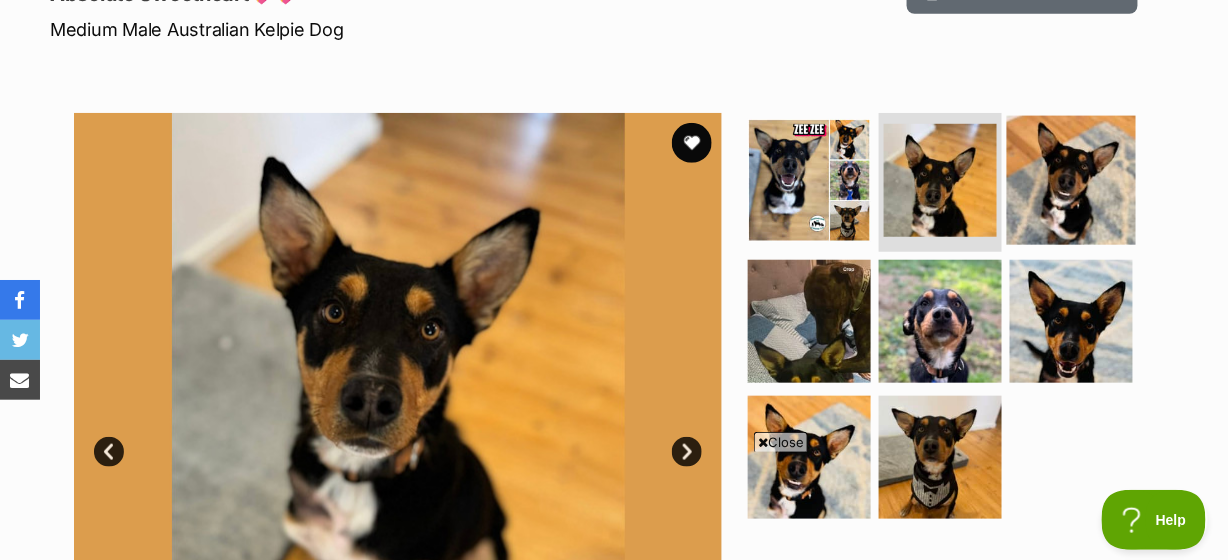 click at bounding box center (1071, 179) 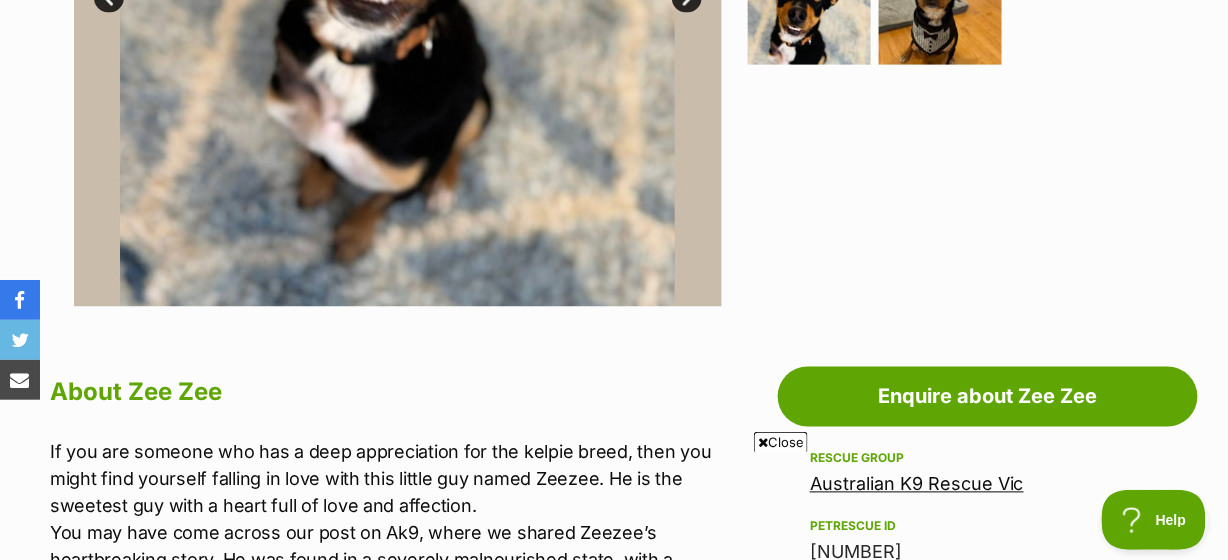 scroll, scrollTop: 606, scrollLeft: 0, axis: vertical 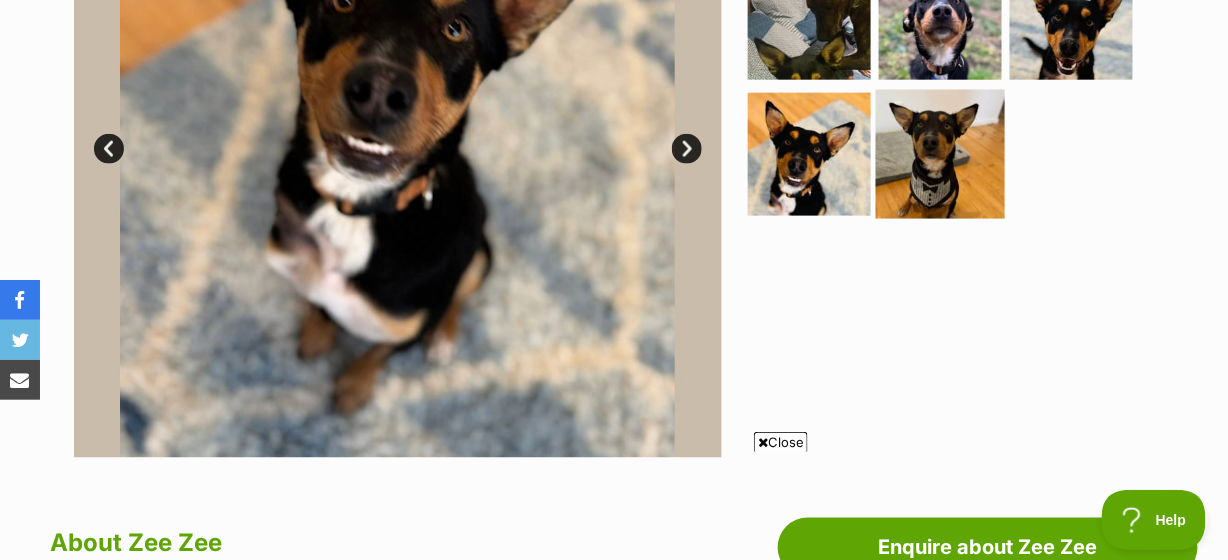 click at bounding box center [940, 154] 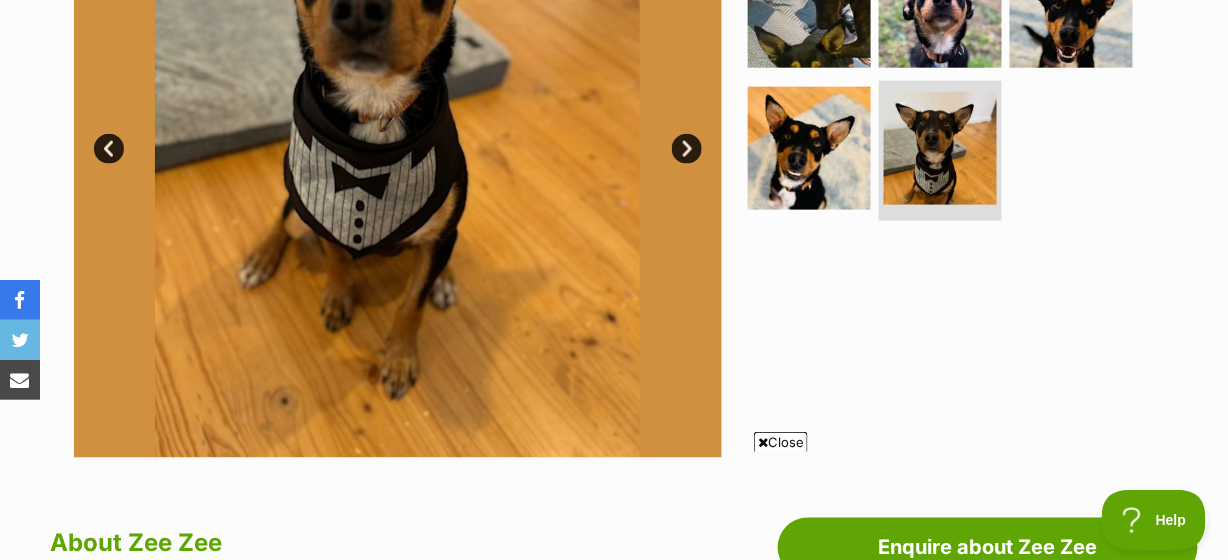 scroll, scrollTop: 454, scrollLeft: 0, axis: vertical 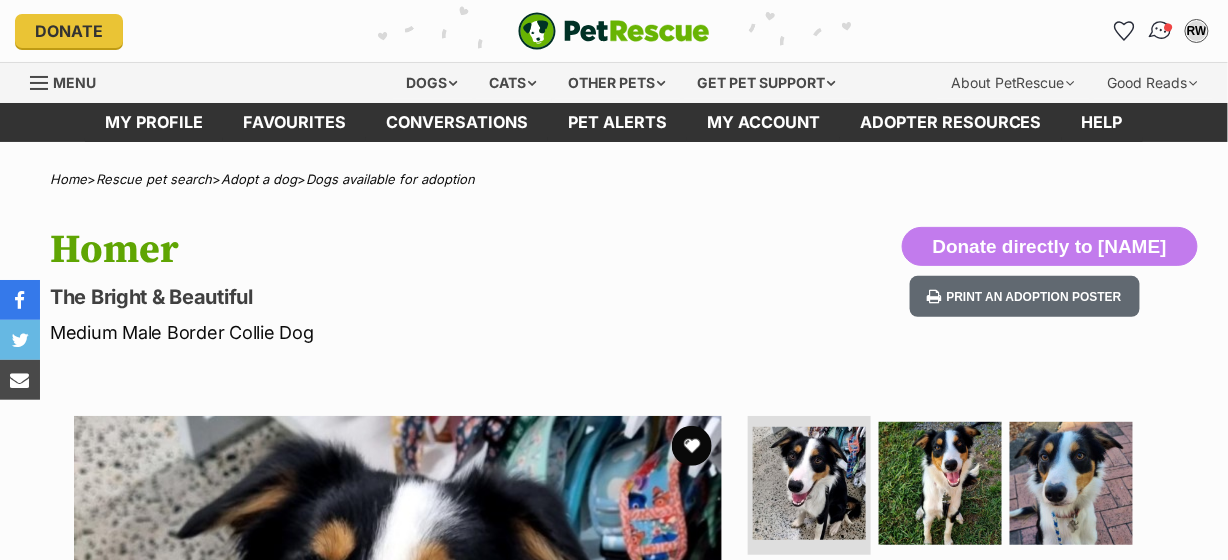 click at bounding box center (1161, 31) 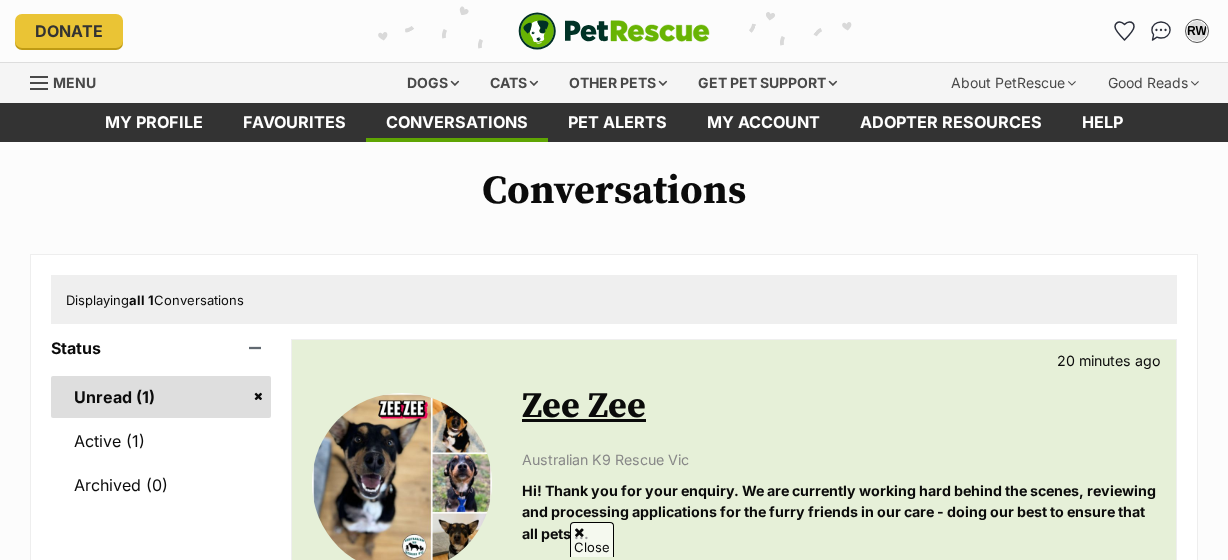 scroll, scrollTop: 454, scrollLeft: 0, axis: vertical 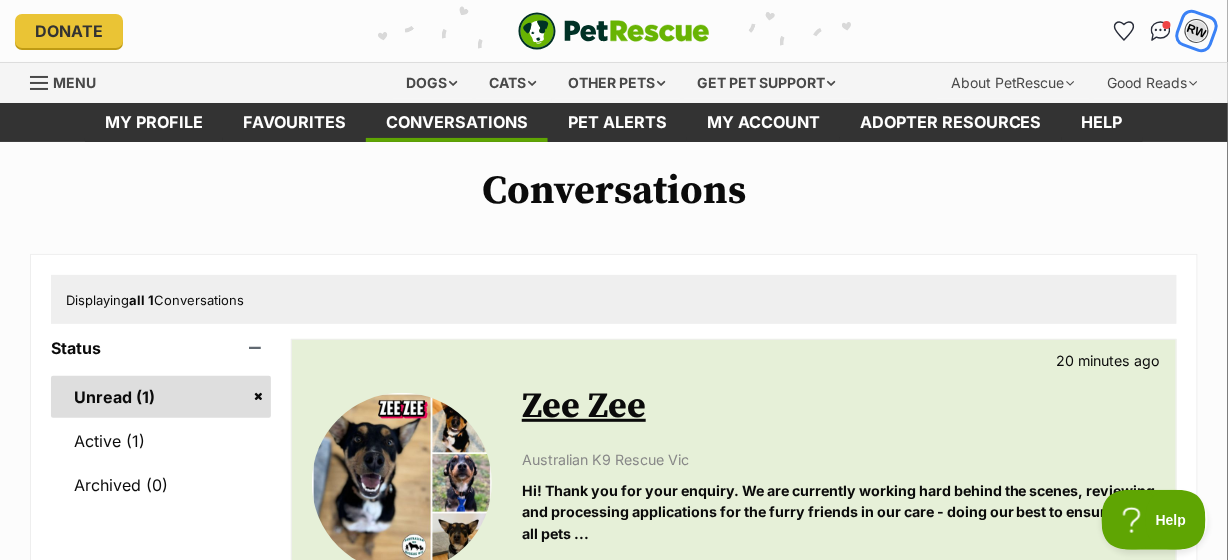 click on "RW" at bounding box center (1197, 31) 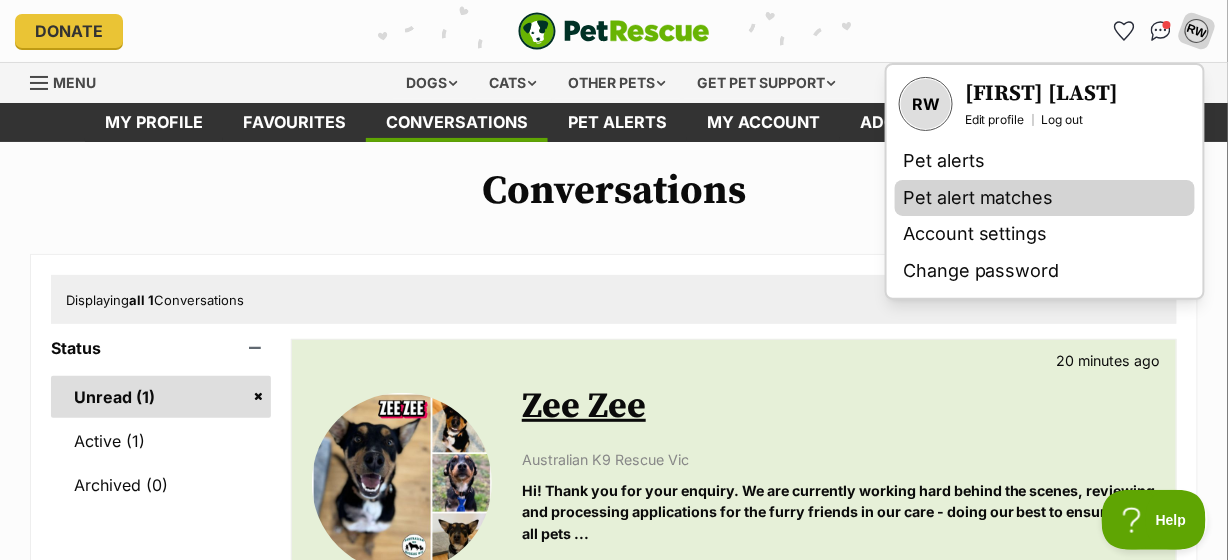 click on "Pet alert matches" at bounding box center [1045, 198] 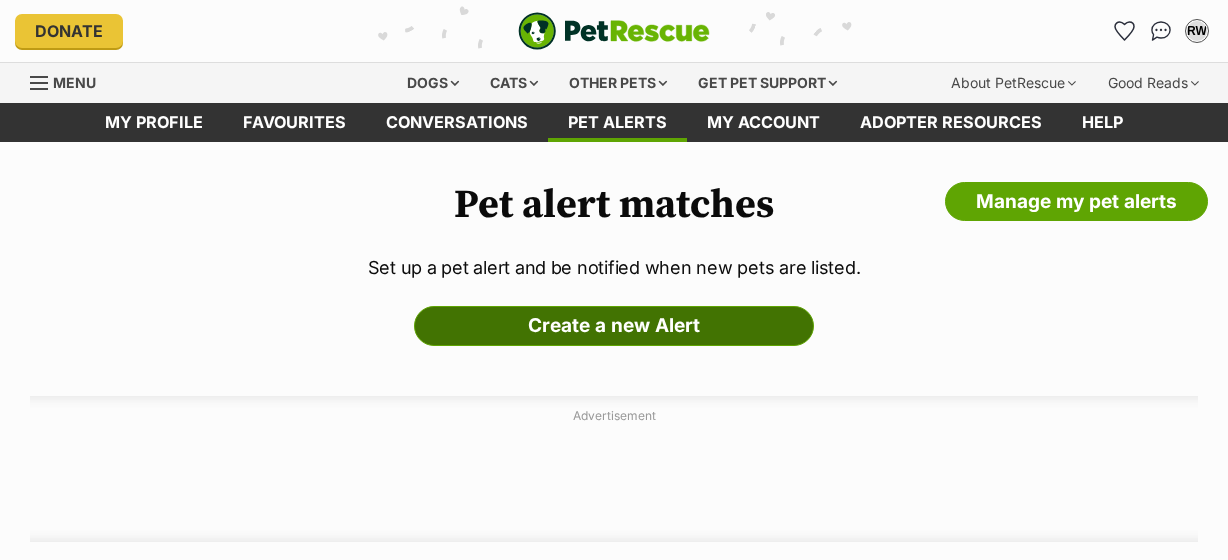 scroll, scrollTop: 0, scrollLeft: 0, axis: both 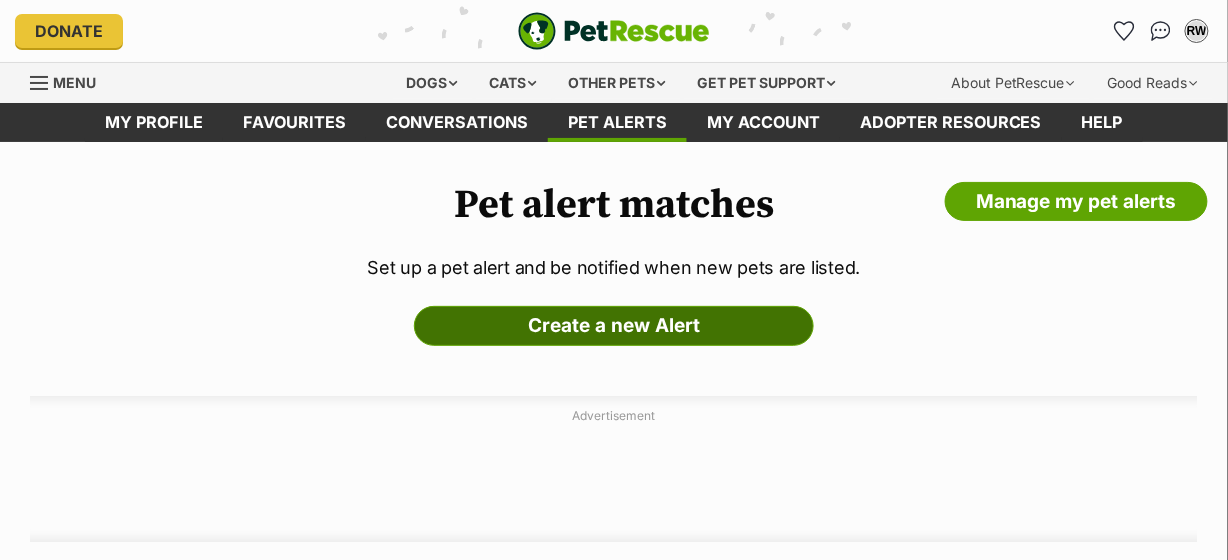 click on "Create a new Alert" at bounding box center [614, 326] 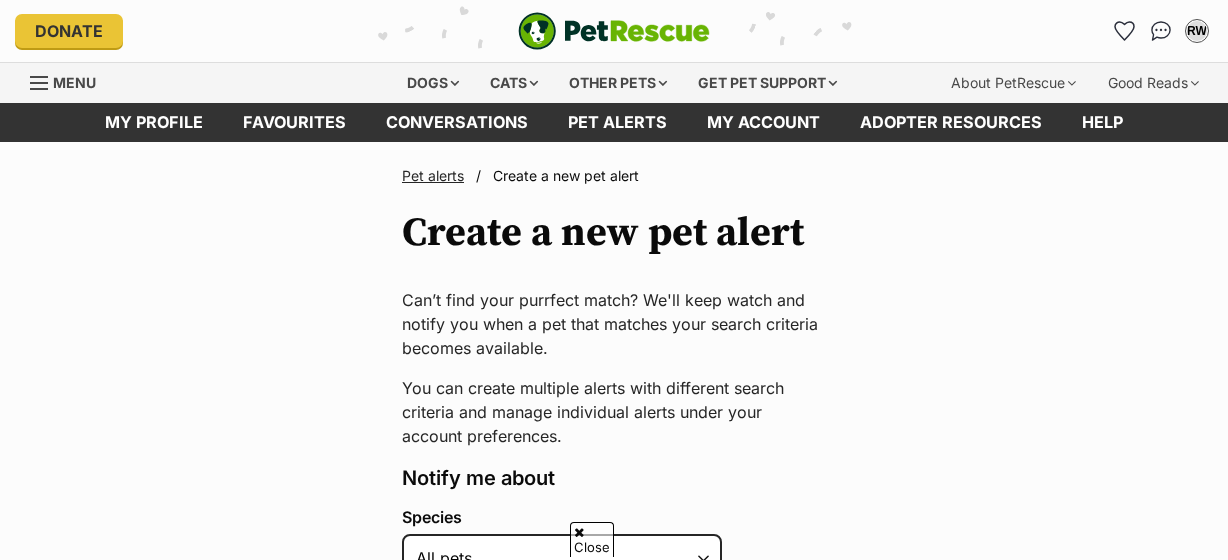 scroll, scrollTop: 303, scrollLeft: 0, axis: vertical 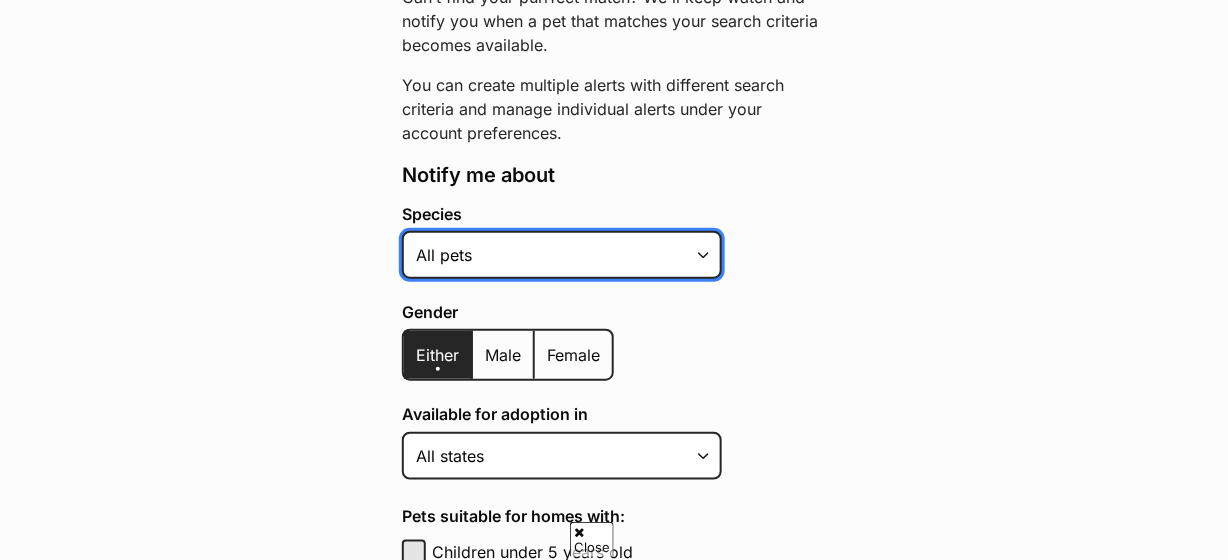 click on "Alpaca
Bird
Cat
Chicken
Cow
Dog
Donkey
Duck
Ferret
Fish
Goat
Goose
Guinea Fowl
Guinea Pig
Hamster
Hermit Crab
Horse
Lizard
Mouse
Pig
Python
Rabbit
Rat
Sheep
Turkey
Turtle
All pets" at bounding box center (562, 255) 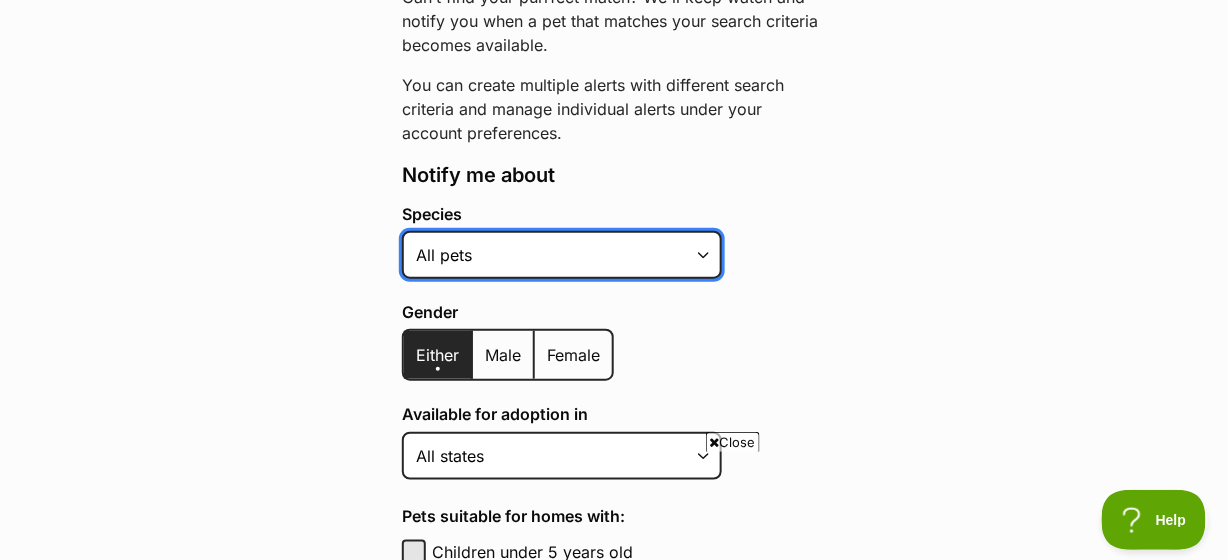 scroll, scrollTop: 0, scrollLeft: 0, axis: both 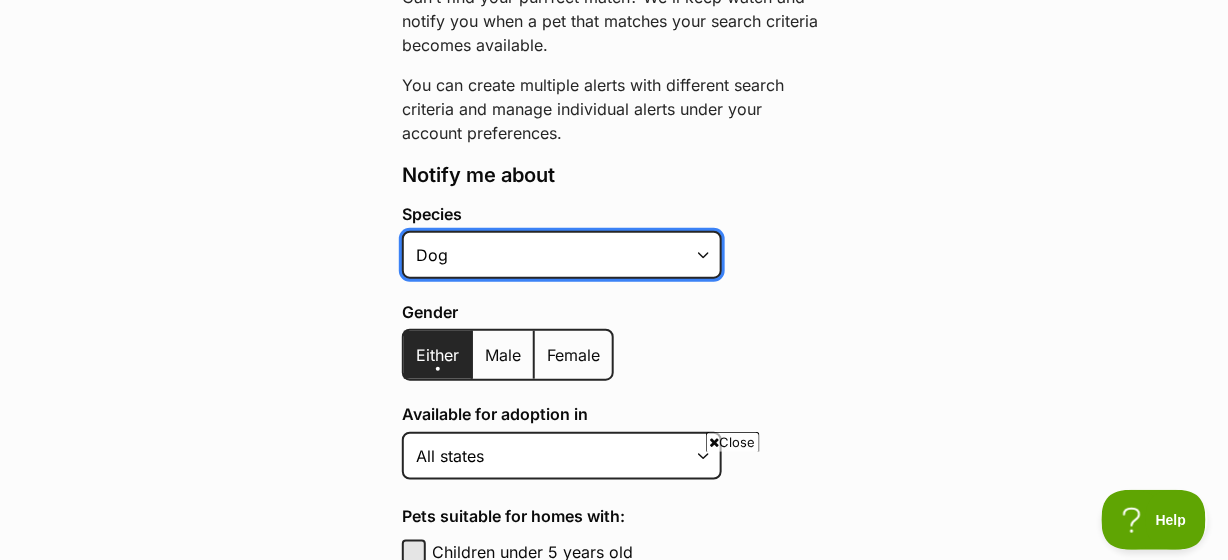 click on "Alpaca
Bird
Cat
Chicken
Cow
Dog
Donkey
Duck
Ferret
Fish
Goat
Goose
Guinea Fowl
Guinea Pig
Hamster
Hermit Crab
Horse
Lizard
Mouse
Pig
Python
Rabbit
Rat
Sheep
Turkey
Turtle
All pets" at bounding box center (562, 255) 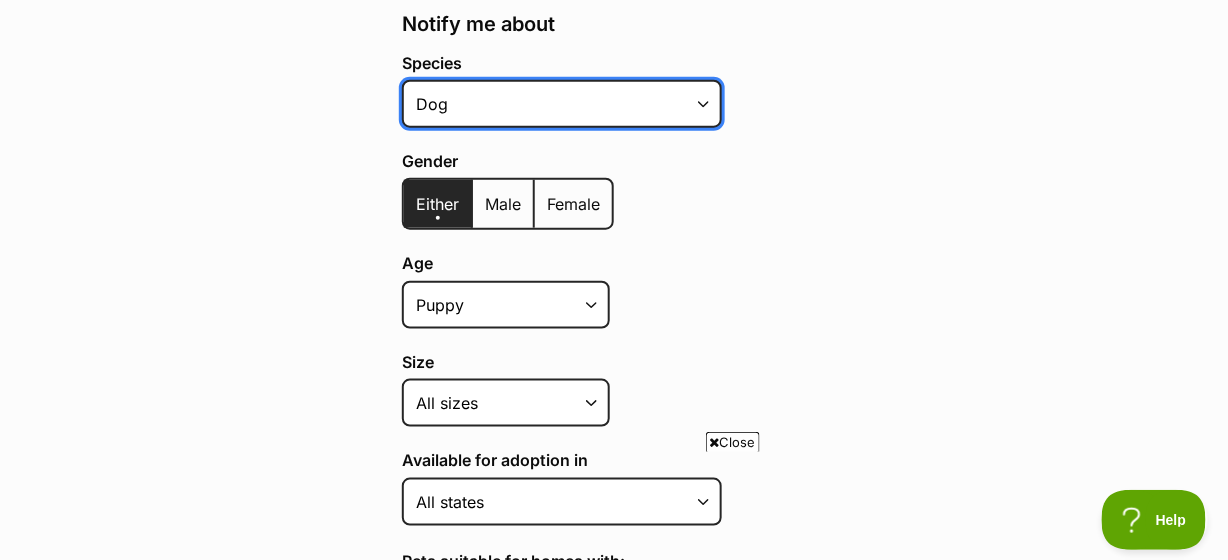 scroll, scrollTop: 606, scrollLeft: 0, axis: vertical 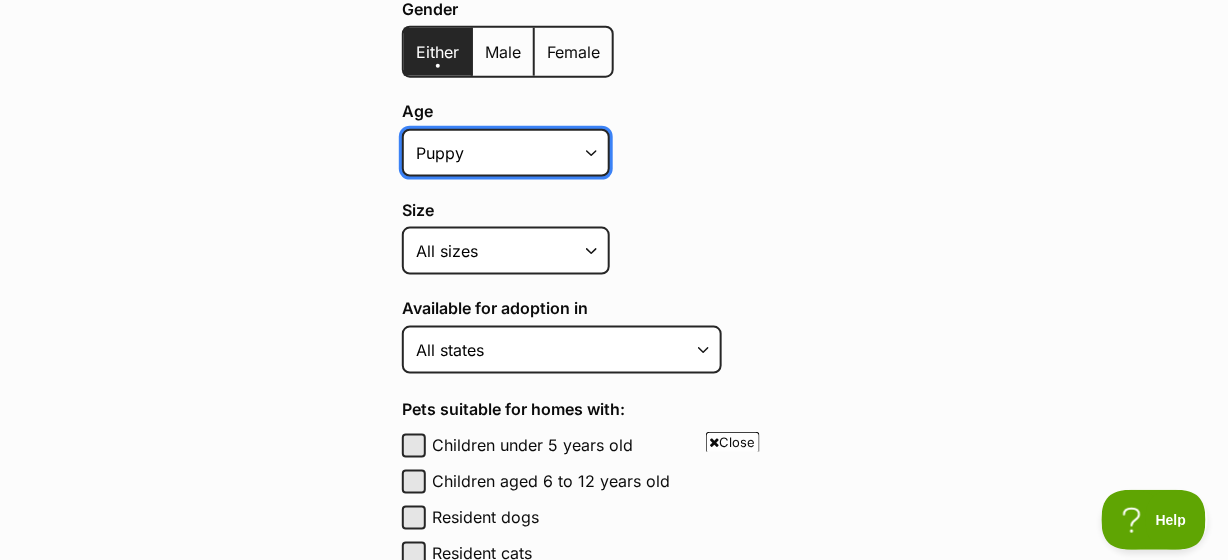 click on "Puppy Adult Senior All ages" at bounding box center [506, 153] 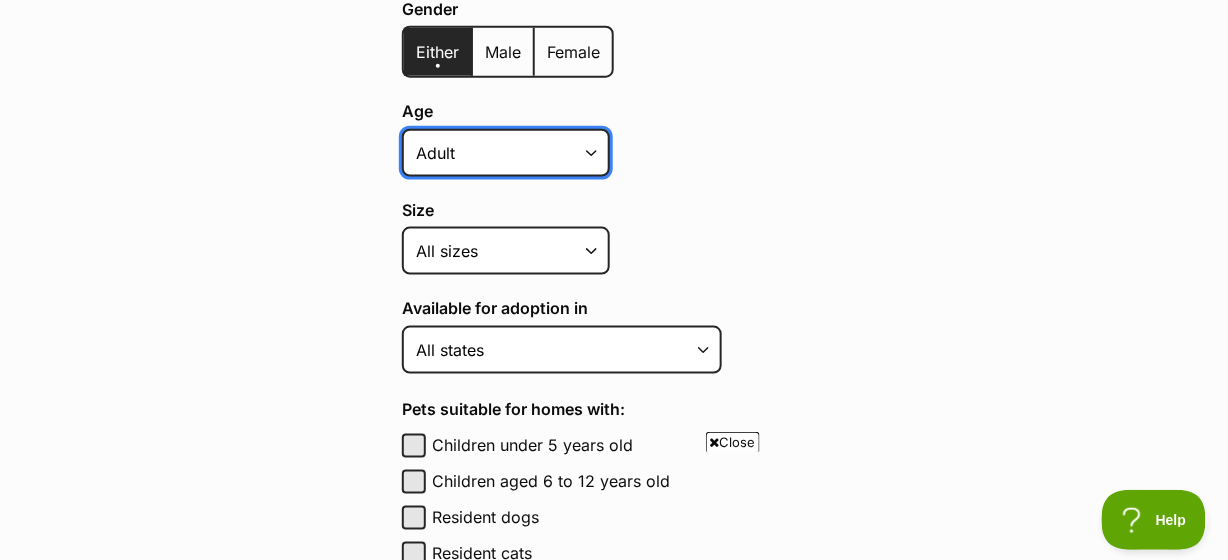click on "Puppy Adult Senior All ages" at bounding box center [506, 153] 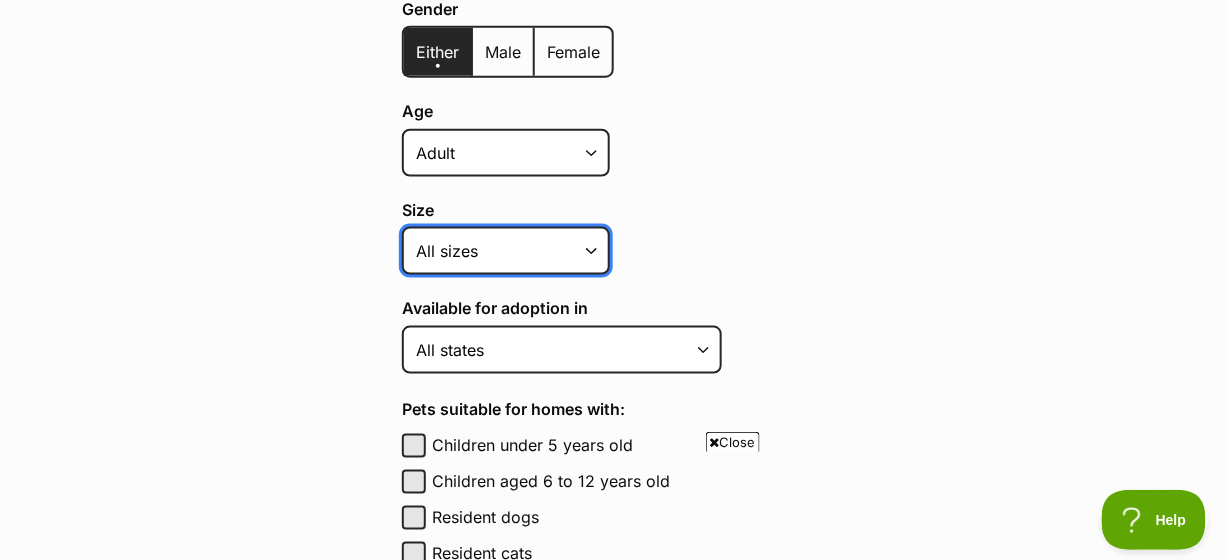 click on "Small
Medium
Large
All sizes" at bounding box center (506, 251) 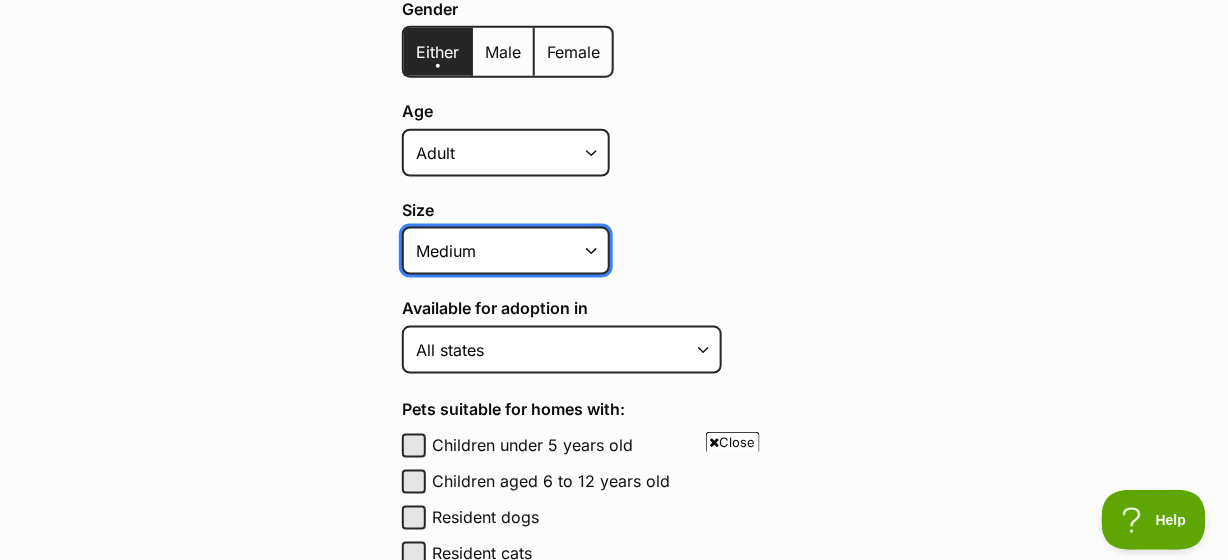 click on "Small
Medium
Large
All sizes" at bounding box center [506, 251] 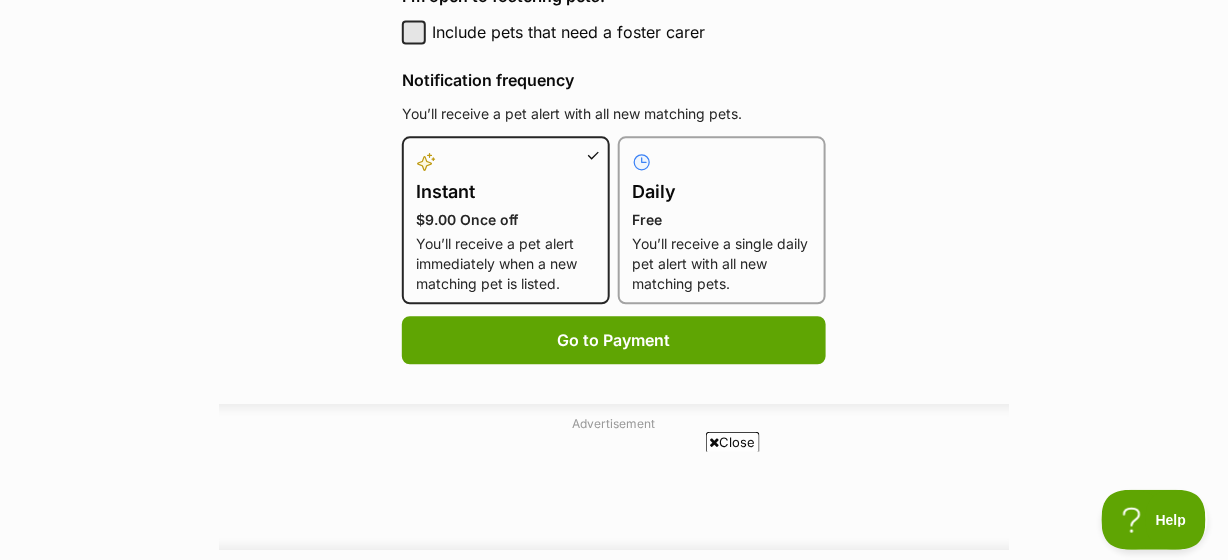 scroll, scrollTop: 0, scrollLeft: 0, axis: both 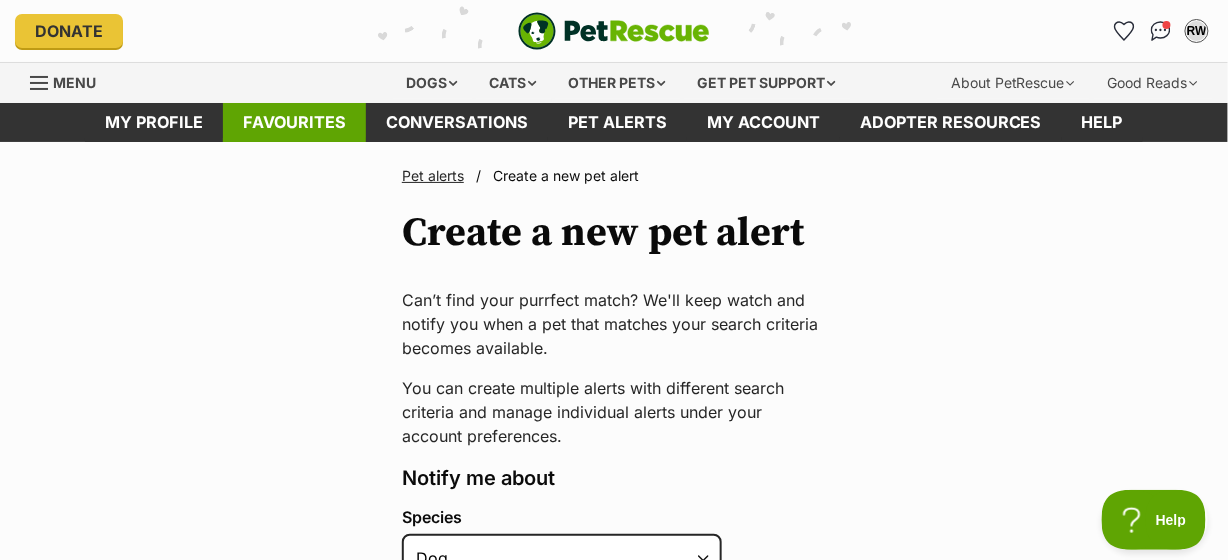 click on "Favourites" at bounding box center [294, 122] 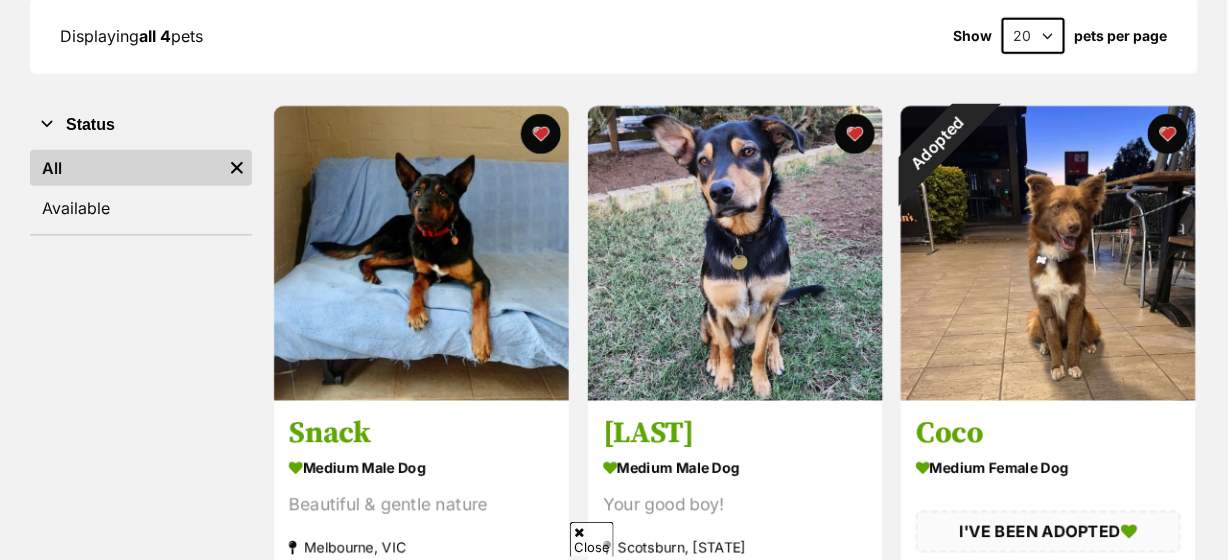 scroll, scrollTop: 303, scrollLeft: 0, axis: vertical 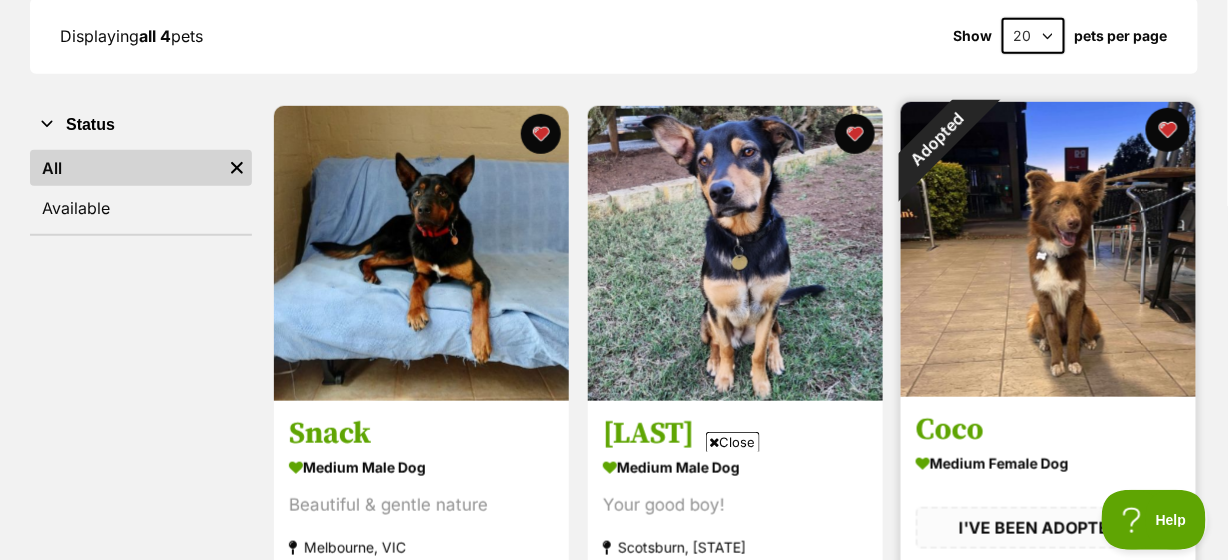click at bounding box center (1168, 130) 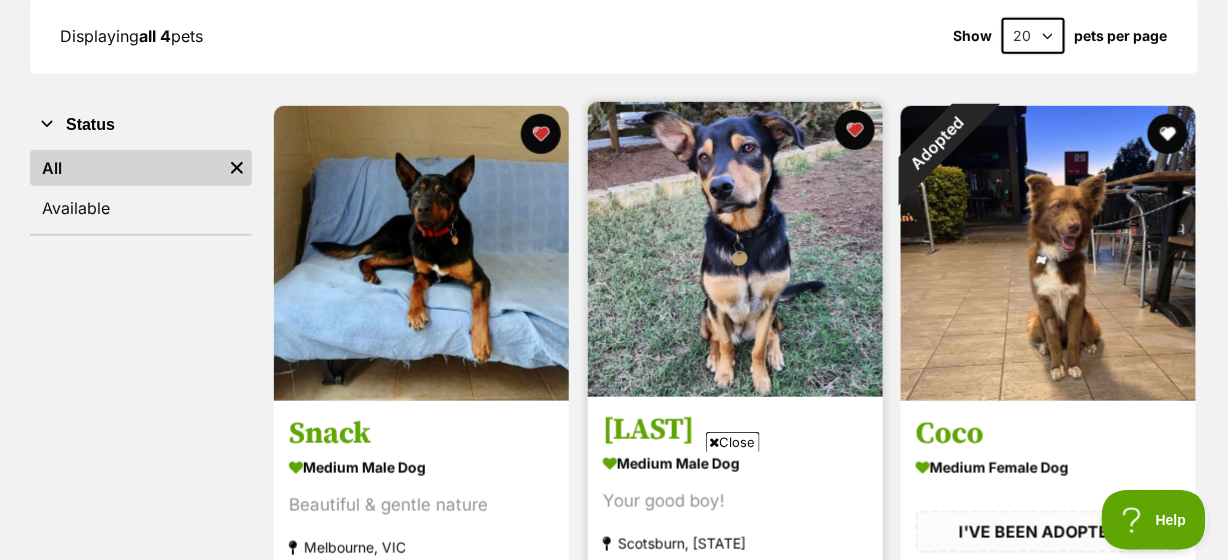 scroll, scrollTop: 454, scrollLeft: 0, axis: vertical 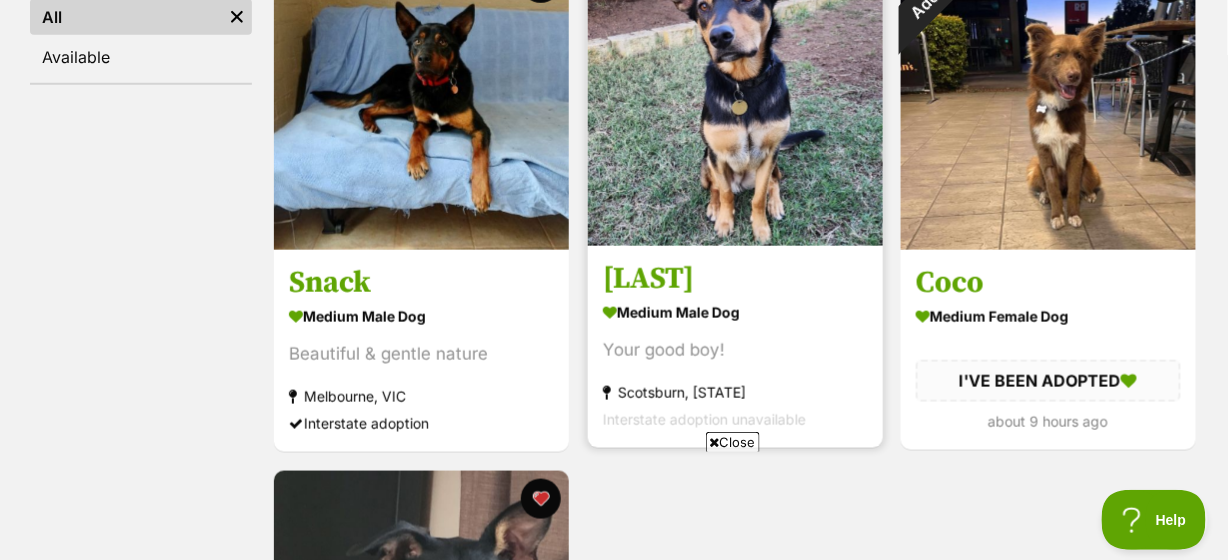 click at bounding box center [735, 98] 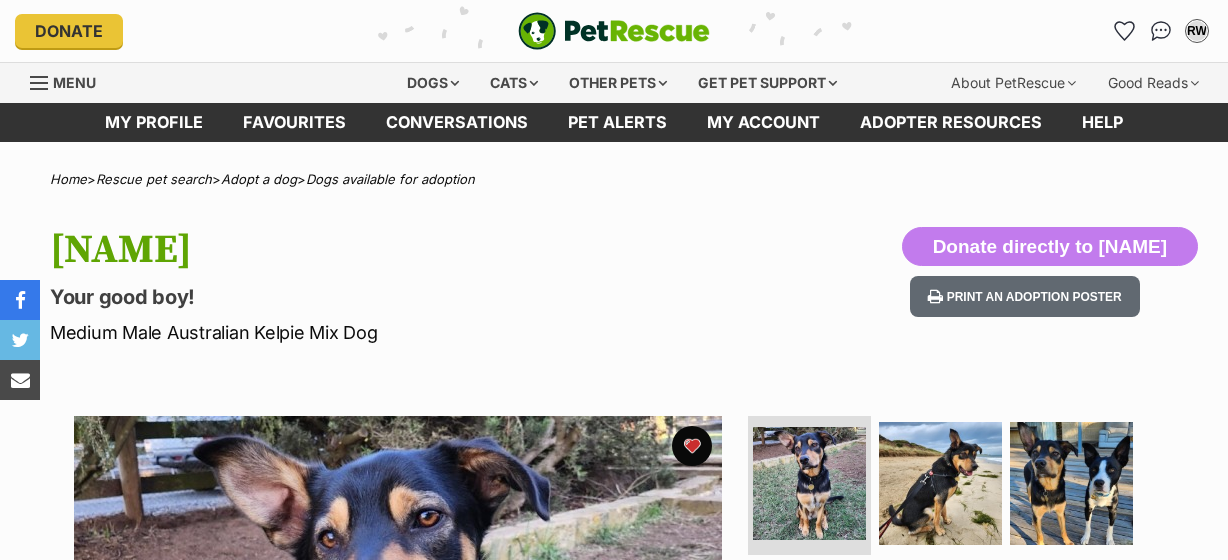 scroll, scrollTop: 303, scrollLeft: 0, axis: vertical 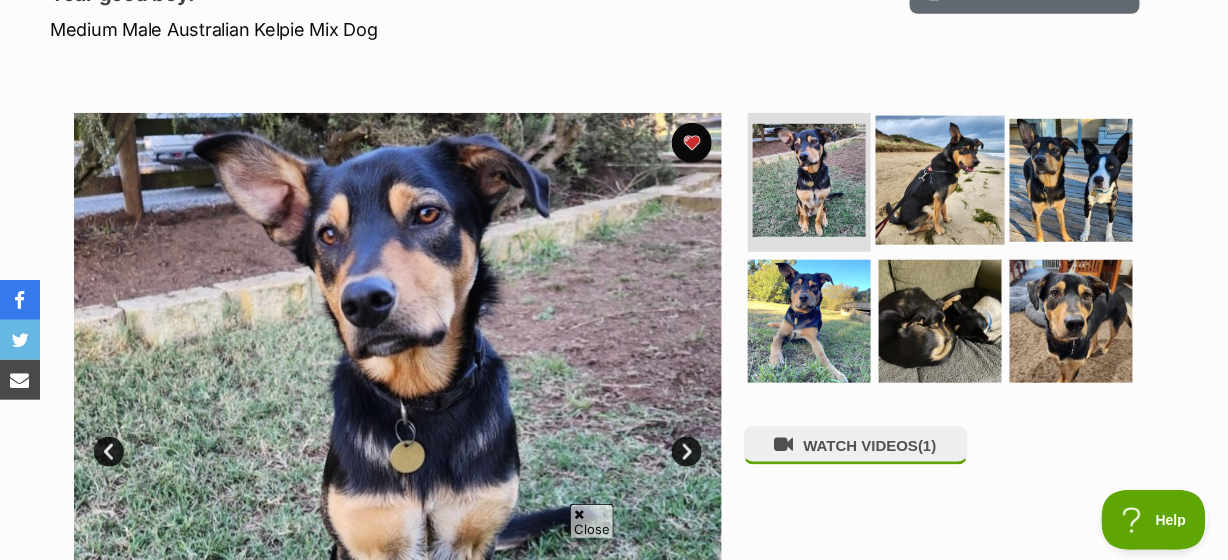 click at bounding box center (940, 179) 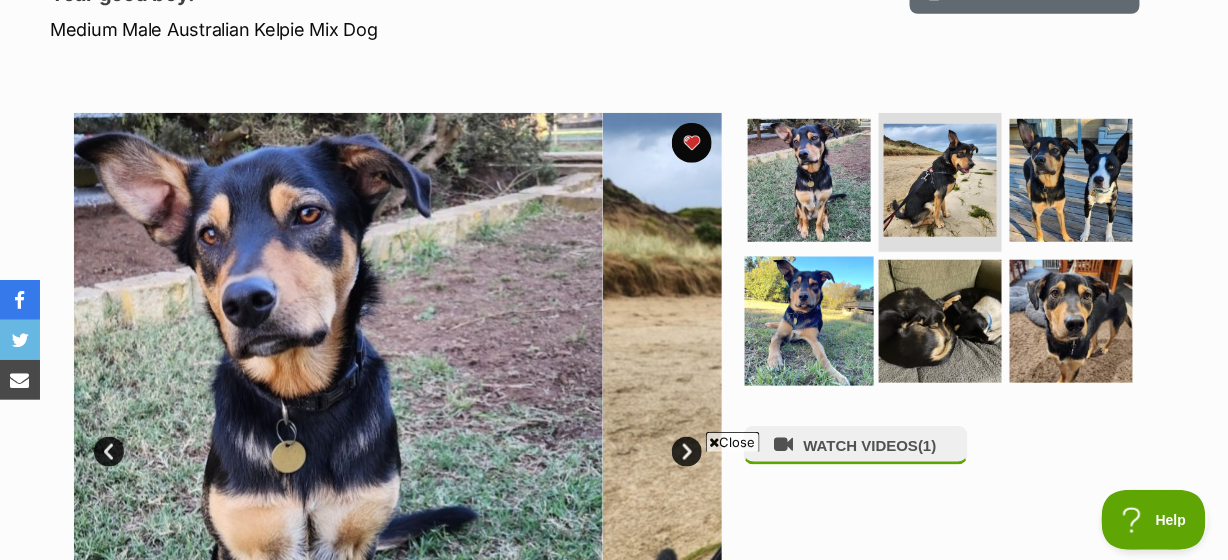 scroll, scrollTop: 0, scrollLeft: 0, axis: both 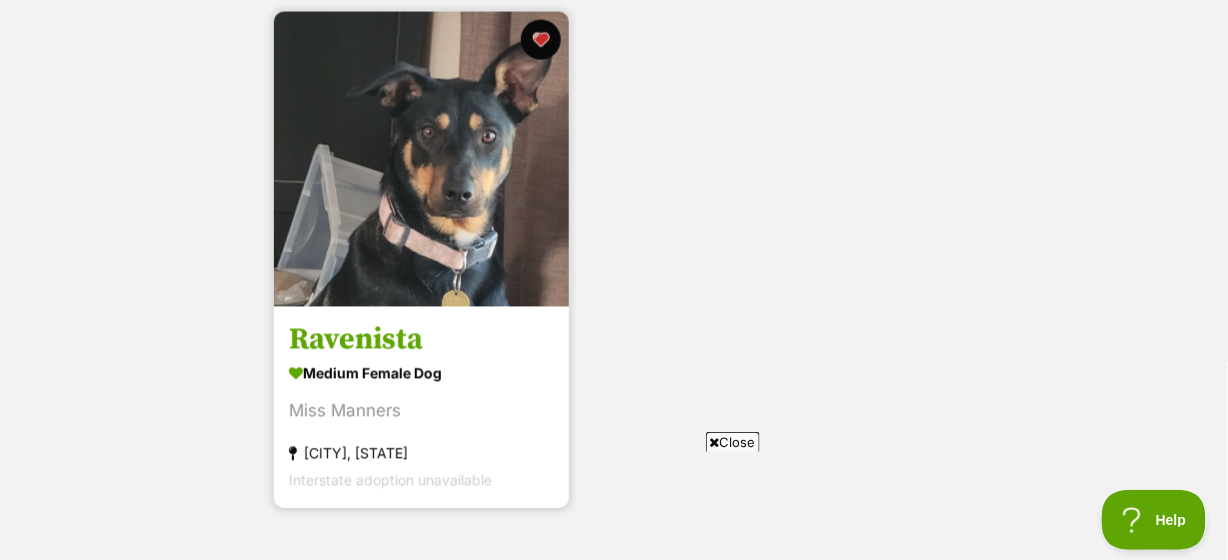 click at bounding box center [421, 159] 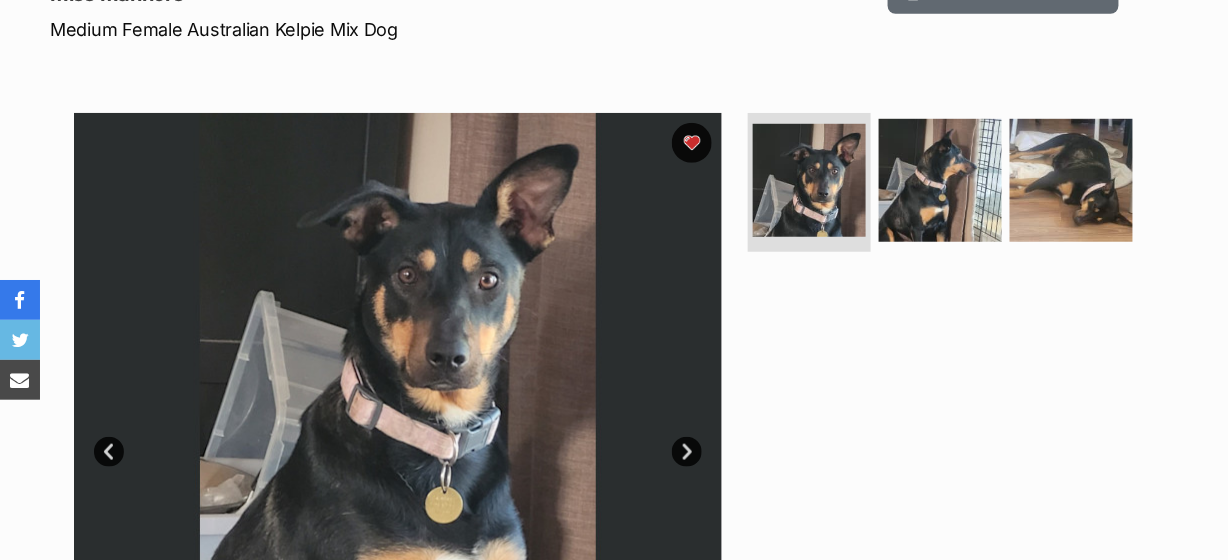 scroll, scrollTop: 303, scrollLeft: 0, axis: vertical 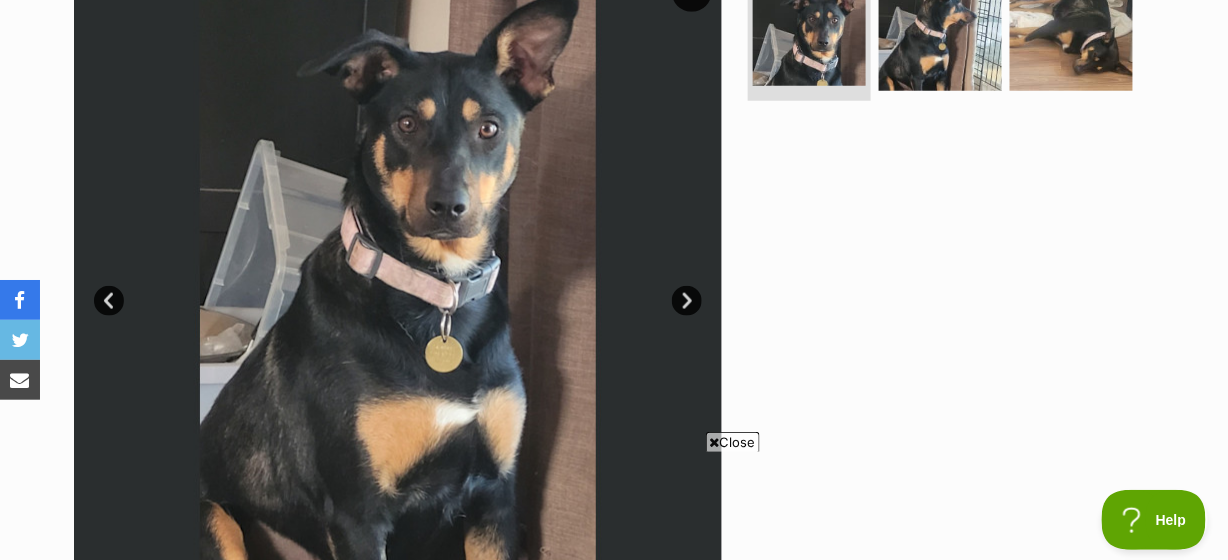 click on "Next" at bounding box center [687, 301] 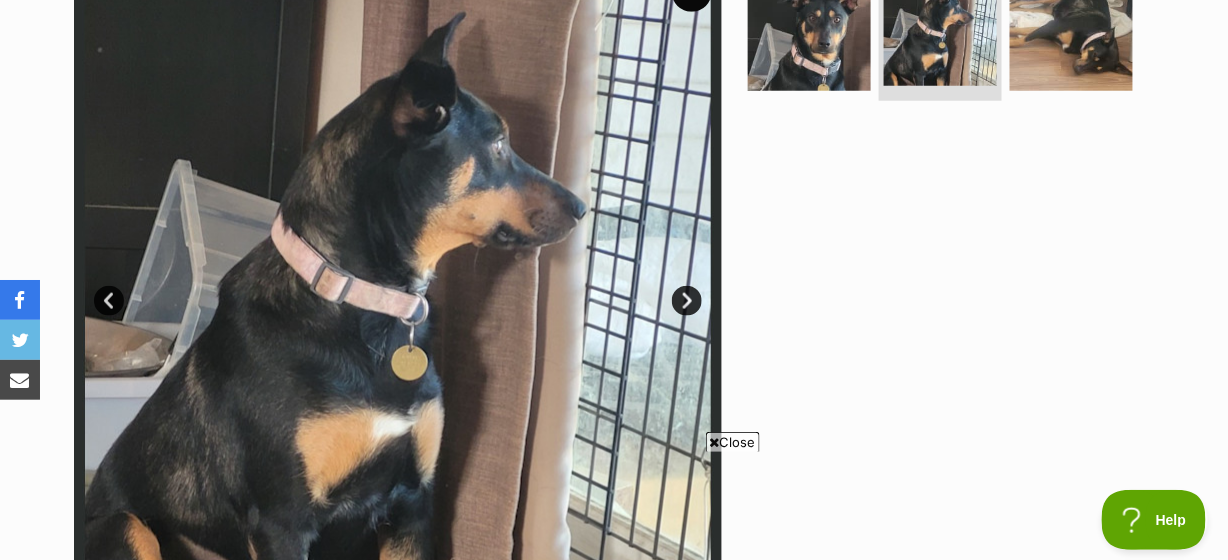 click on "Next" at bounding box center [687, 301] 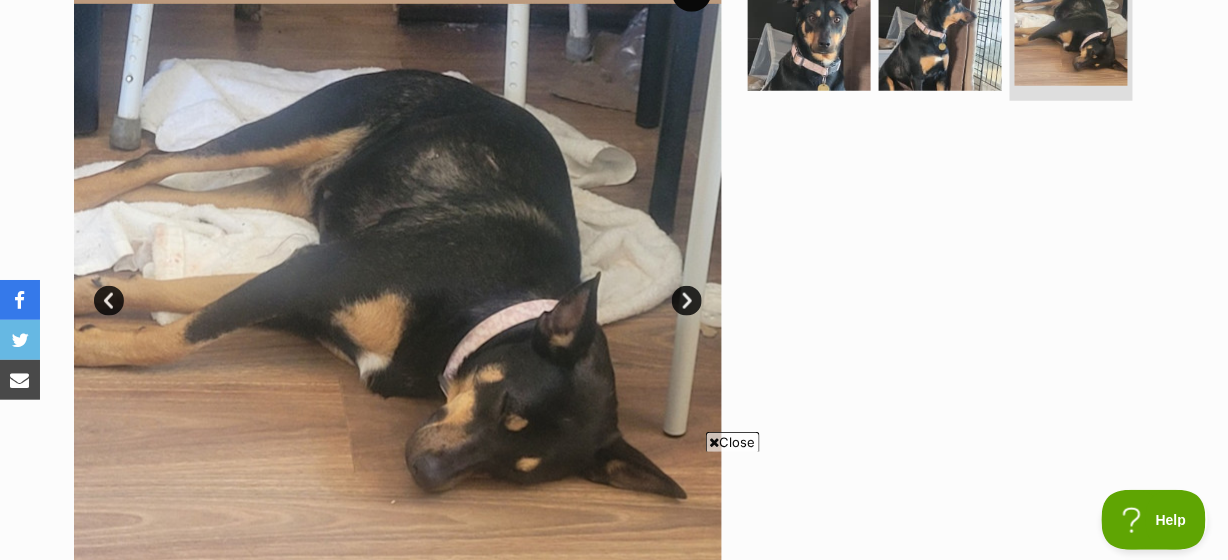 click on "Next" at bounding box center [687, 301] 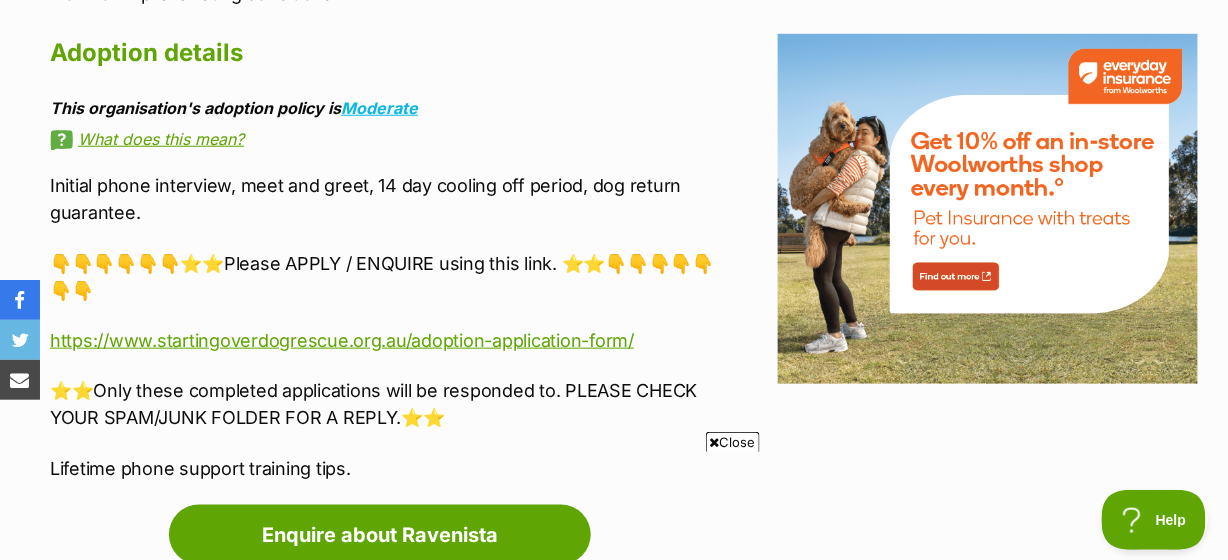 scroll, scrollTop: 2575, scrollLeft: 0, axis: vertical 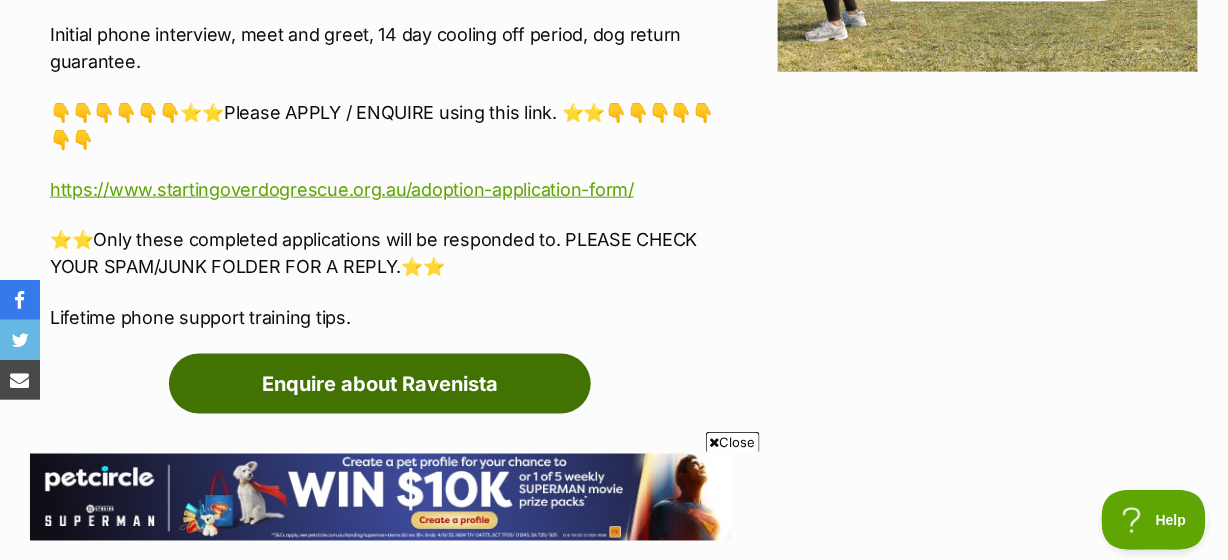 click on "Enquire about Ravenista" at bounding box center [380, 384] 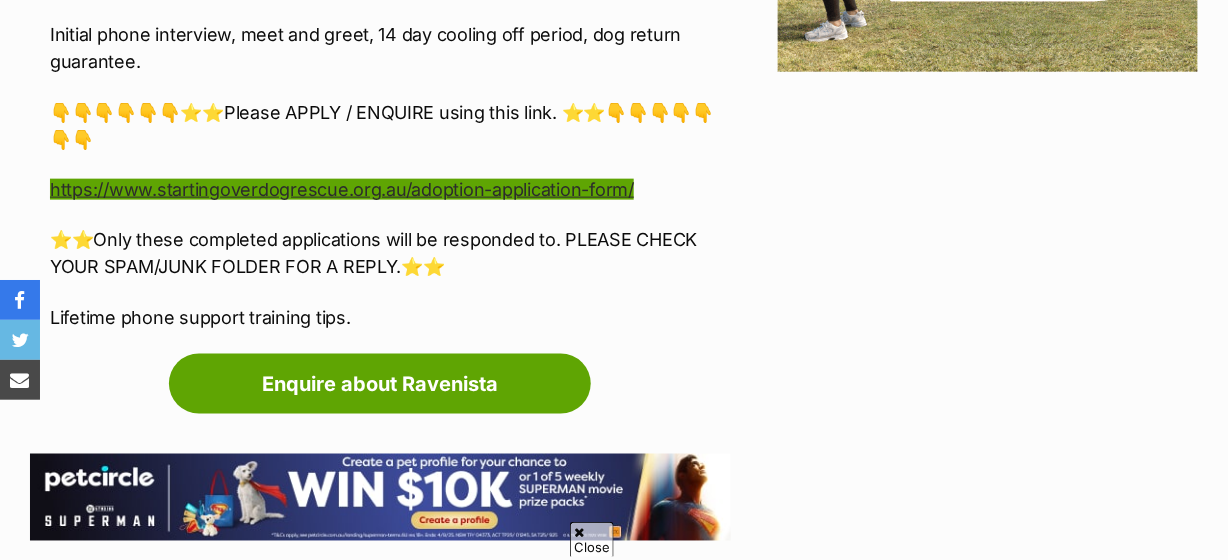 scroll, scrollTop: 2575, scrollLeft: 0, axis: vertical 